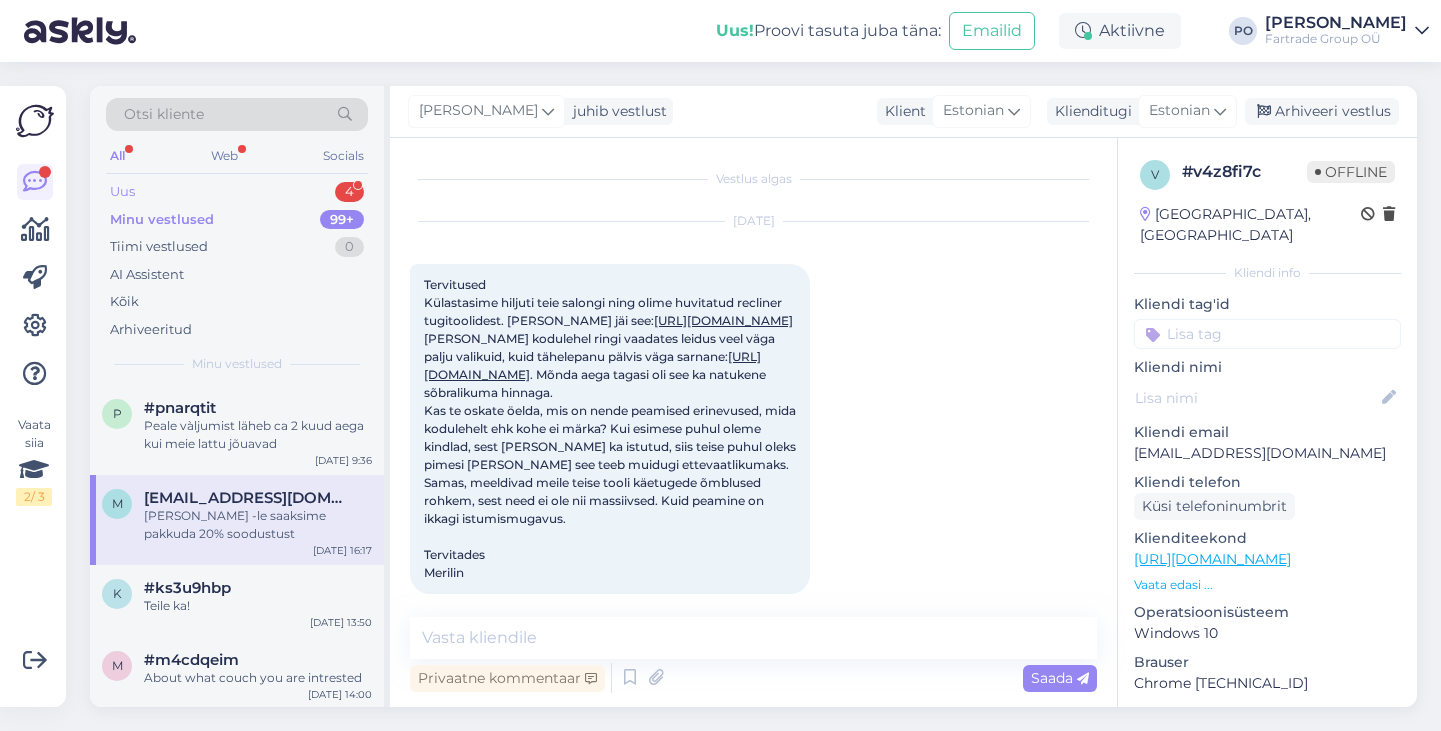 click on "Uus 4" at bounding box center [237, 192] 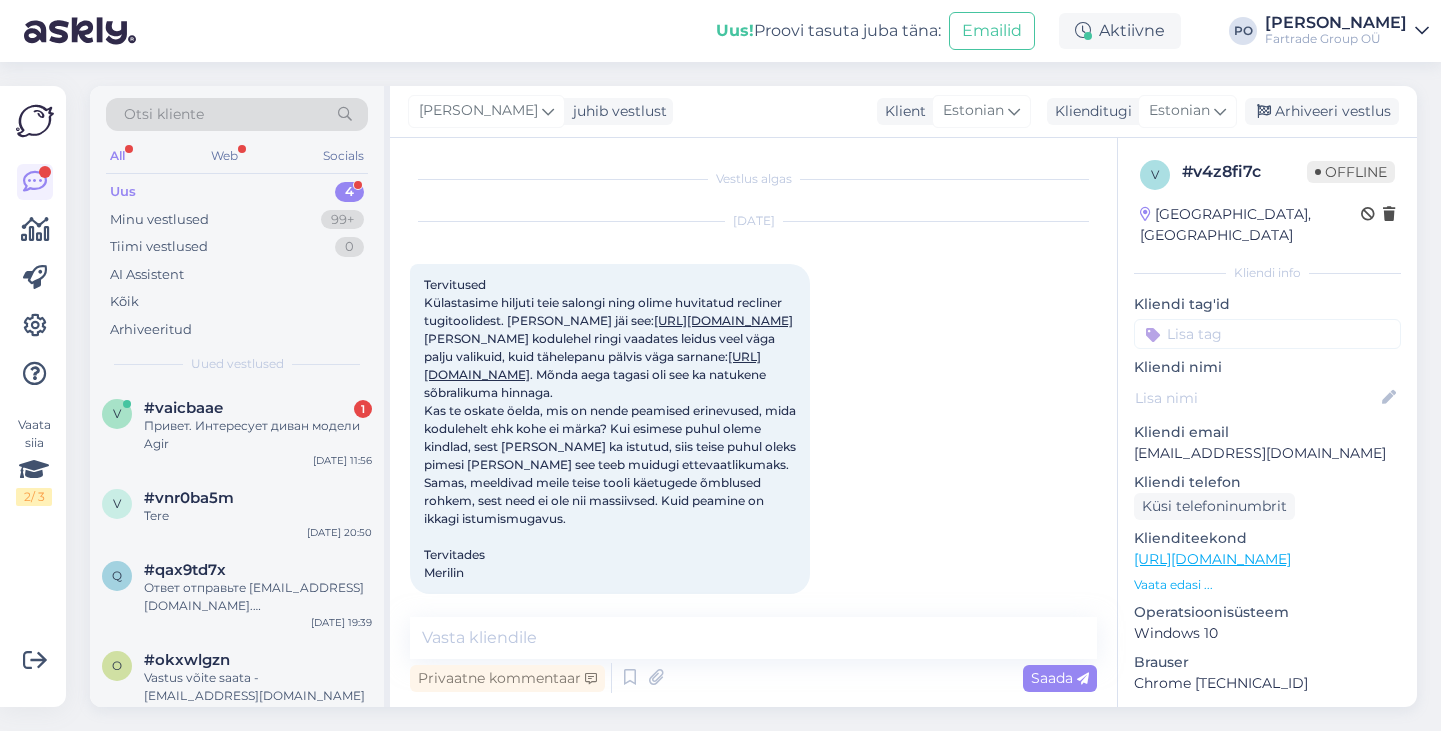 scroll, scrollTop: 220, scrollLeft: 0, axis: vertical 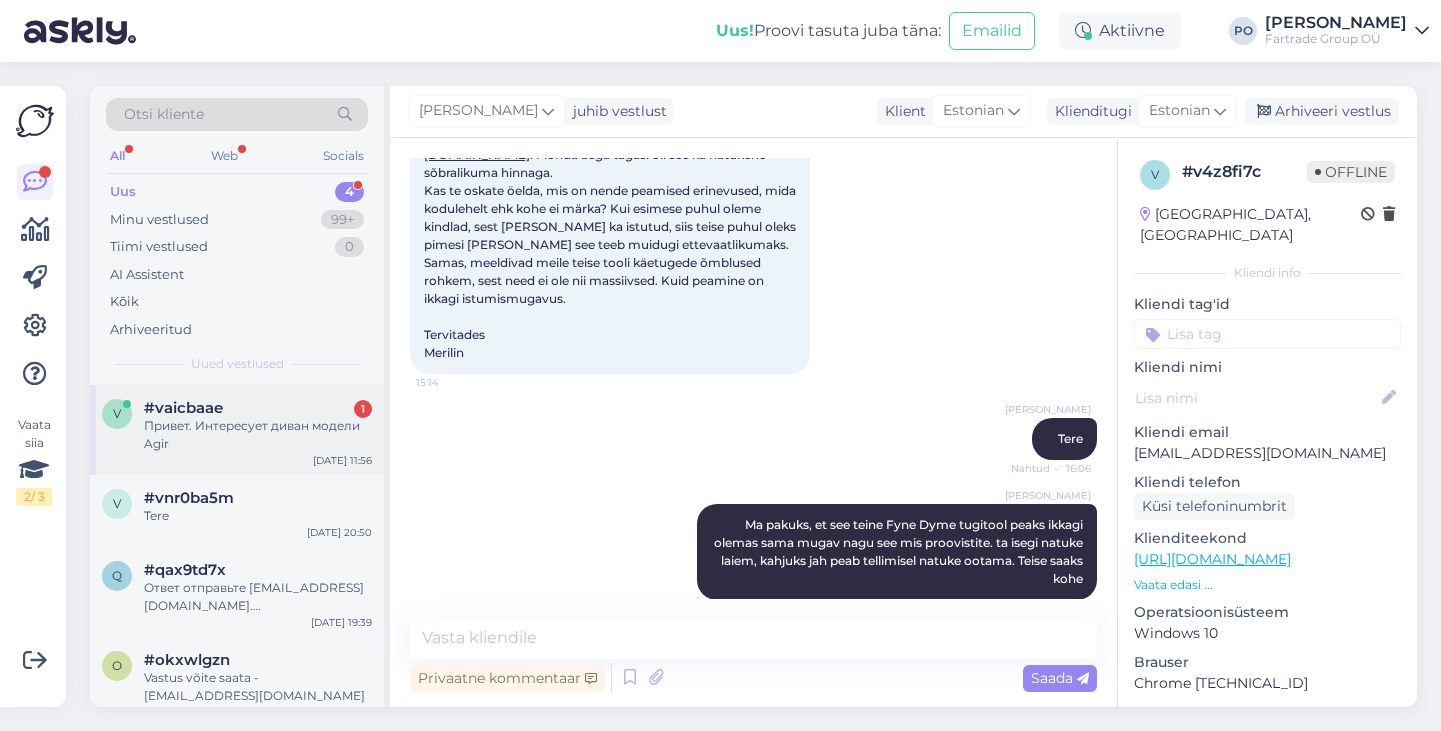click on "Привет.
Интересует диван модели Agir" at bounding box center (258, 435) 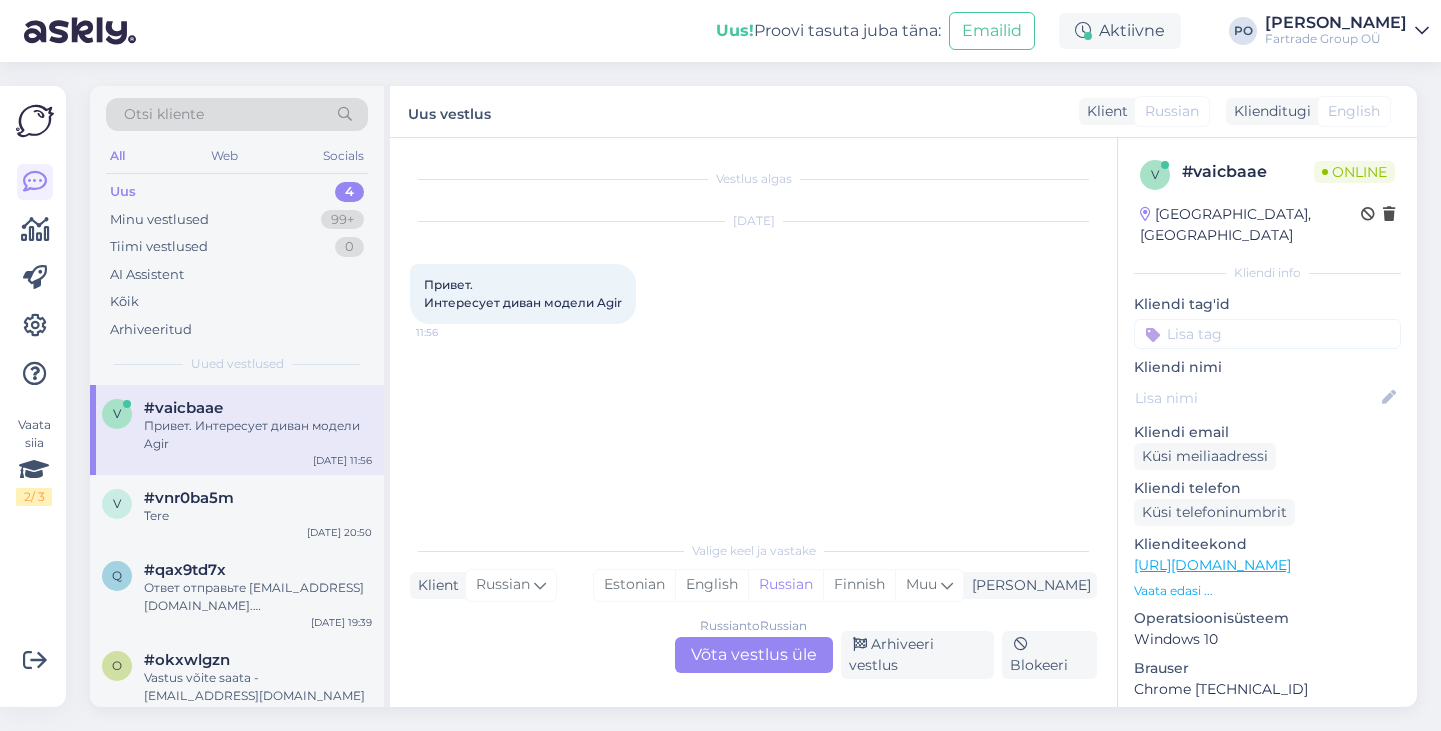 scroll, scrollTop: 0, scrollLeft: 0, axis: both 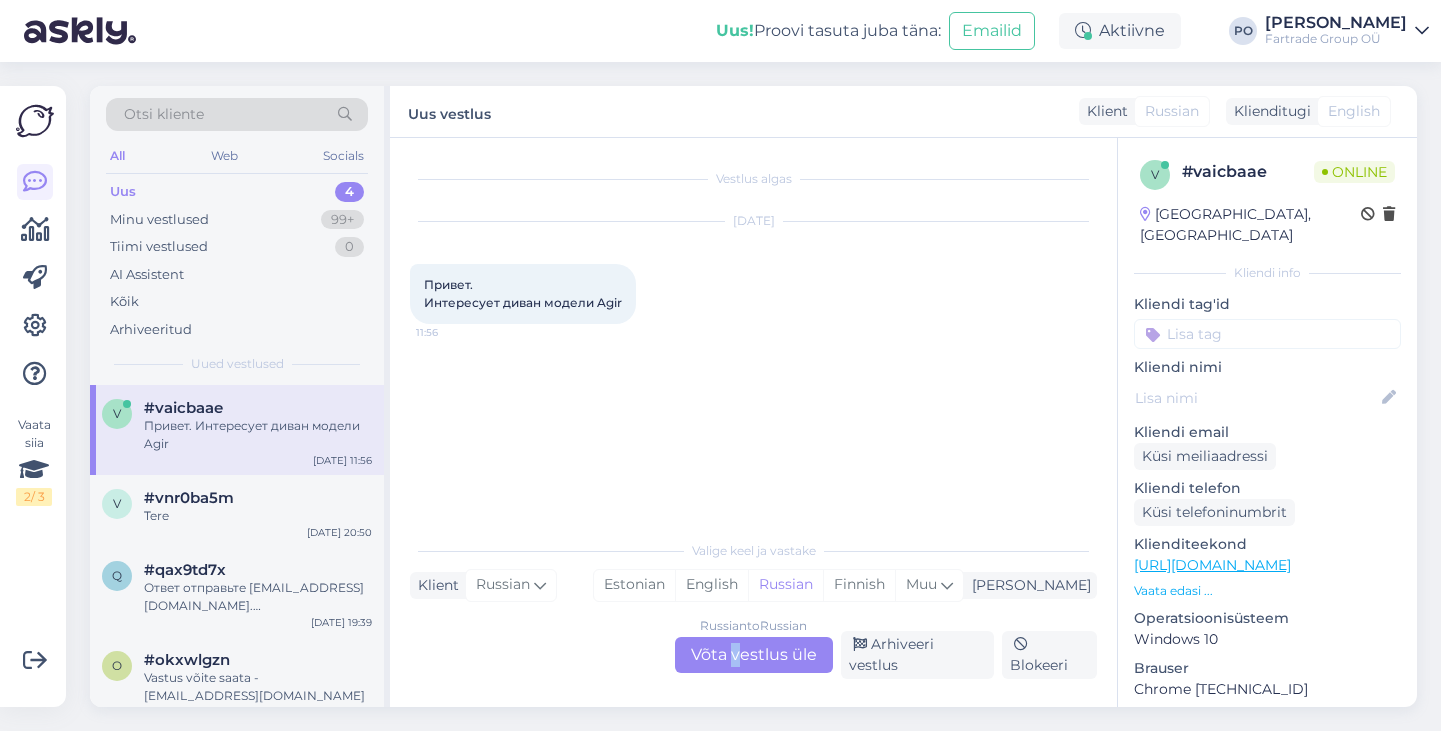 click on "Russian  to  Russian Võta vestlus üle" at bounding box center (754, 655) 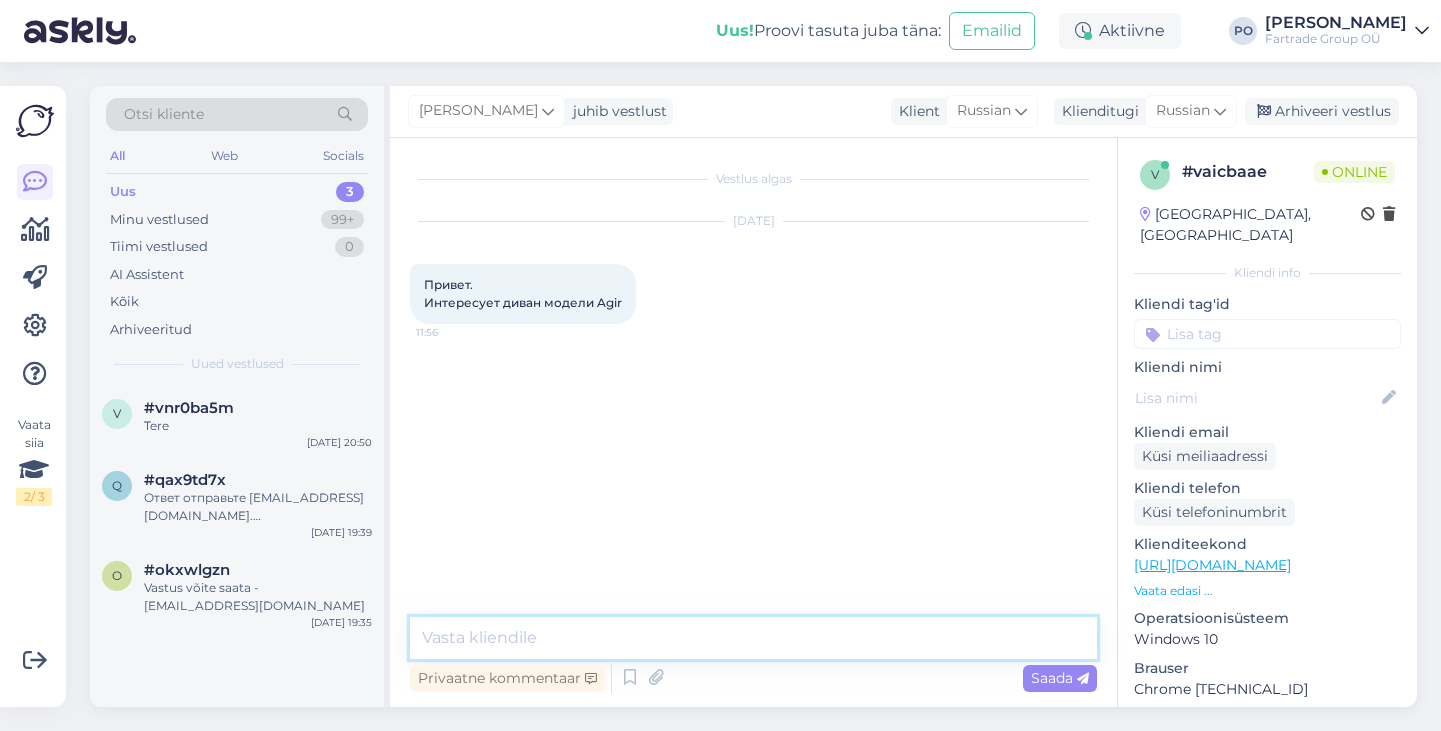 click at bounding box center [753, 638] 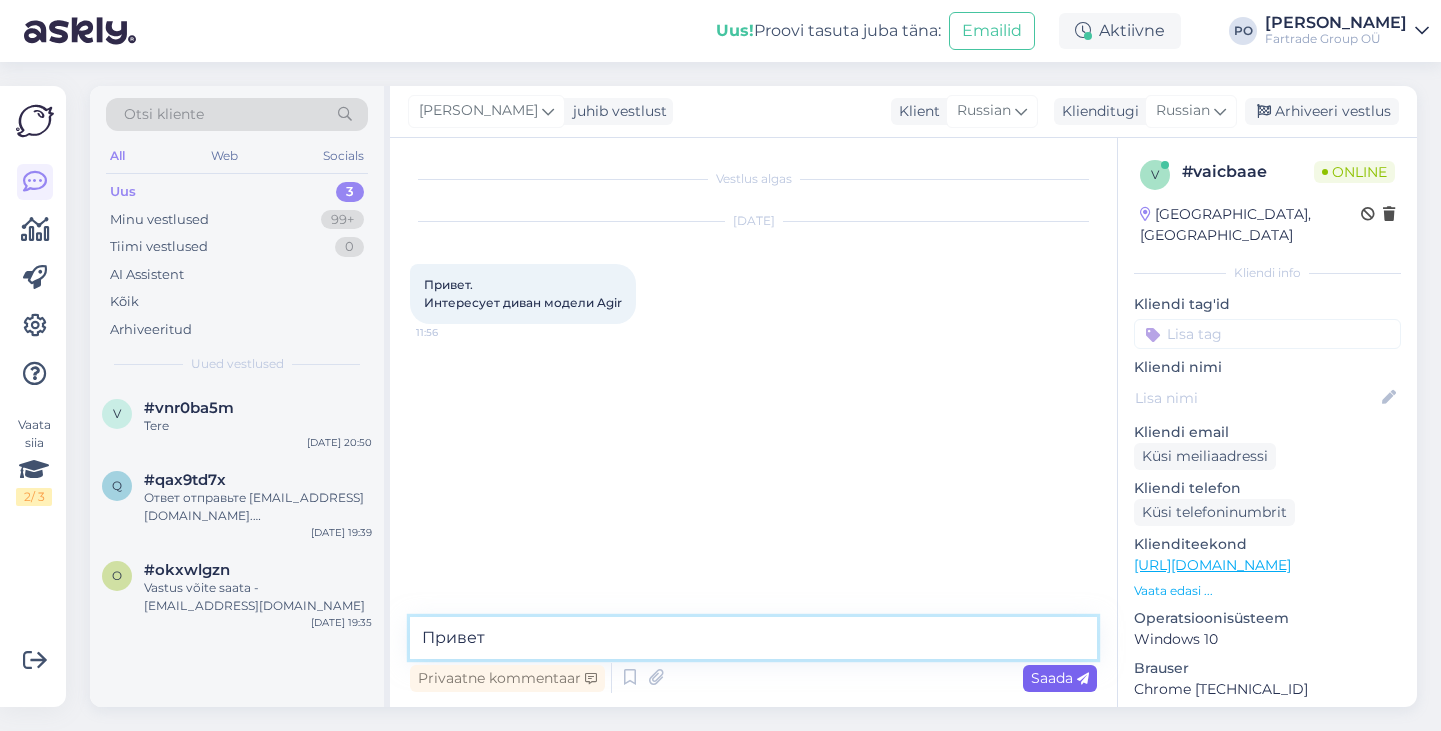 type on "Привет" 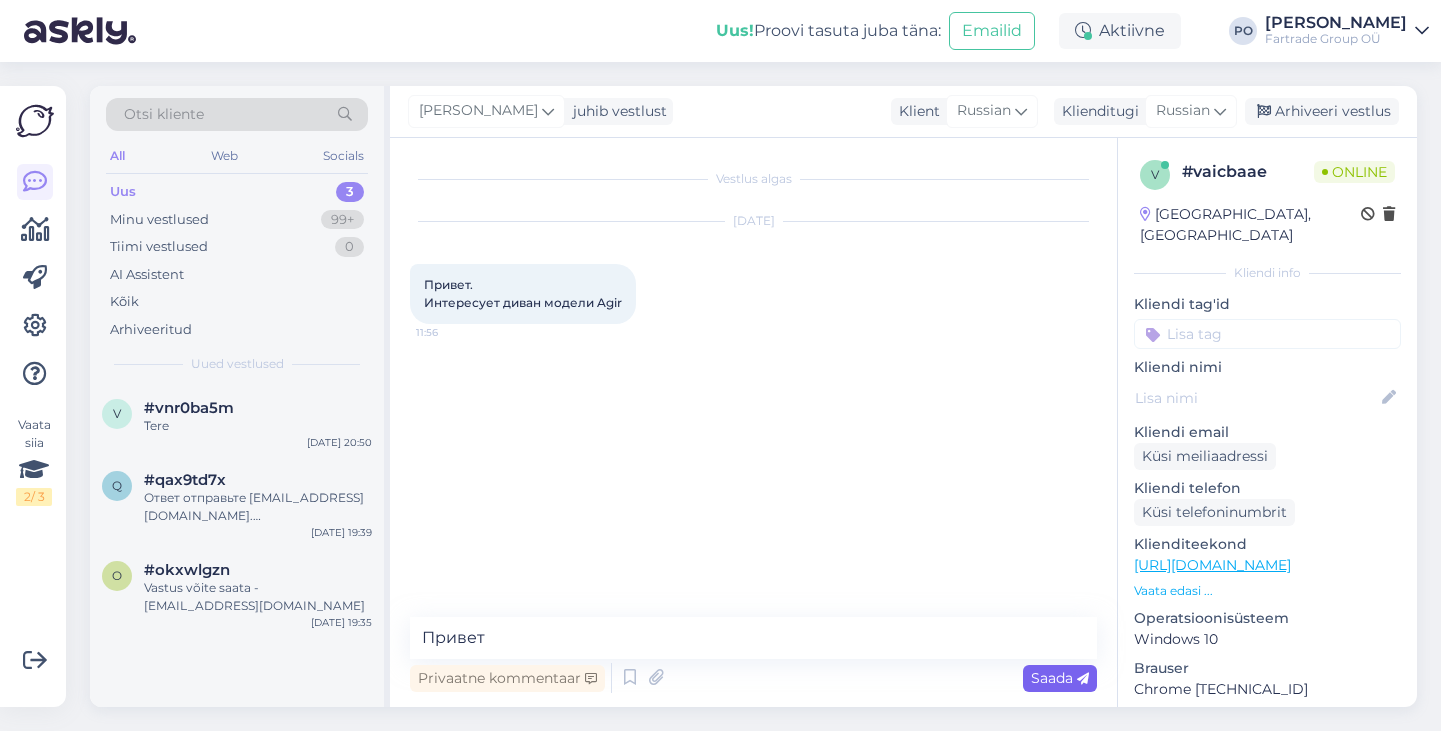 click on "Saada" at bounding box center [1060, 678] 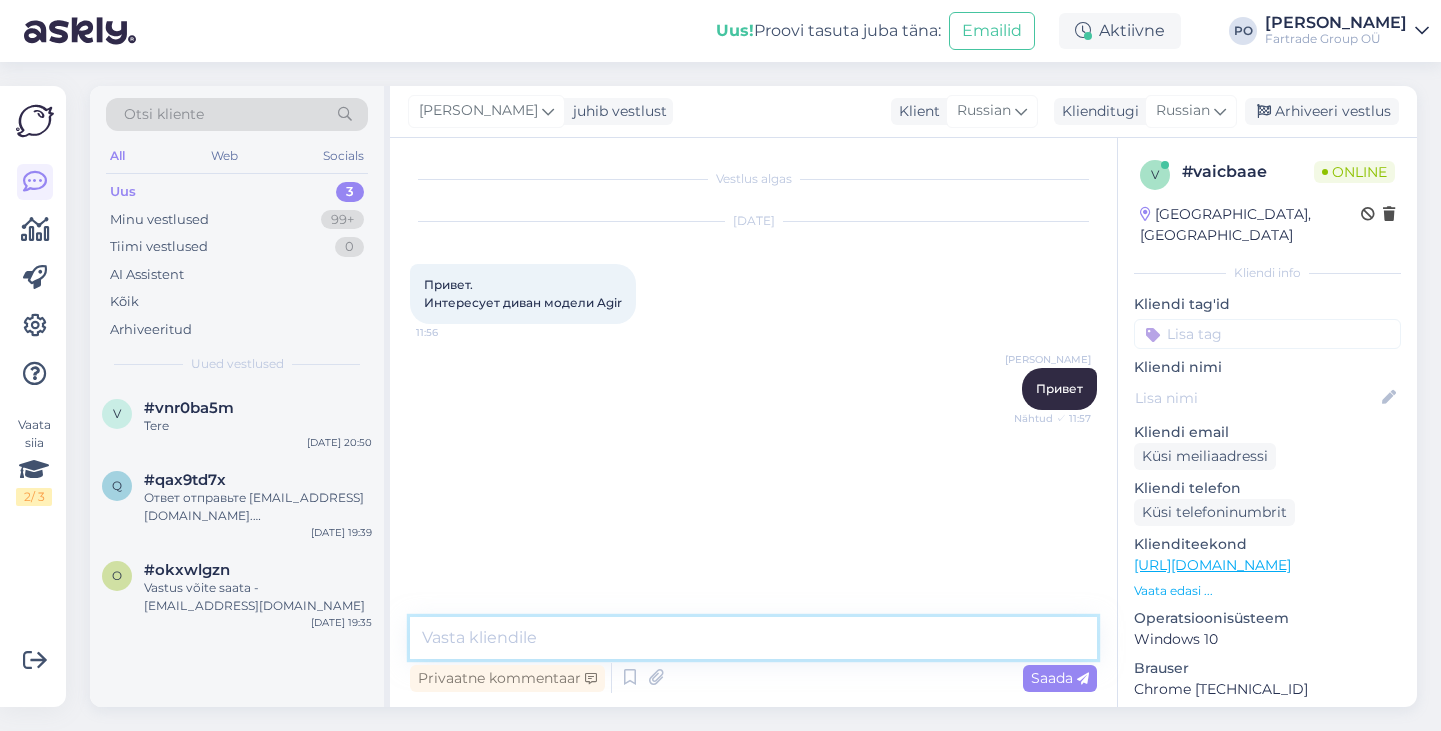 click at bounding box center [753, 638] 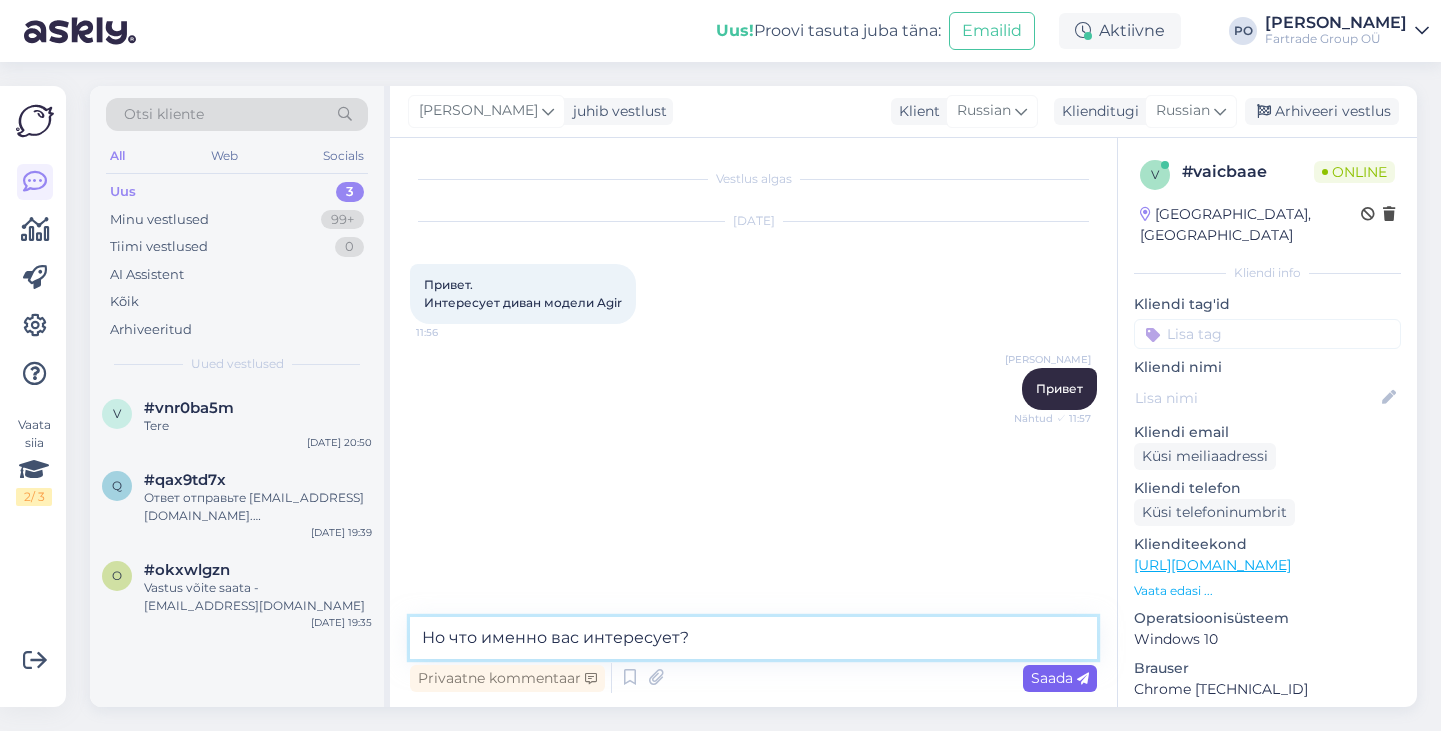 type on "Но что именно вас интересует?" 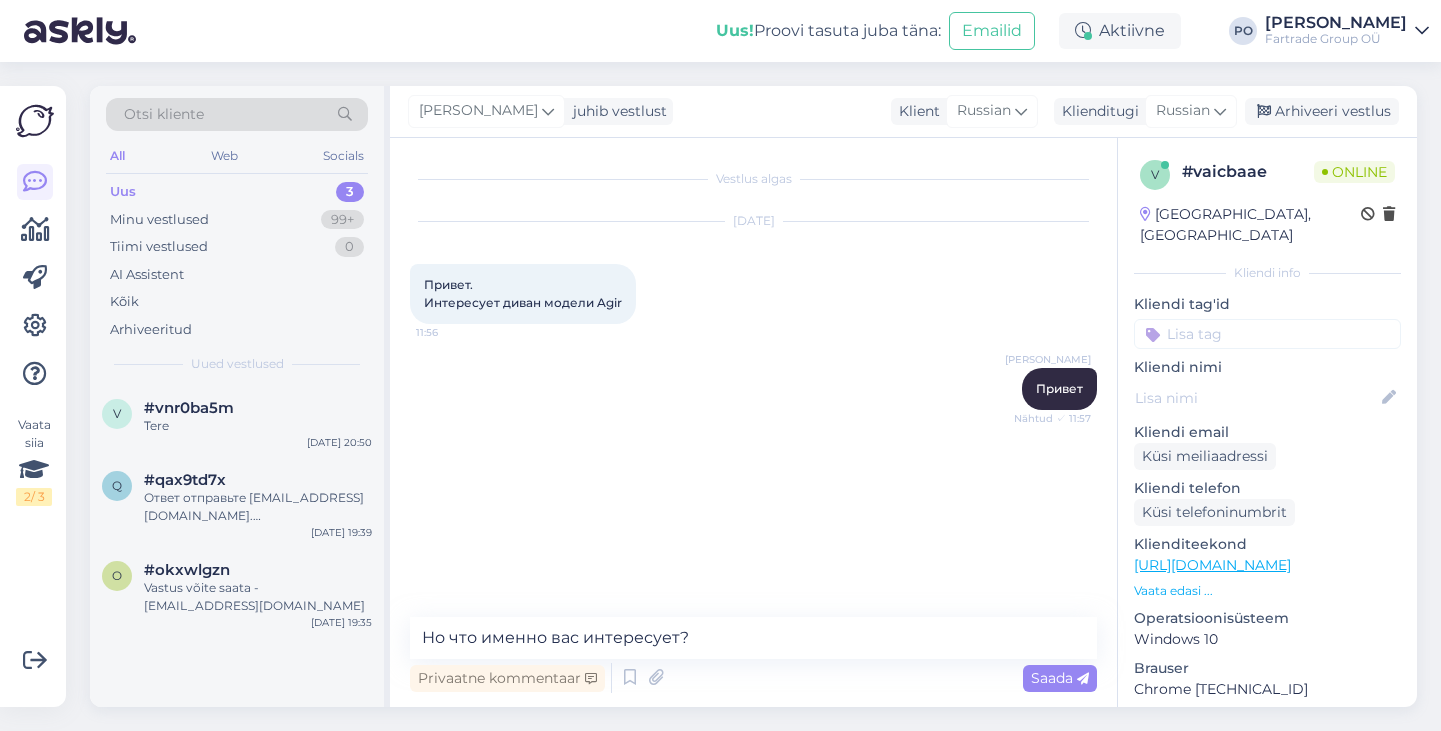 click on "Saada" at bounding box center [1060, 678] 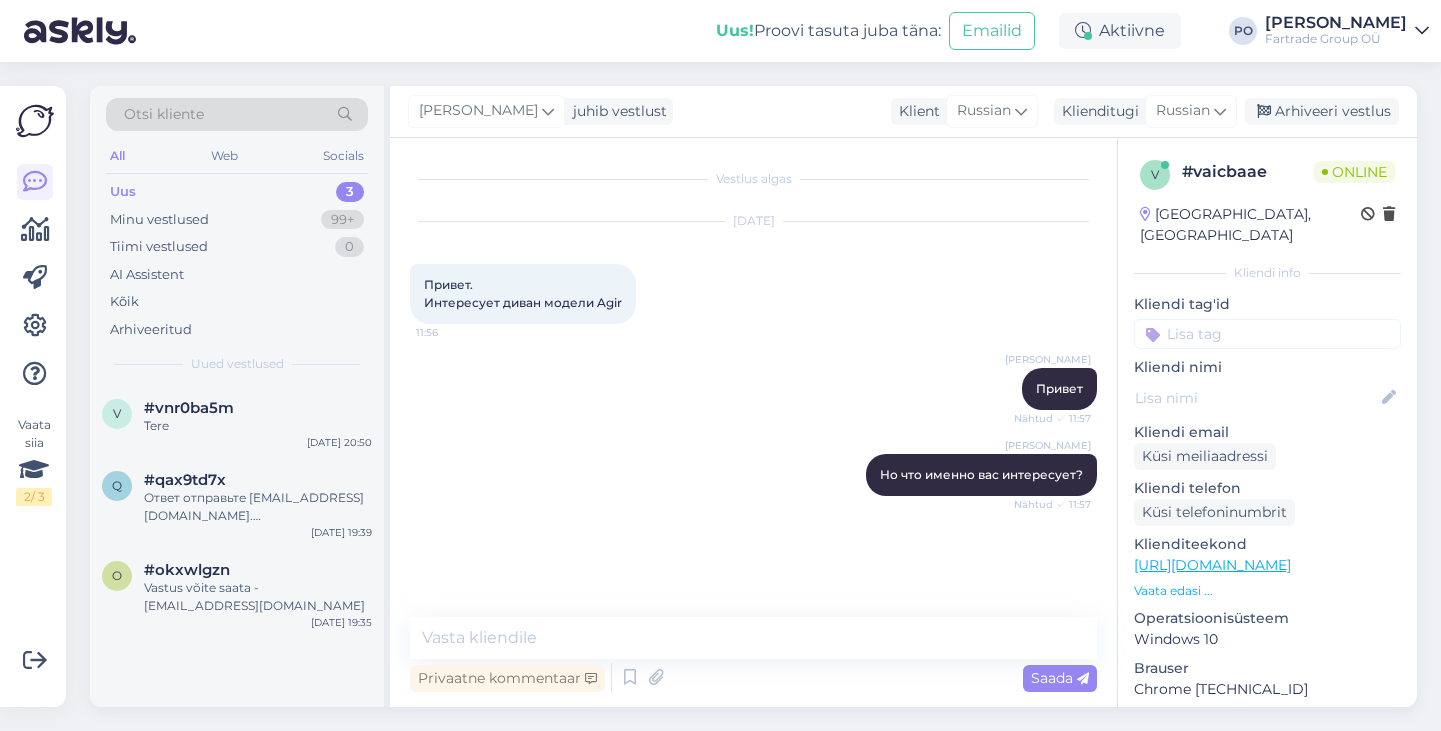 click on "Vaata edasi ..." at bounding box center [1267, 591] 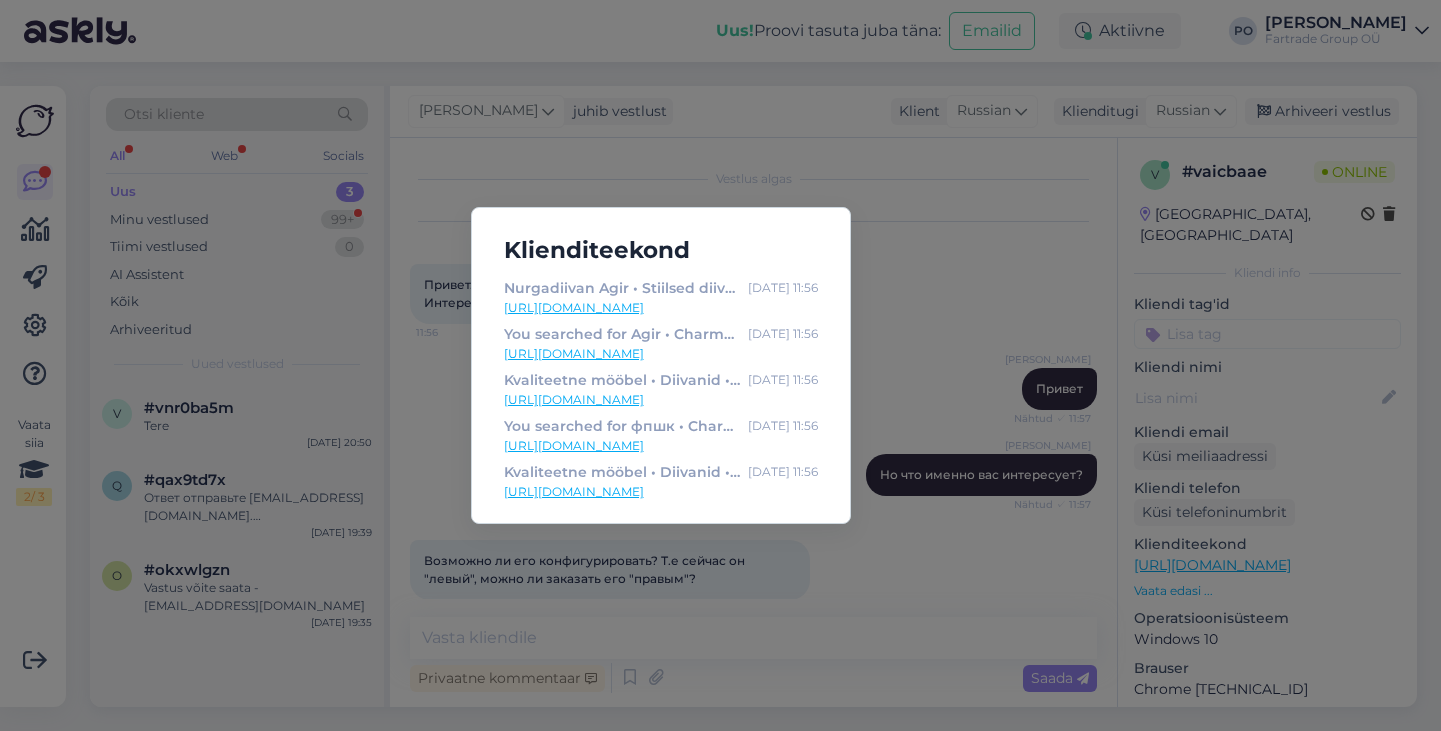 scroll, scrollTop: 23, scrollLeft: 0, axis: vertical 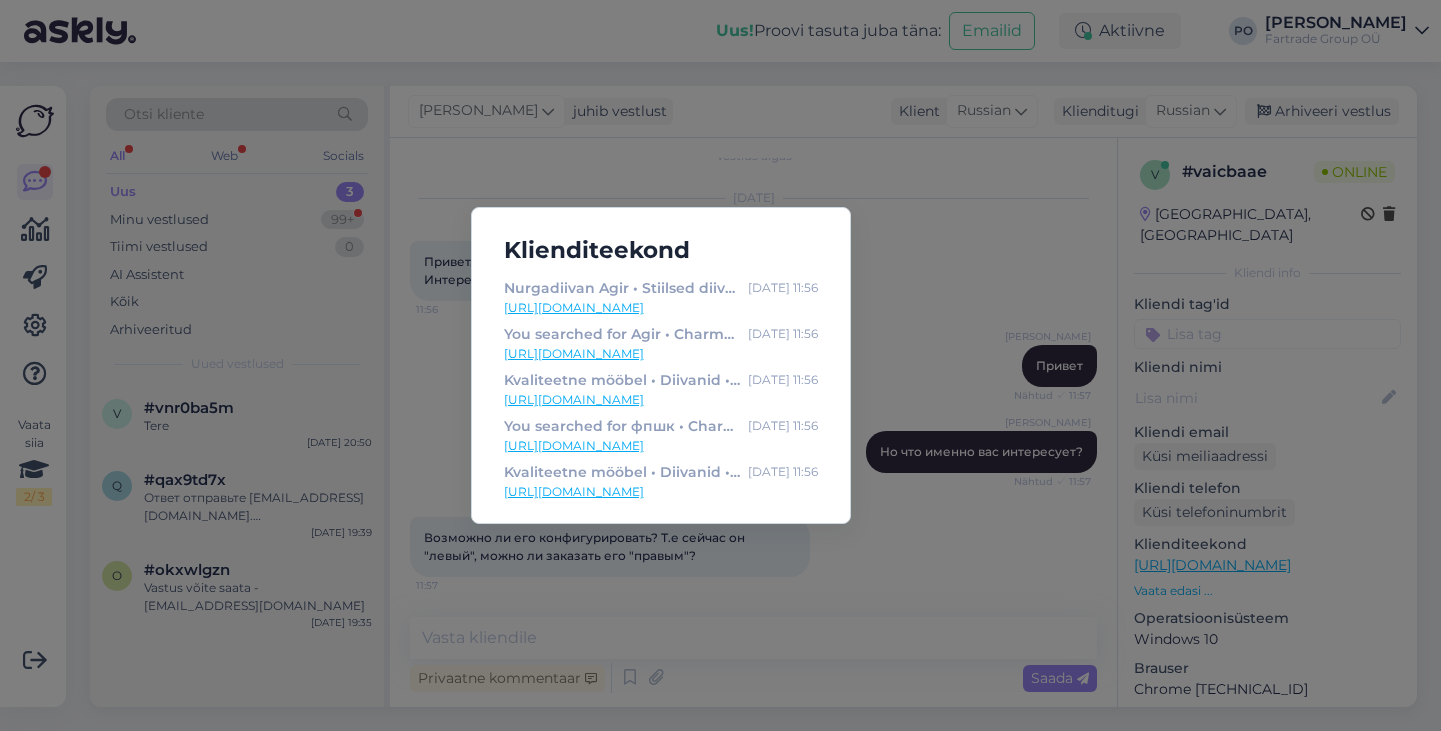 click on "Klienditeekond Nurgadiivan Agir • Stiilsed diivanid Furninovalt • Pehme mööbel Jul 14 11:56  https://charma.ee/toode/nurgadiivan-agir/ You searched for Agir • Charma Furniture Jul 14 11:56  https://charma.ee/?s=Agir&post_type=product Kvaliteetne mööbel • Diivanid • Tv-alused • Diivanilauad ja palju muud Jul 14 11:56  https://charma.ee/ You searched for фпшк • Charma Furniture Jul 14 11:56  https://charma.ee/?s=%D1%84%D0%BF%D1%88%D0%BA&post_type=product Kvaliteetne mööbel • Diivanid • Tv-alused • Diivanilauad ja palju muud Jul 14 11:56  https://charma.ee/" at bounding box center [720, 365] 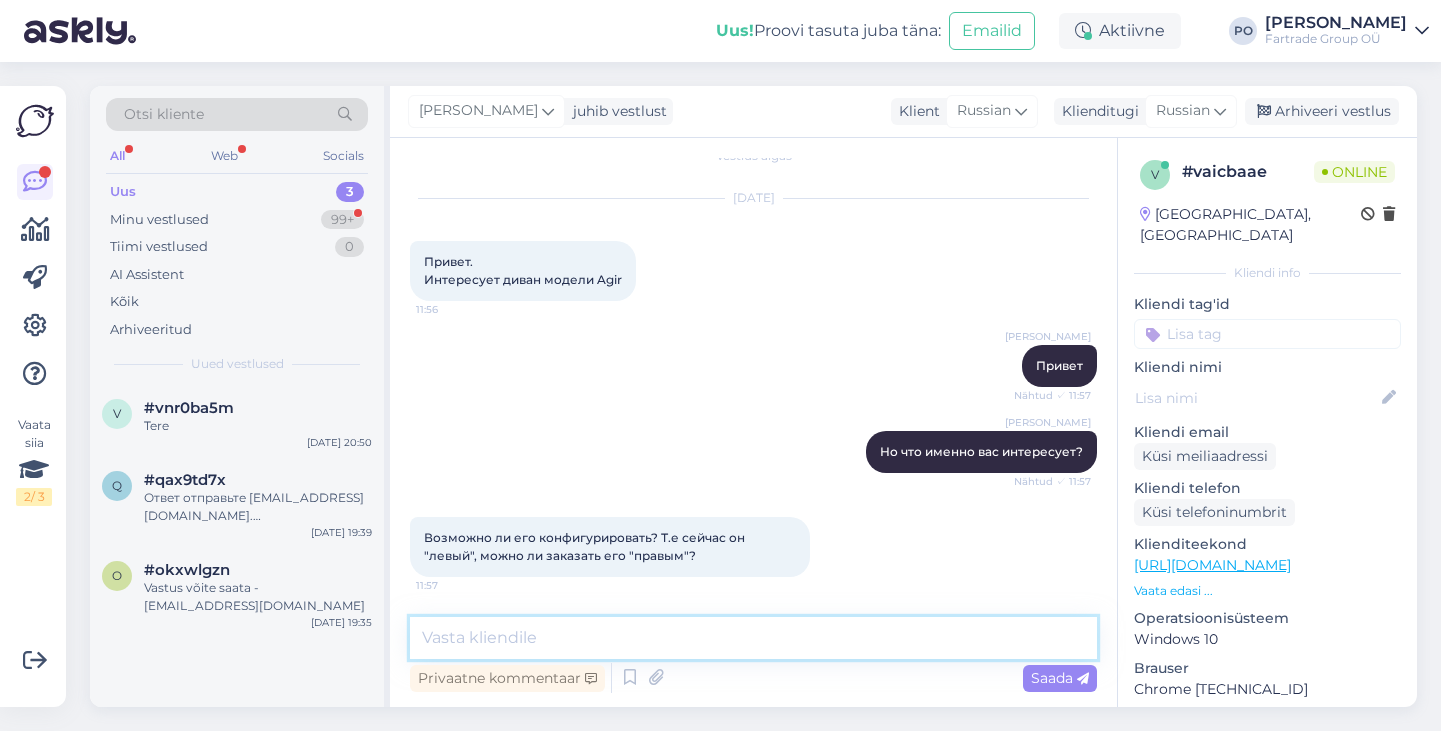 click at bounding box center [753, 638] 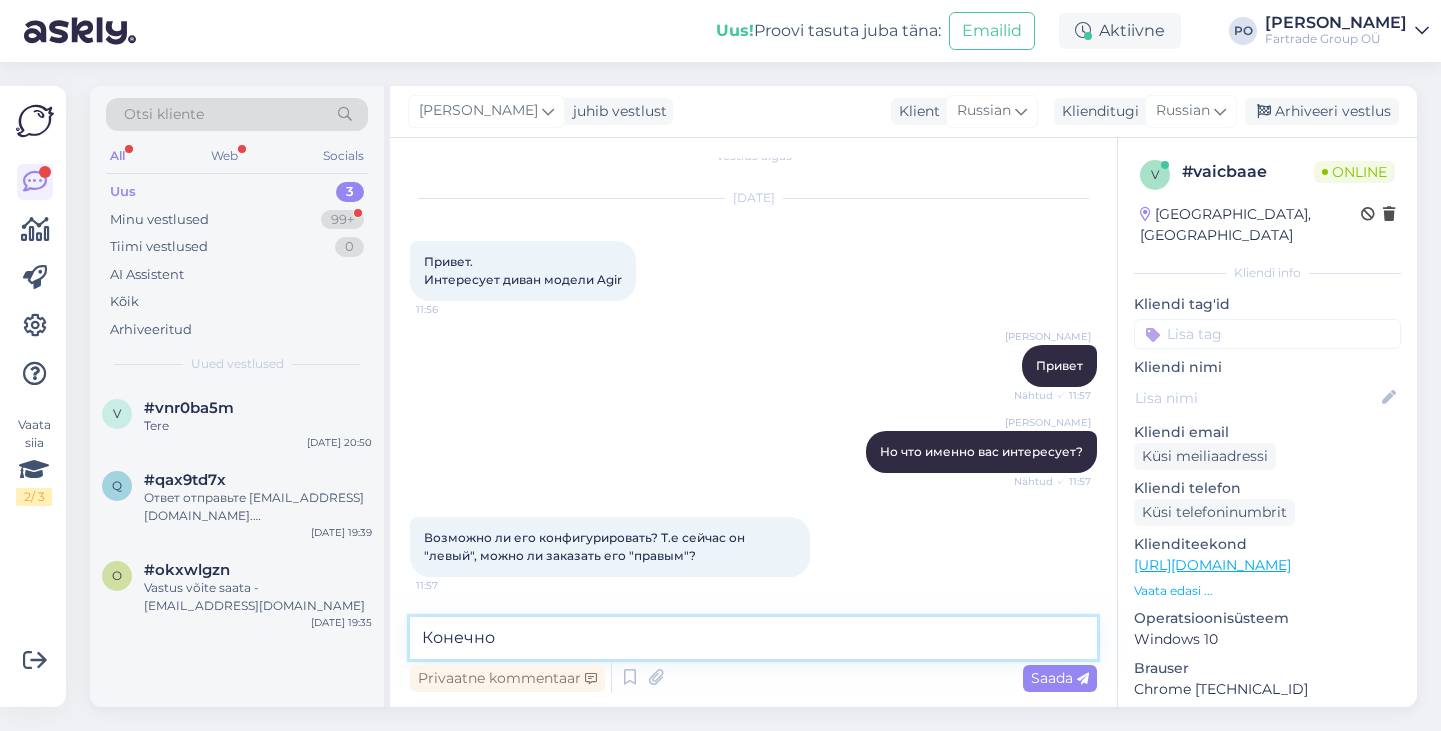 type on "Конечно" 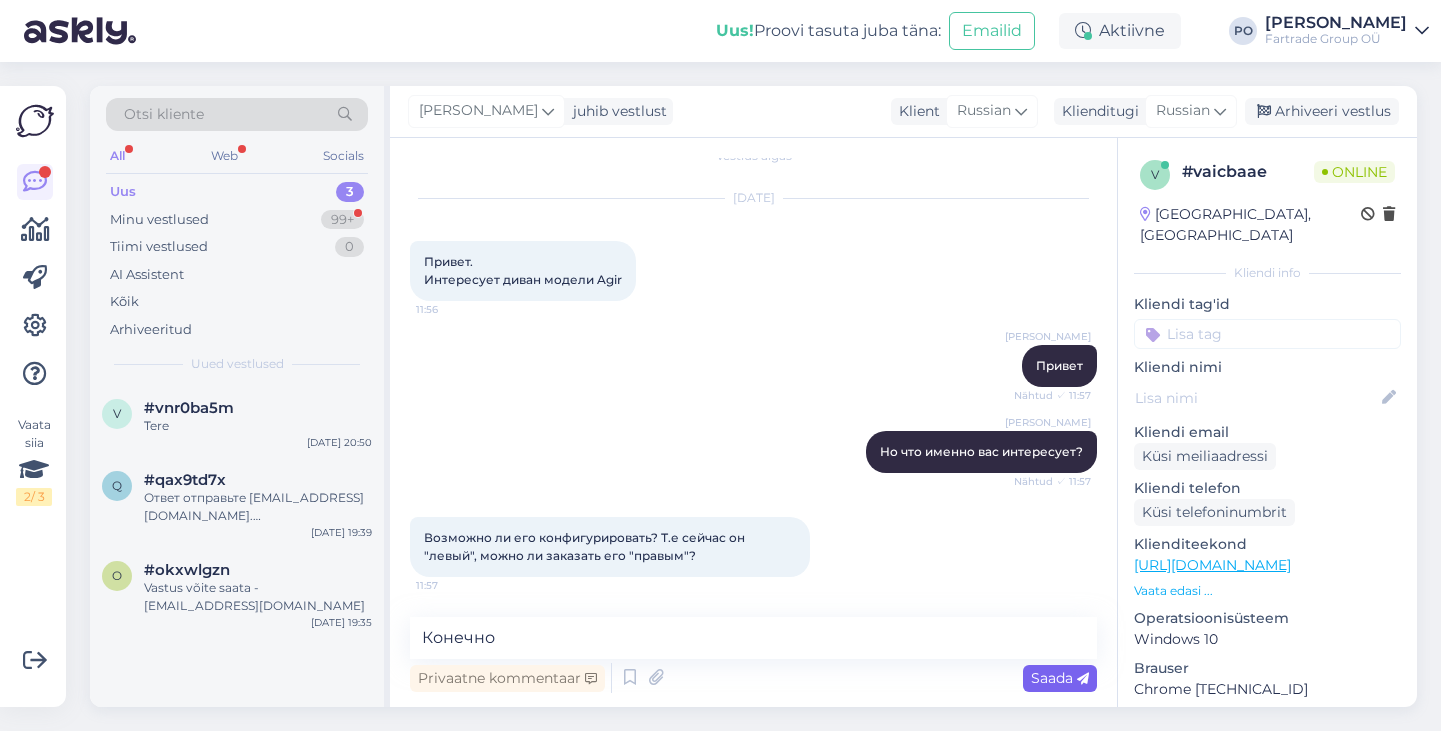 click on "Saada" at bounding box center (1060, 678) 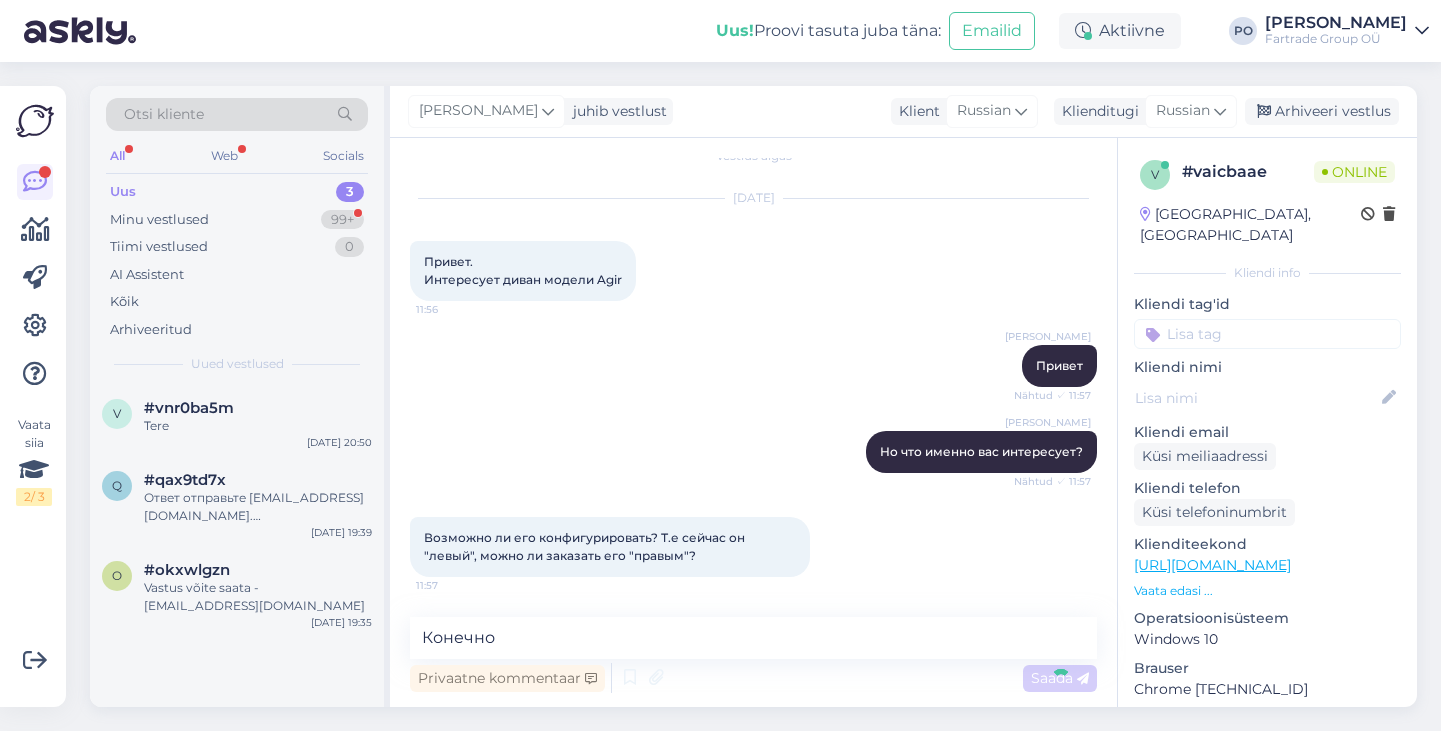 type 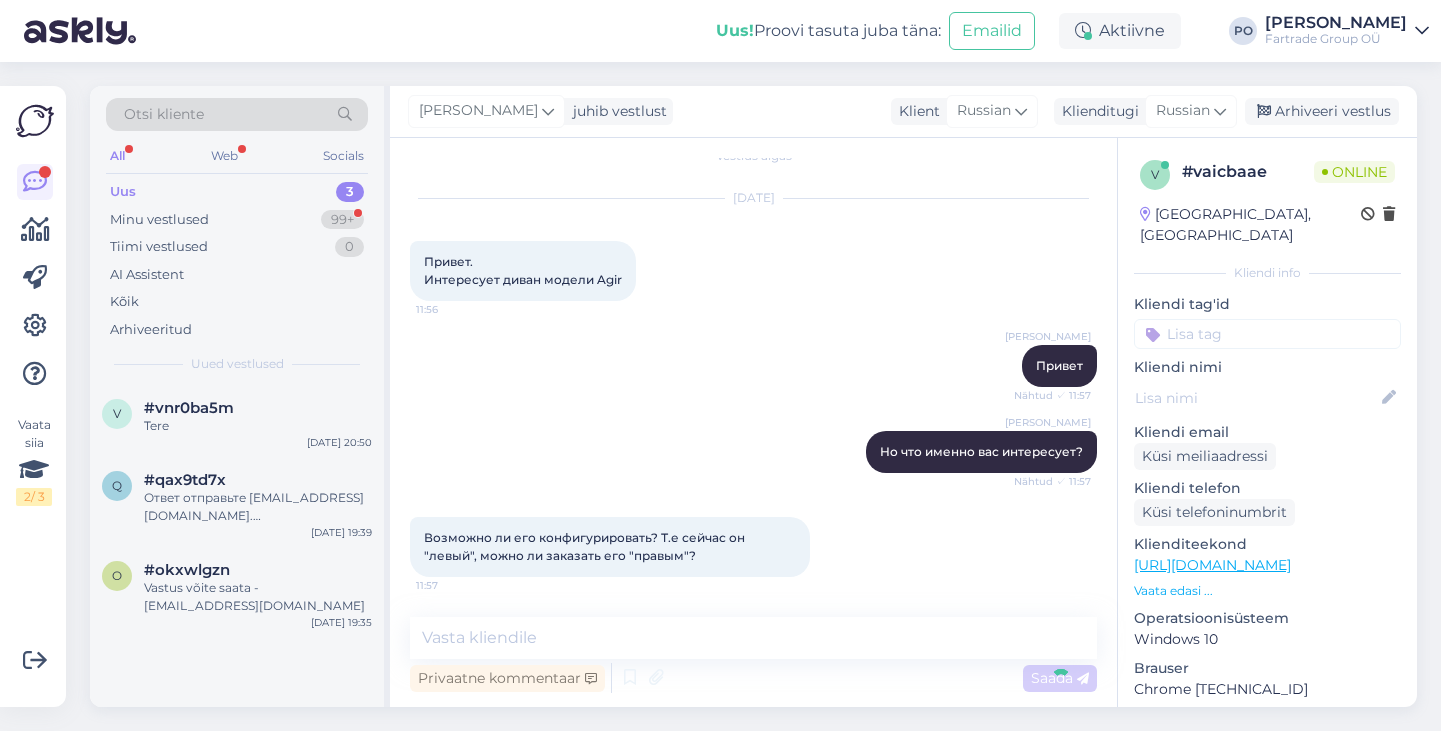 scroll, scrollTop: 109, scrollLeft: 0, axis: vertical 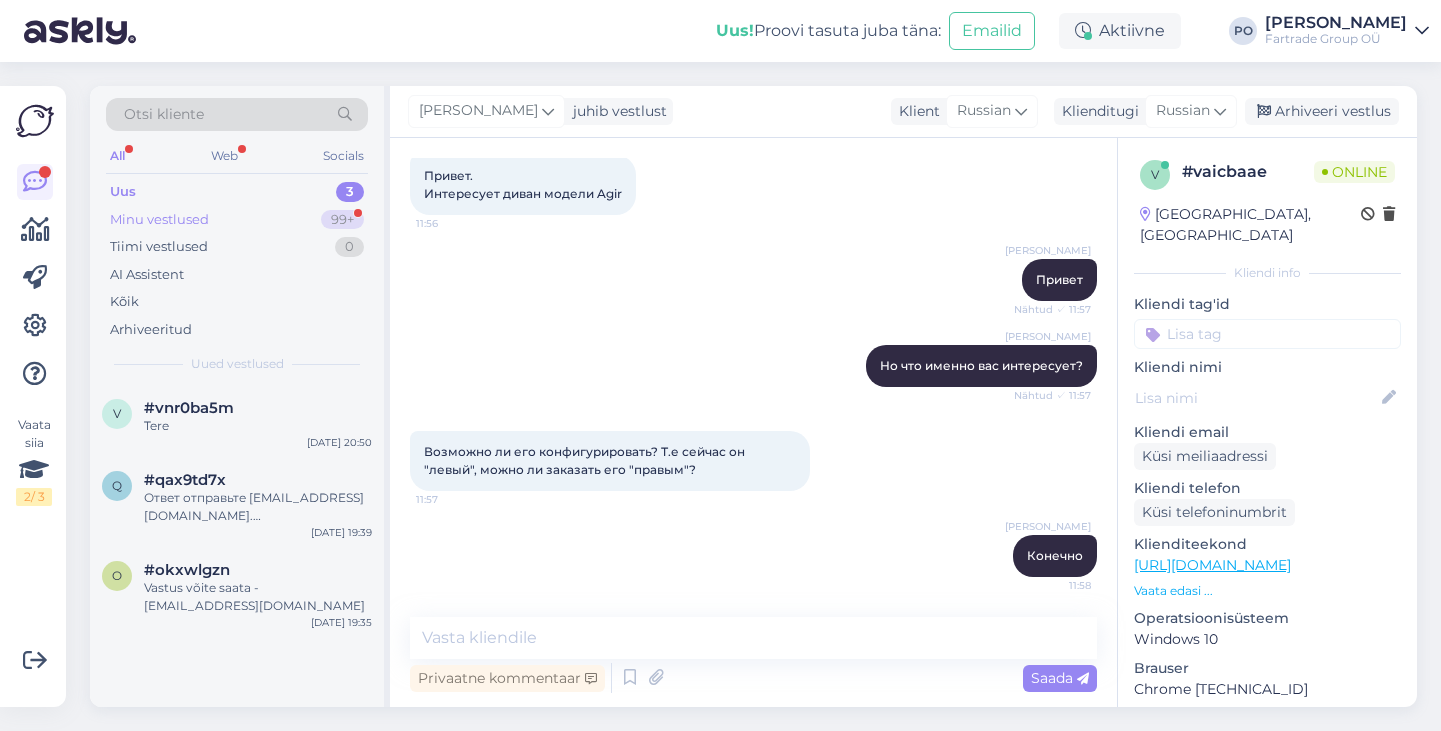 click on "Minu vestlused 99+" at bounding box center (237, 220) 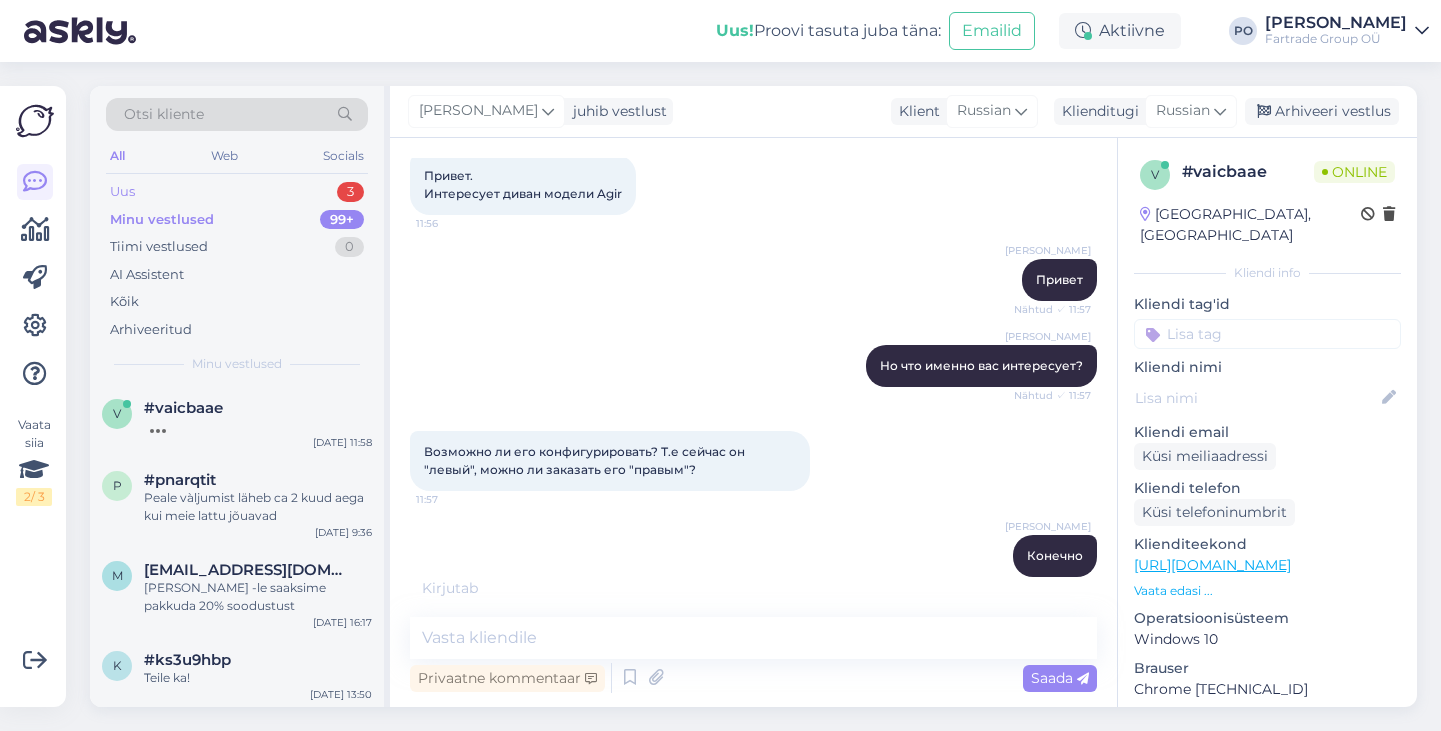 click on "Uus 3" at bounding box center (237, 192) 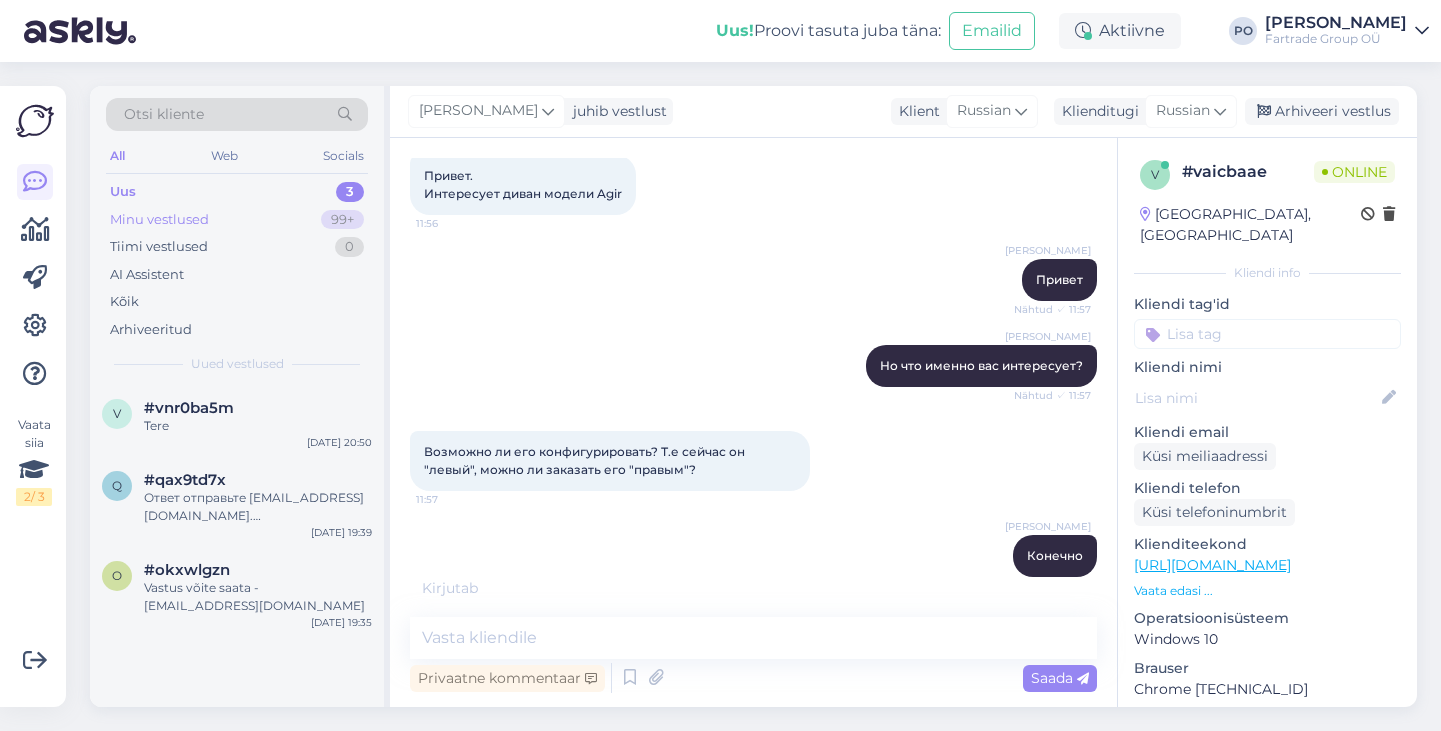 click on "Minu vestlused" at bounding box center [159, 220] 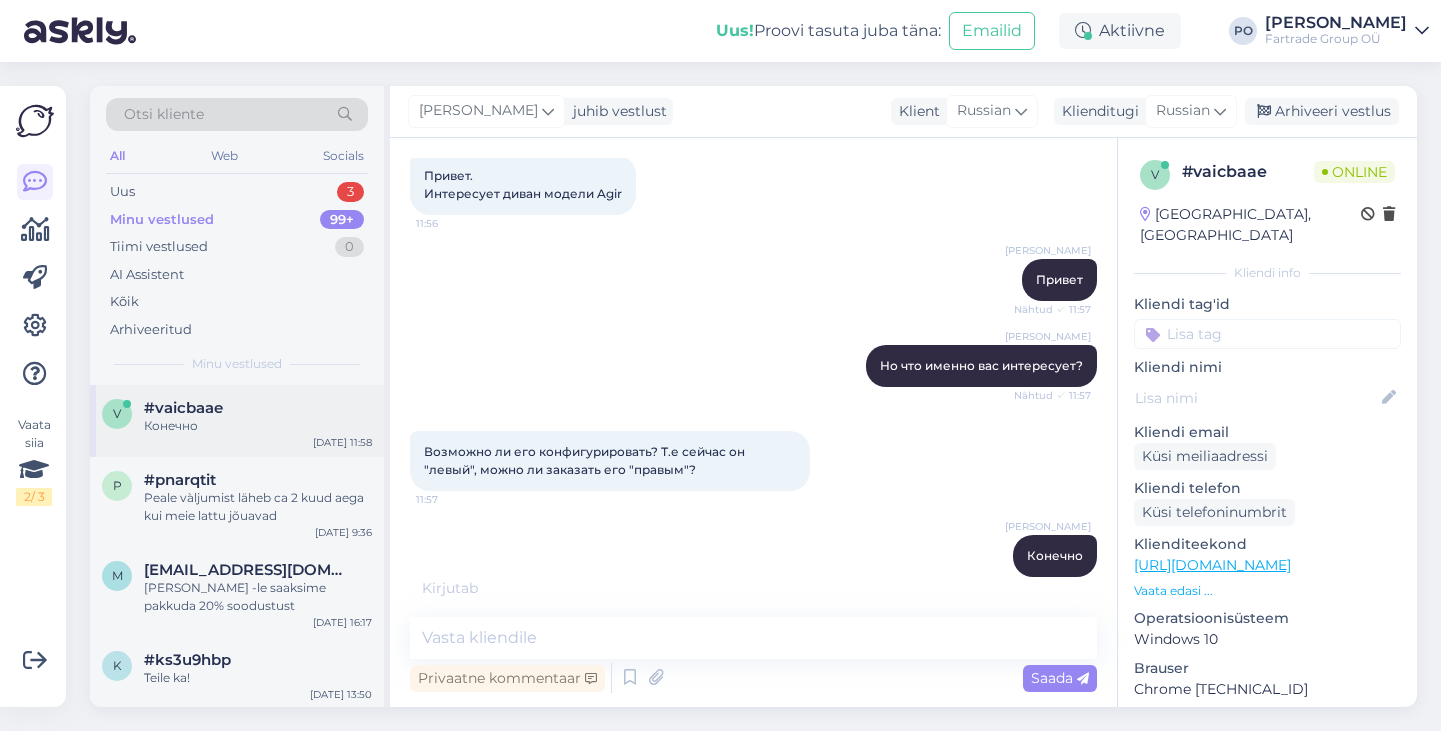 click on "#vaicbaae" at bounding box center (258, 408) 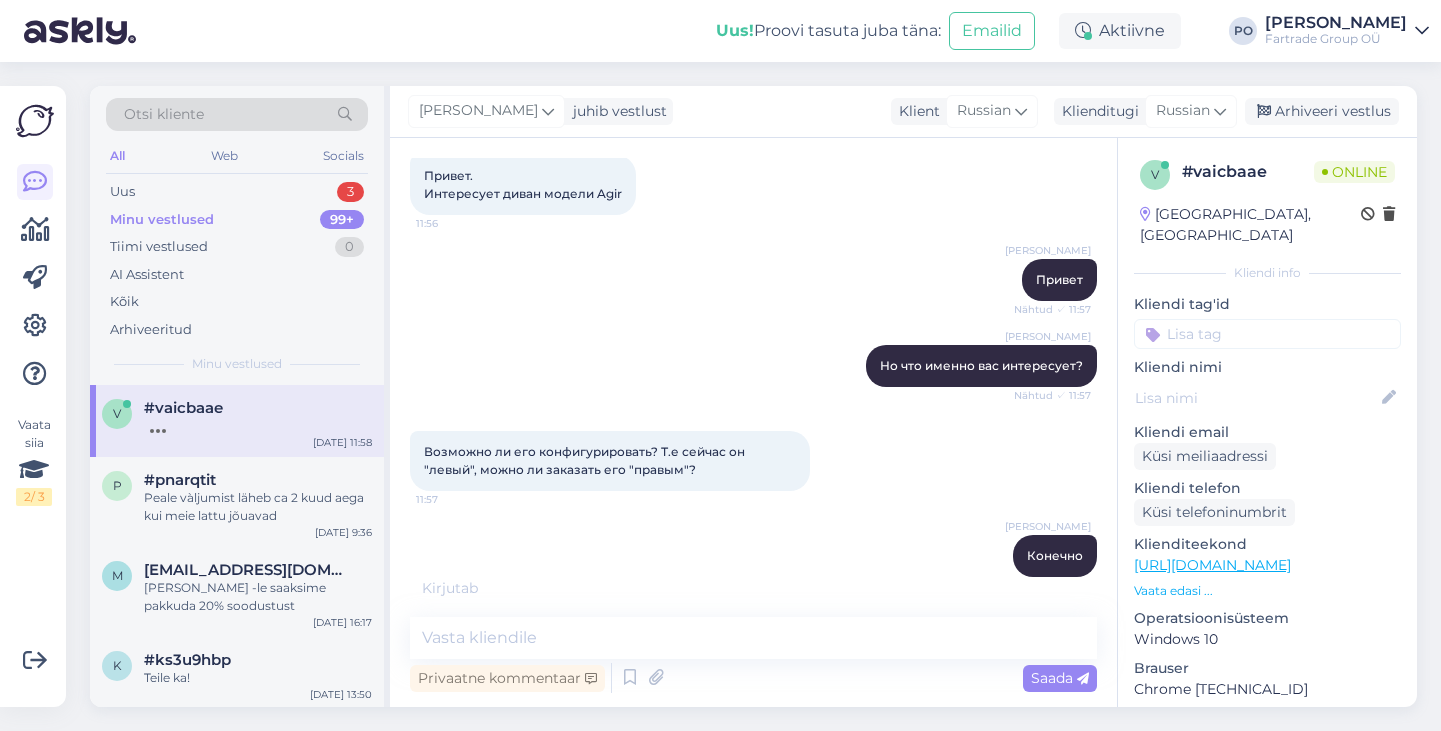 scroll, scrollTop: 130, scrollLeft: 0, axis: vertical 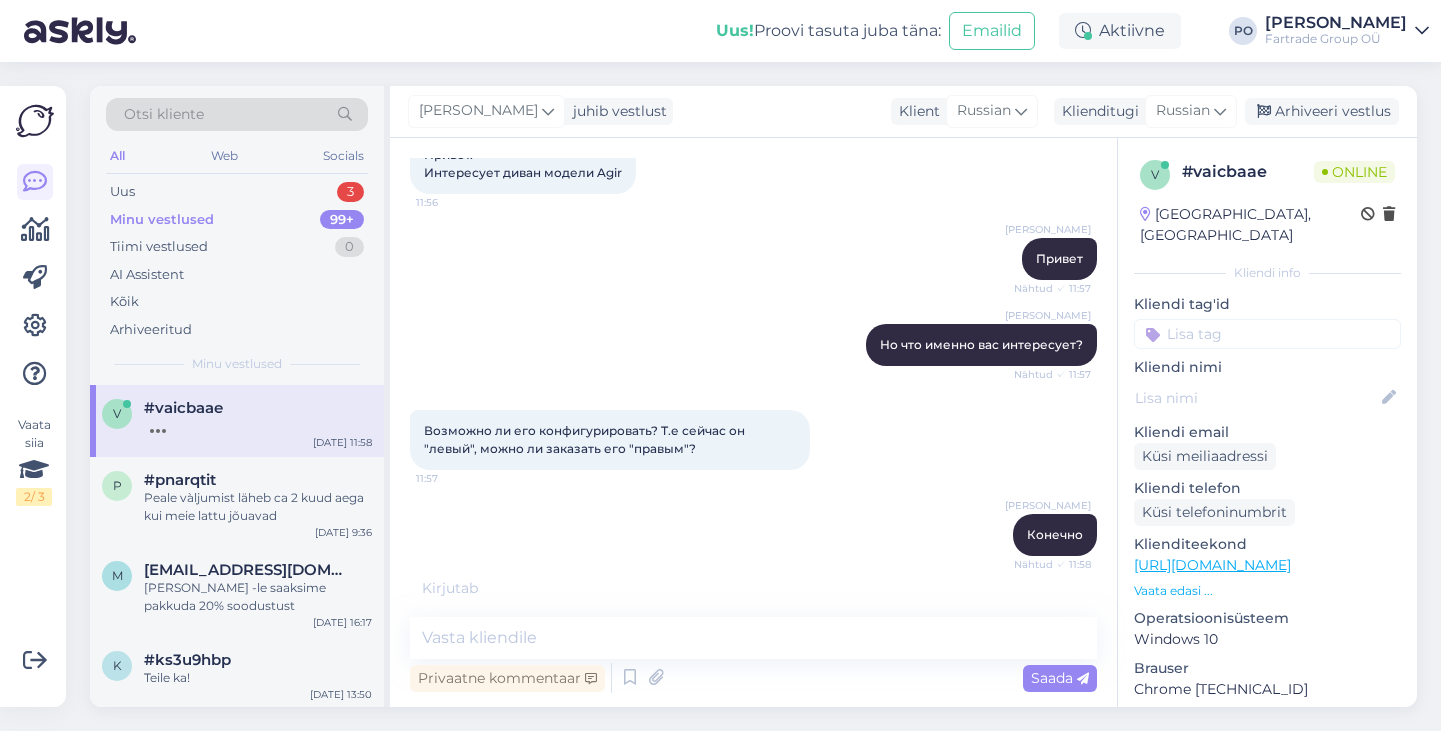 click on "Vaata edasi ..." at bounding box center (1267, 591) 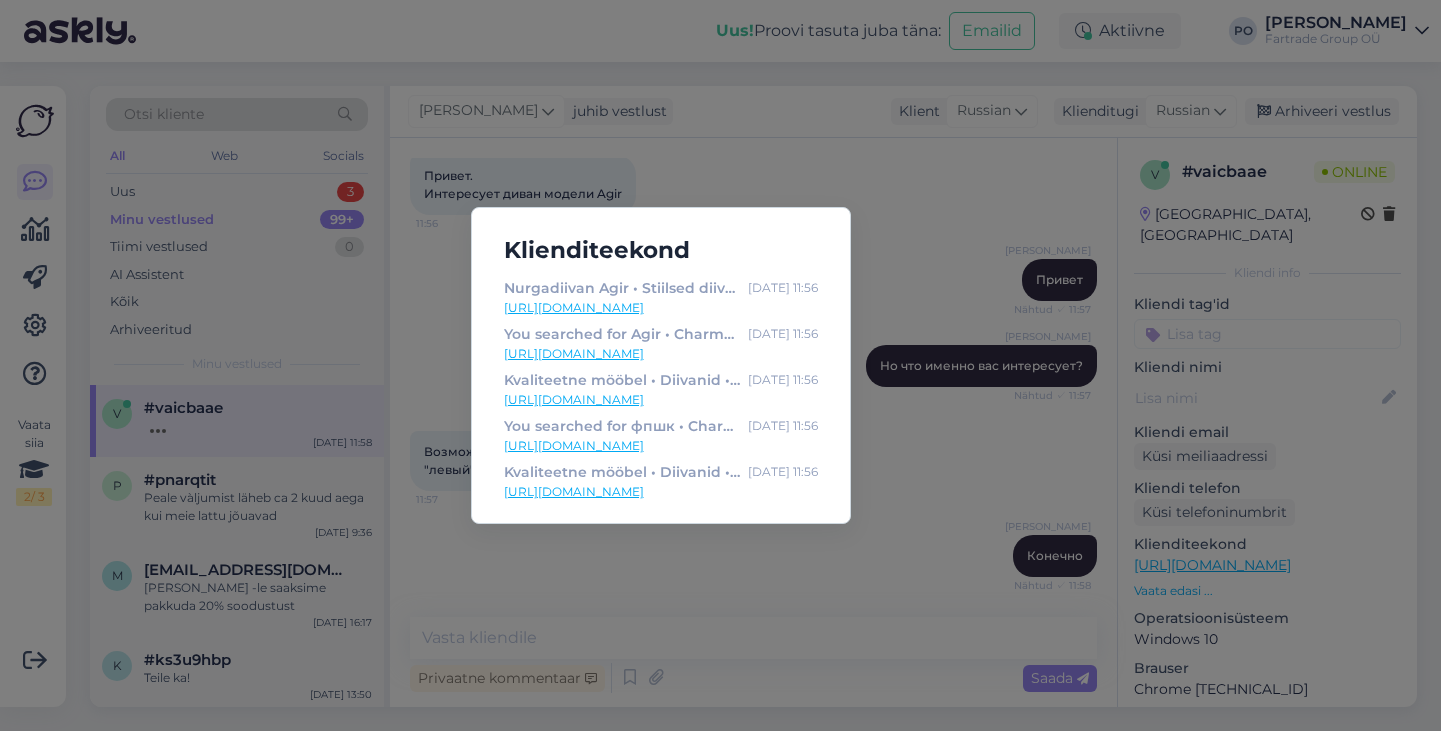 scroll, scrollTop: 109, scrollLeft: 0, axis: vertical 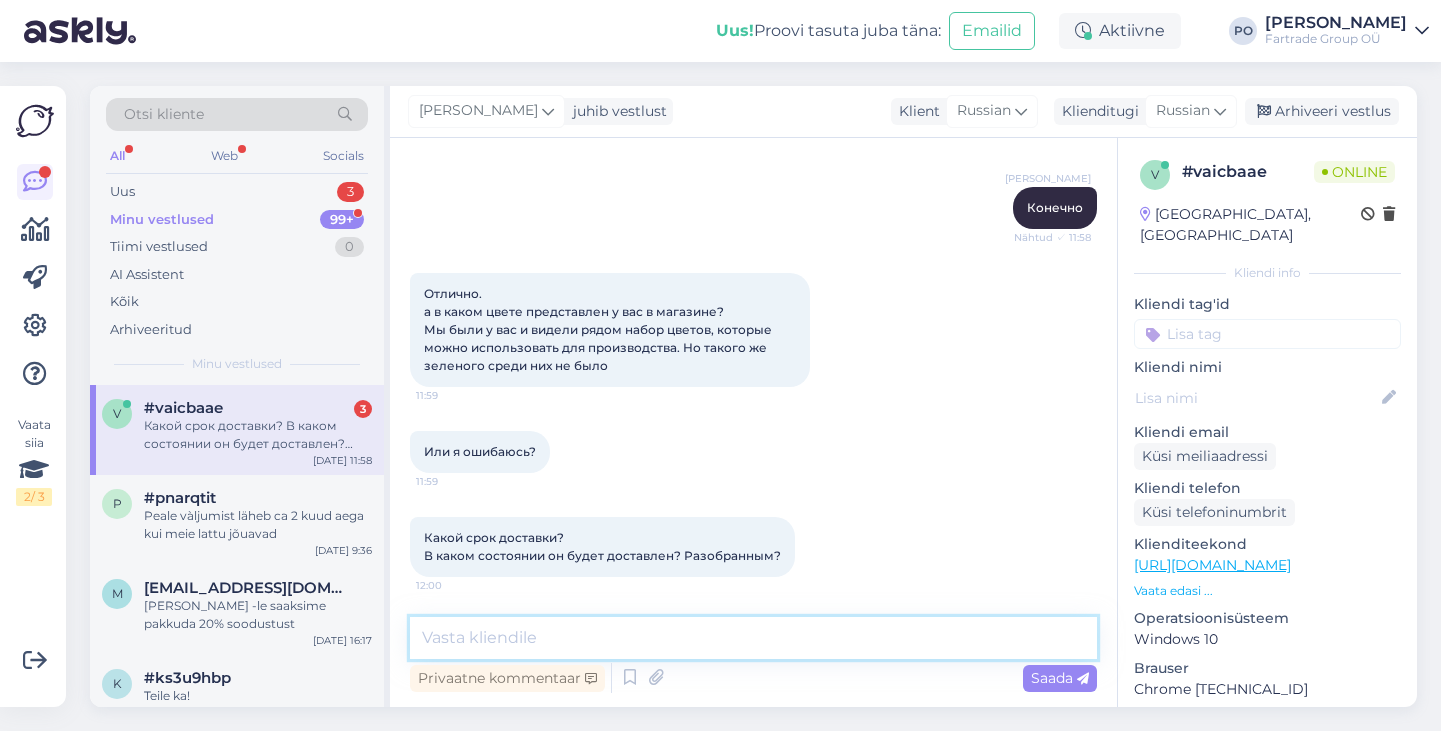 click at bounding box center [753, 638] 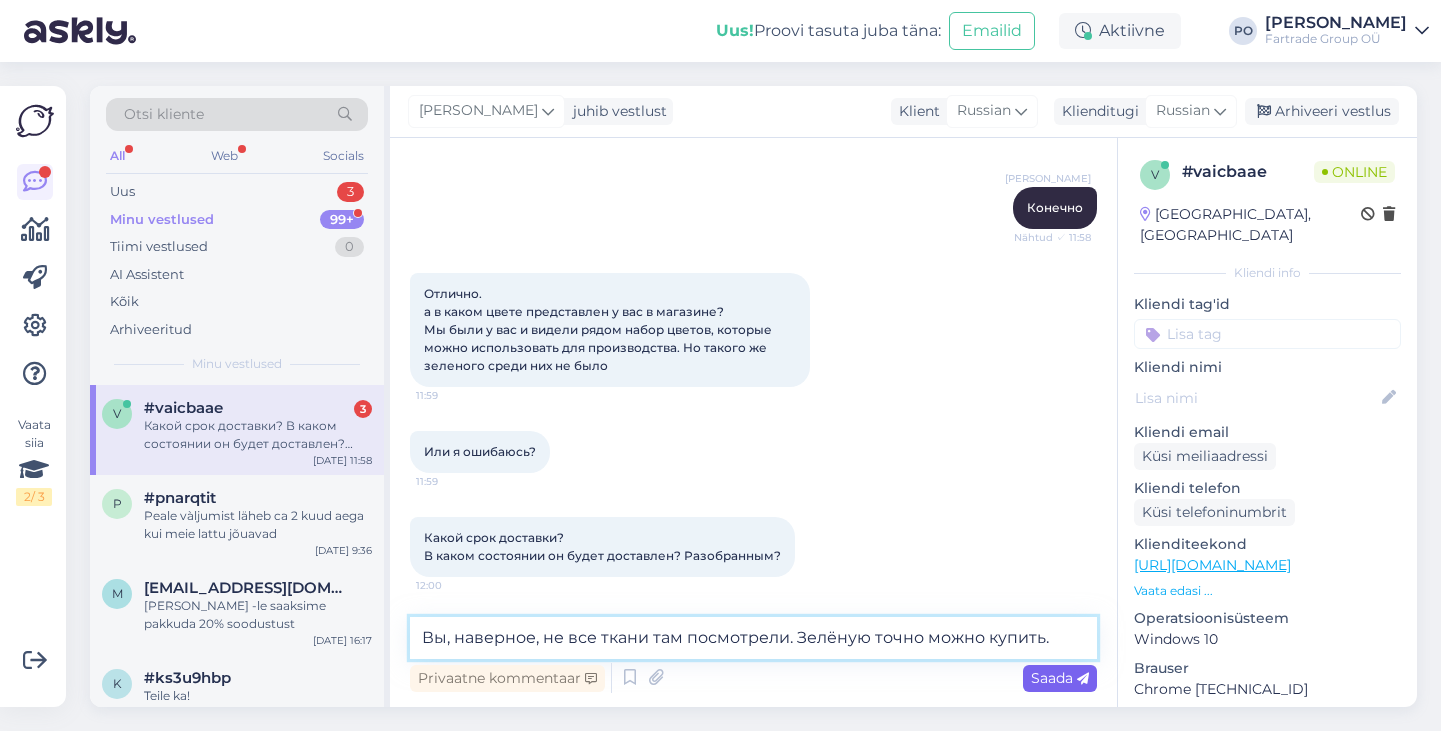 type on "Вы, наверное, не все ткани там посмотрели. Зелёную точно можно купить." 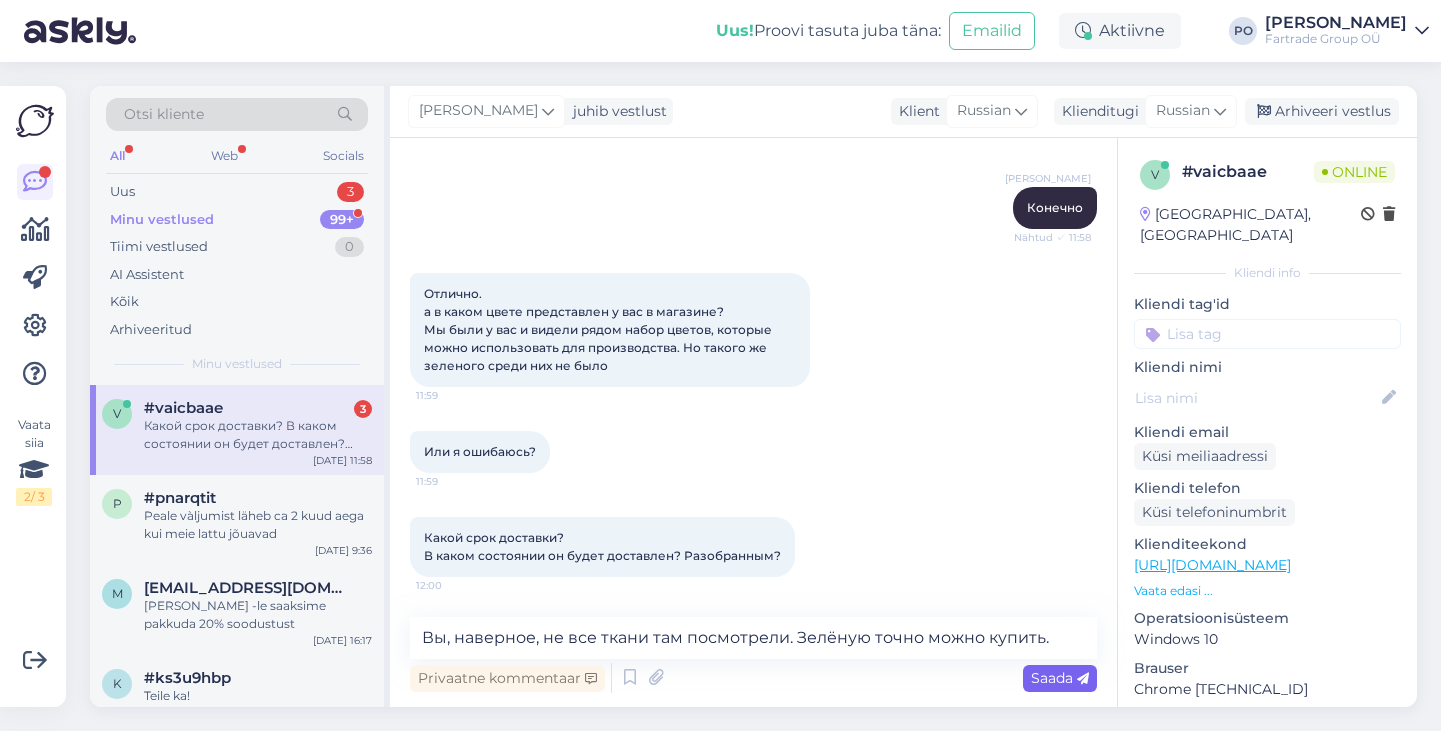 click on "Saada" at bounding box center (1060, 678) 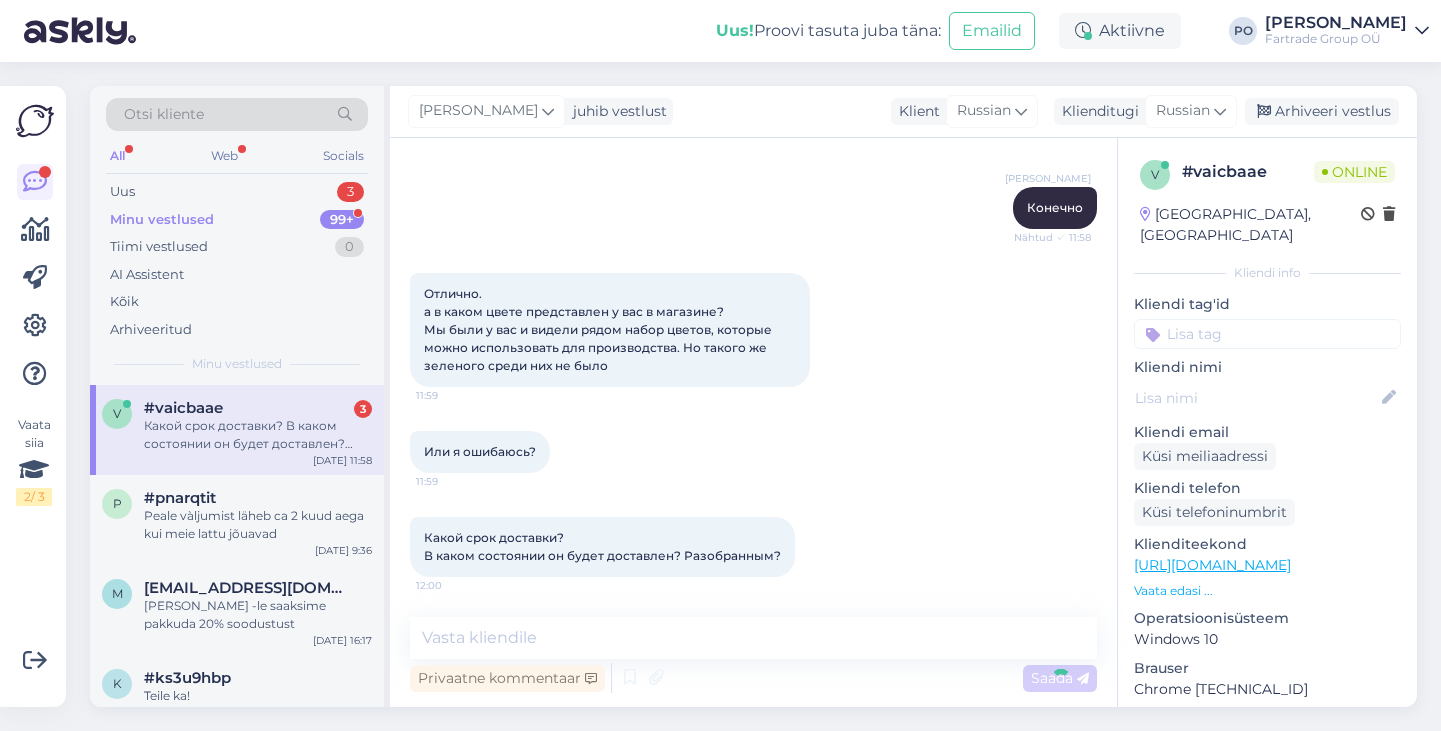 scroll, scrollTop: 561, scrollLeft: 0, axis: vertical 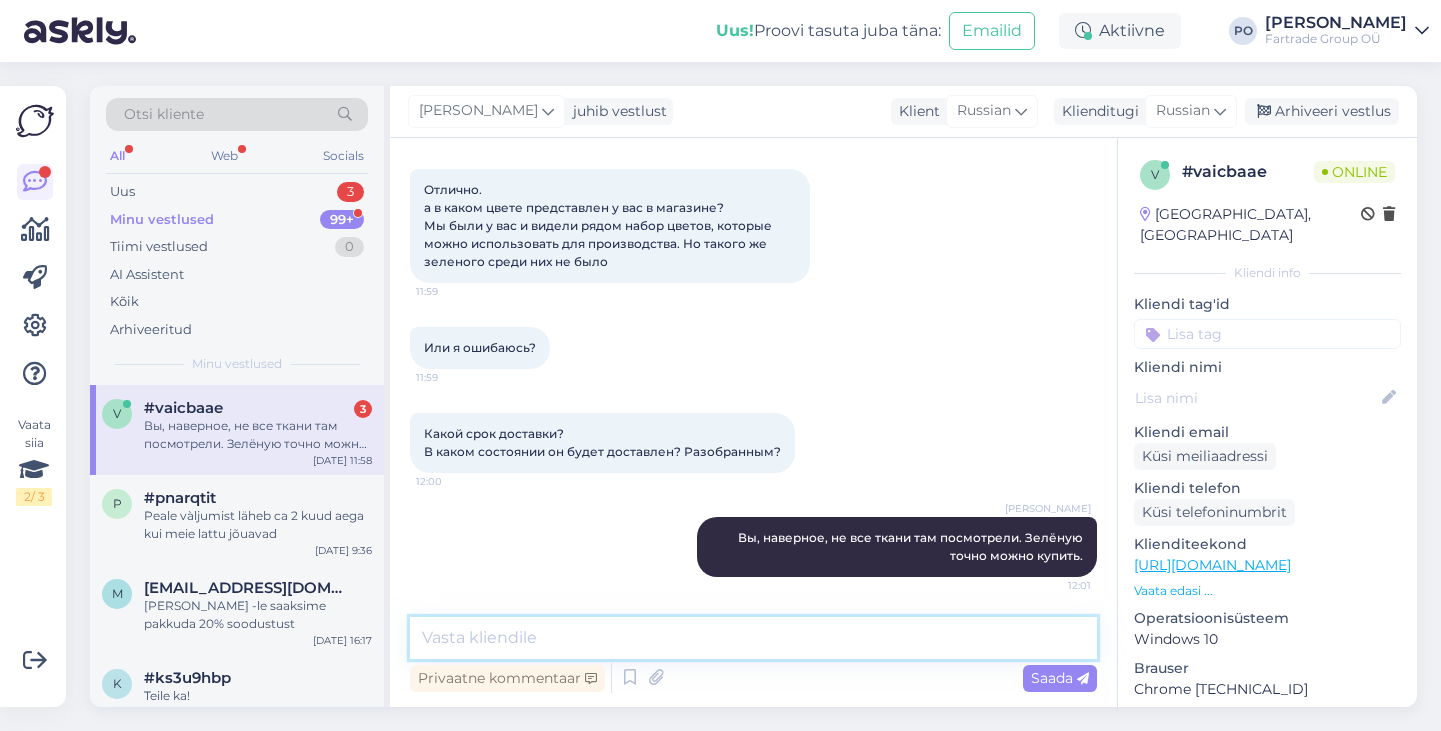 click at bounding box center (753, 638) 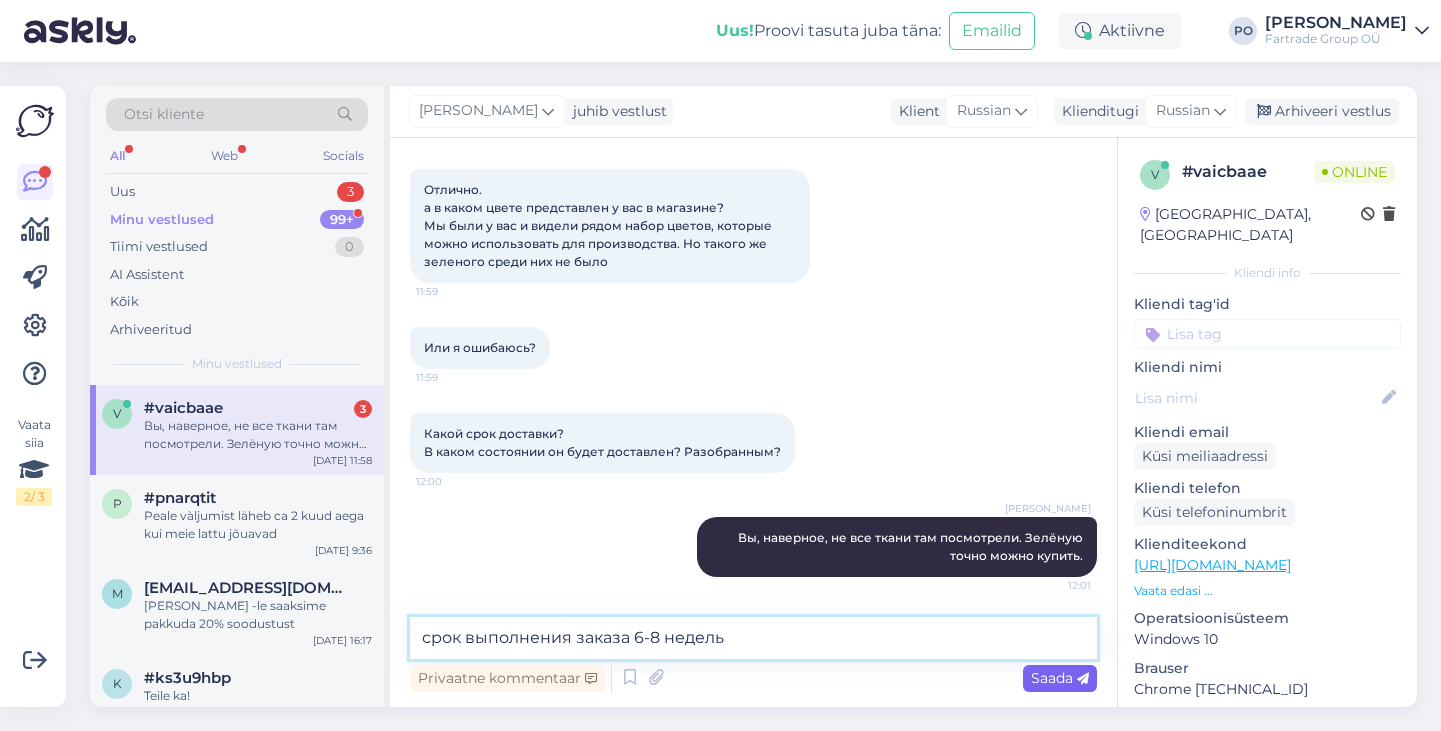 type on "срок выполнения заказа 6-8 недель" 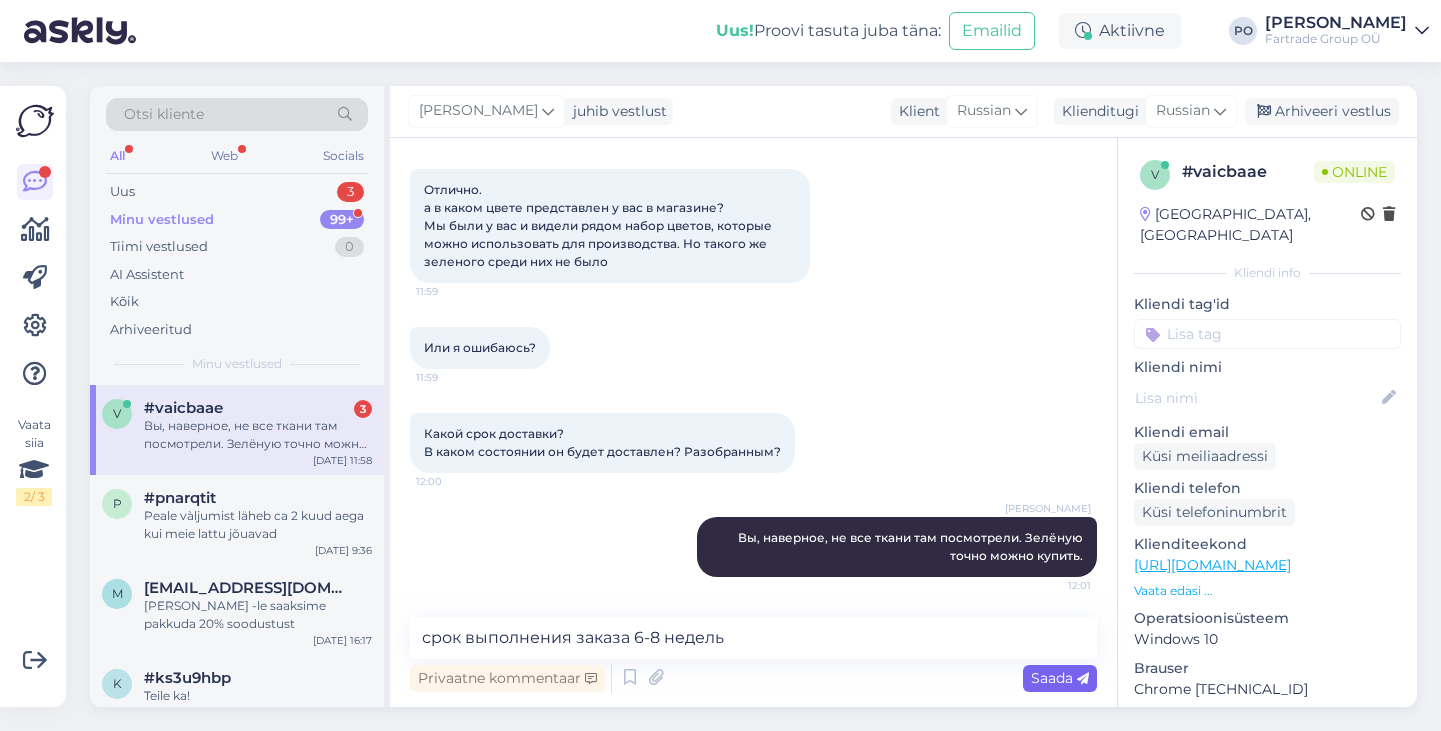 click on "Saada" at bounding box center [1060, 678] 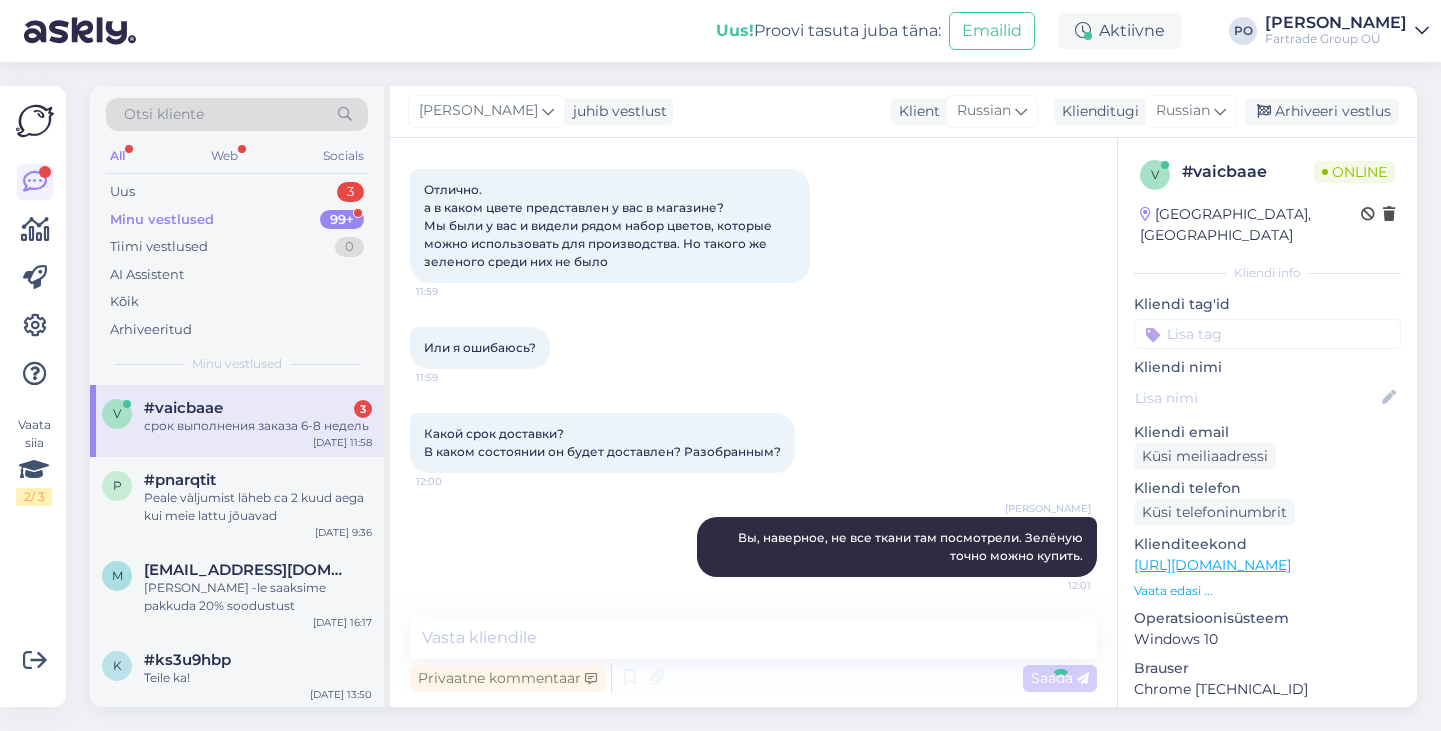 scroll, scrollTop: 647, scrollLeft: 0, axis: vertical 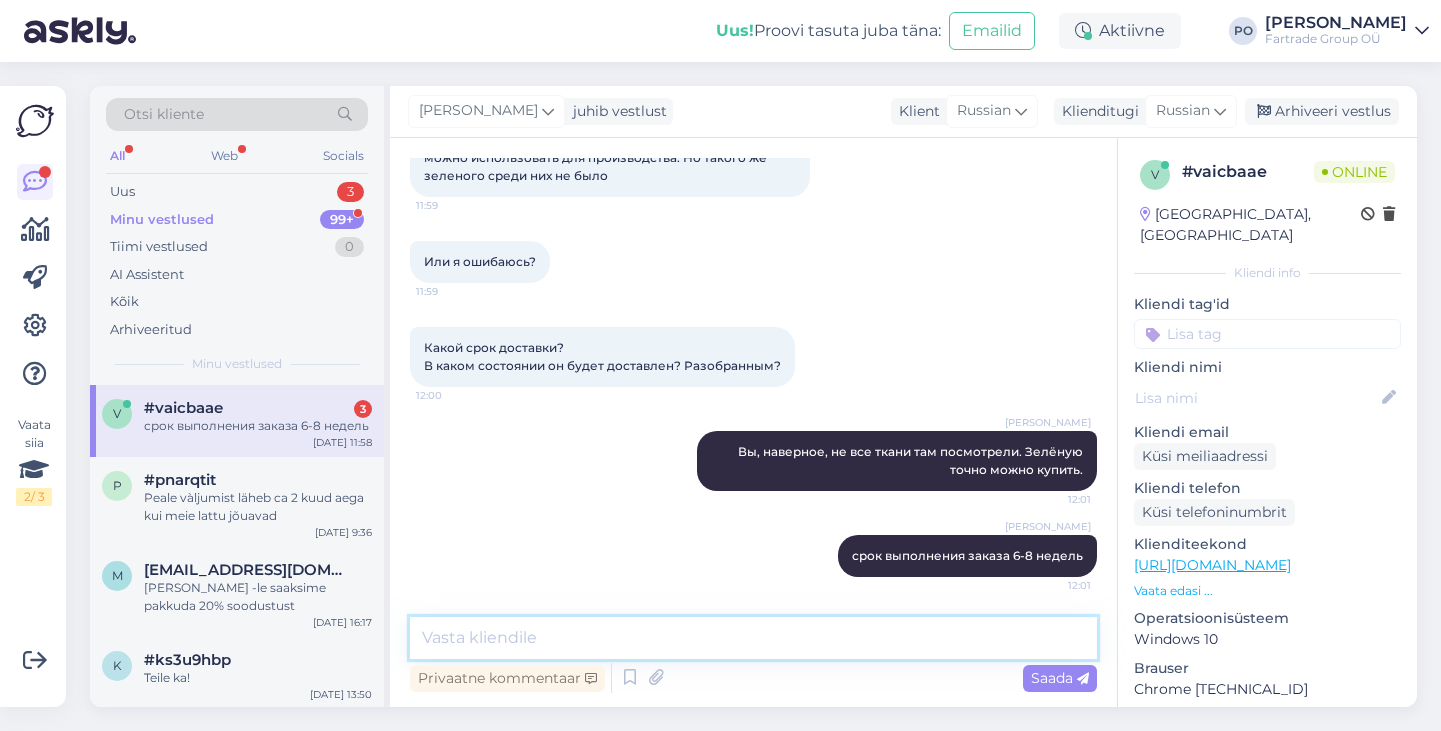 click at bounding box center [753, 638] 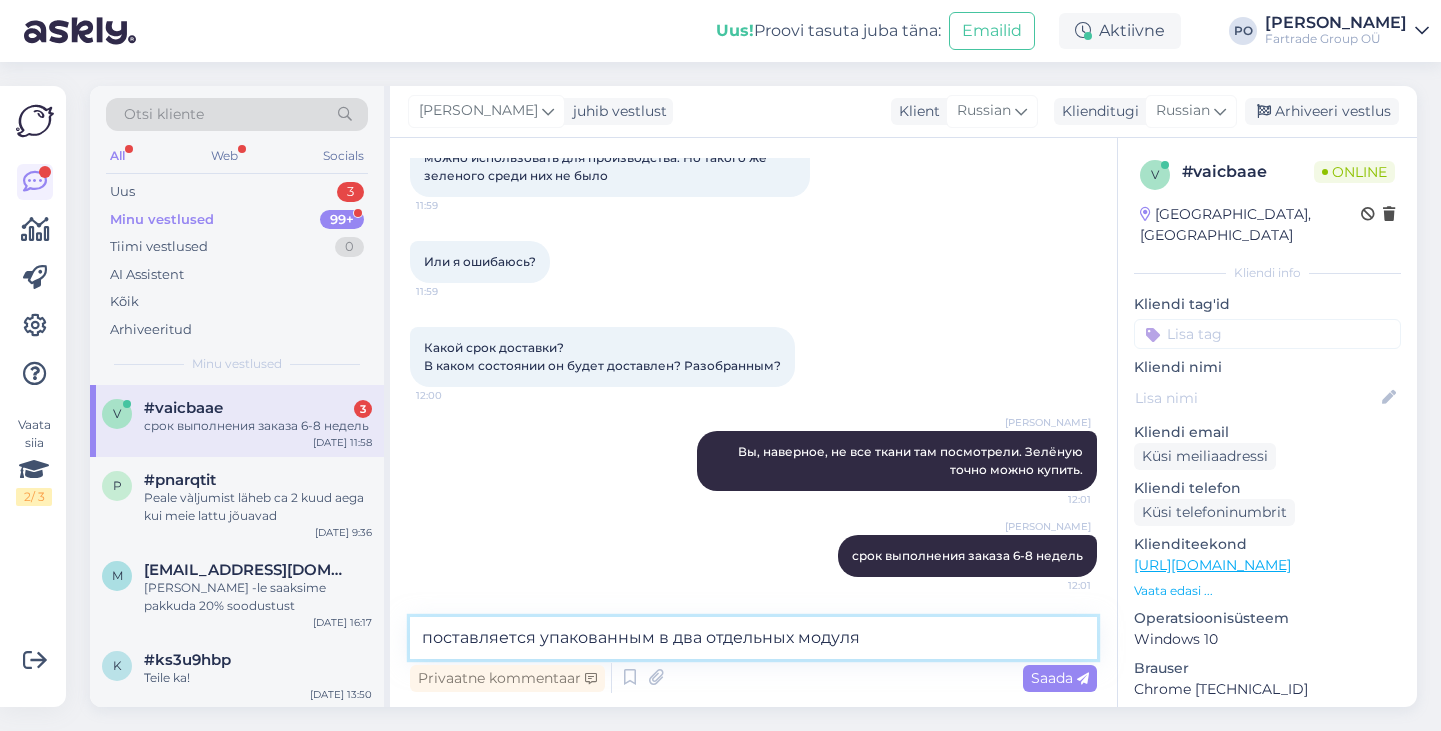 type on "поставляется упакованным в два отдельных модуля" 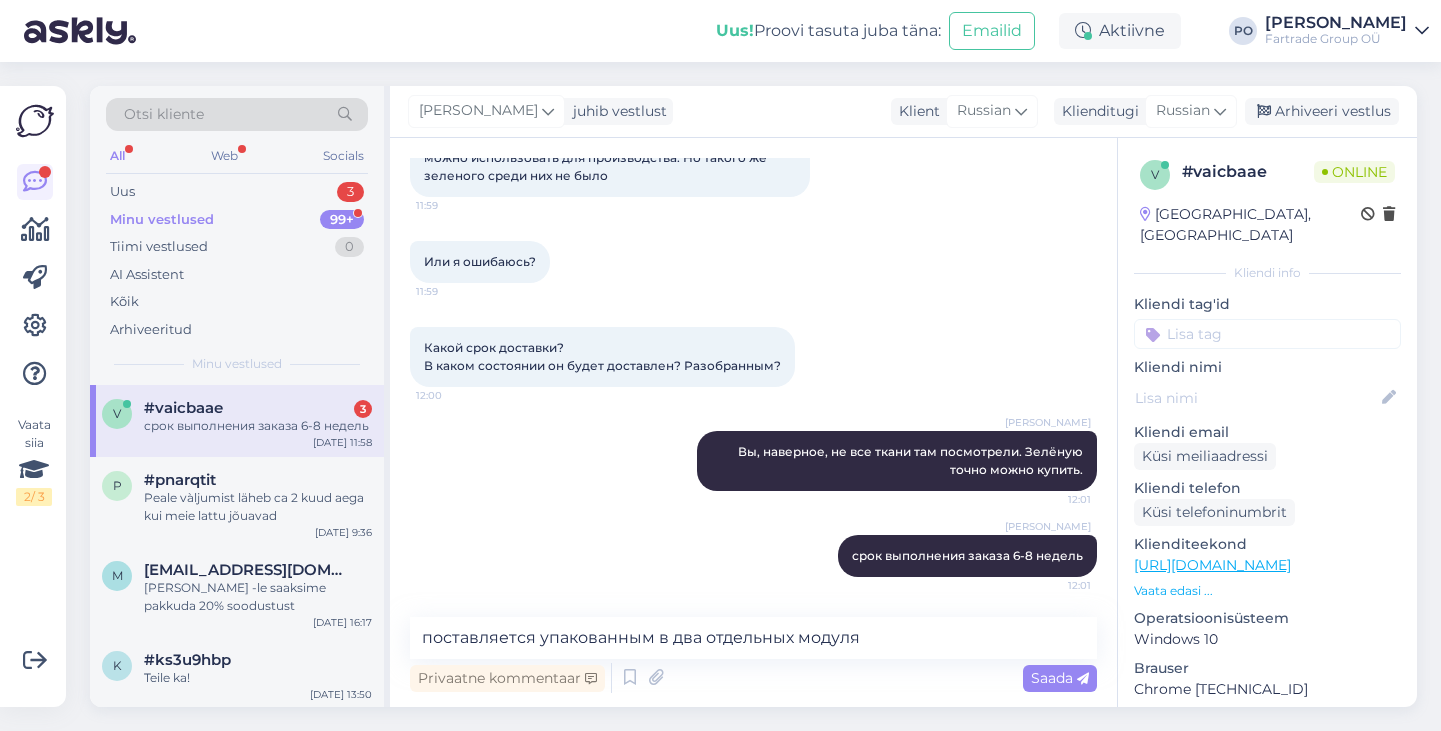 click on "Saada" at bounding box center [1060, 678] 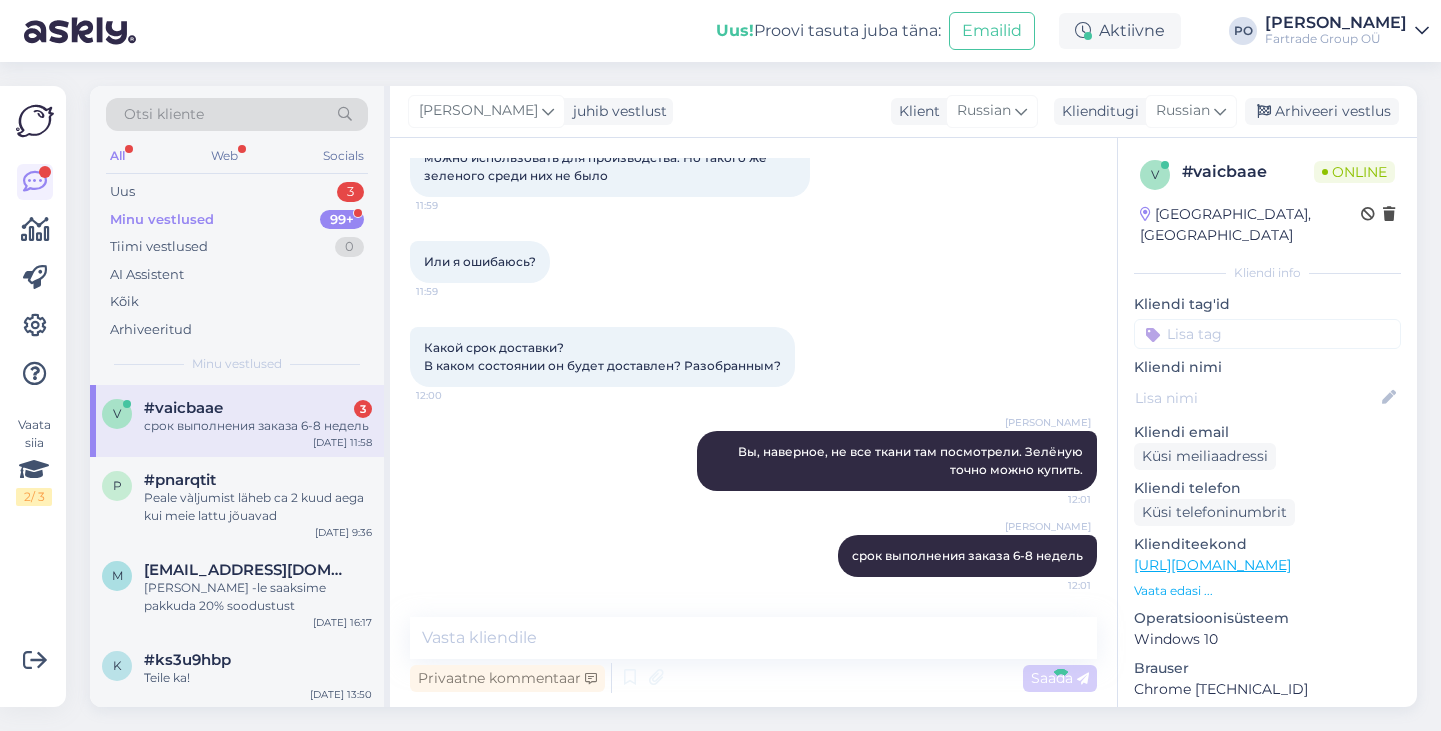 scroll, scrollTop: 733, scrollLeft: 0, axis: vertical 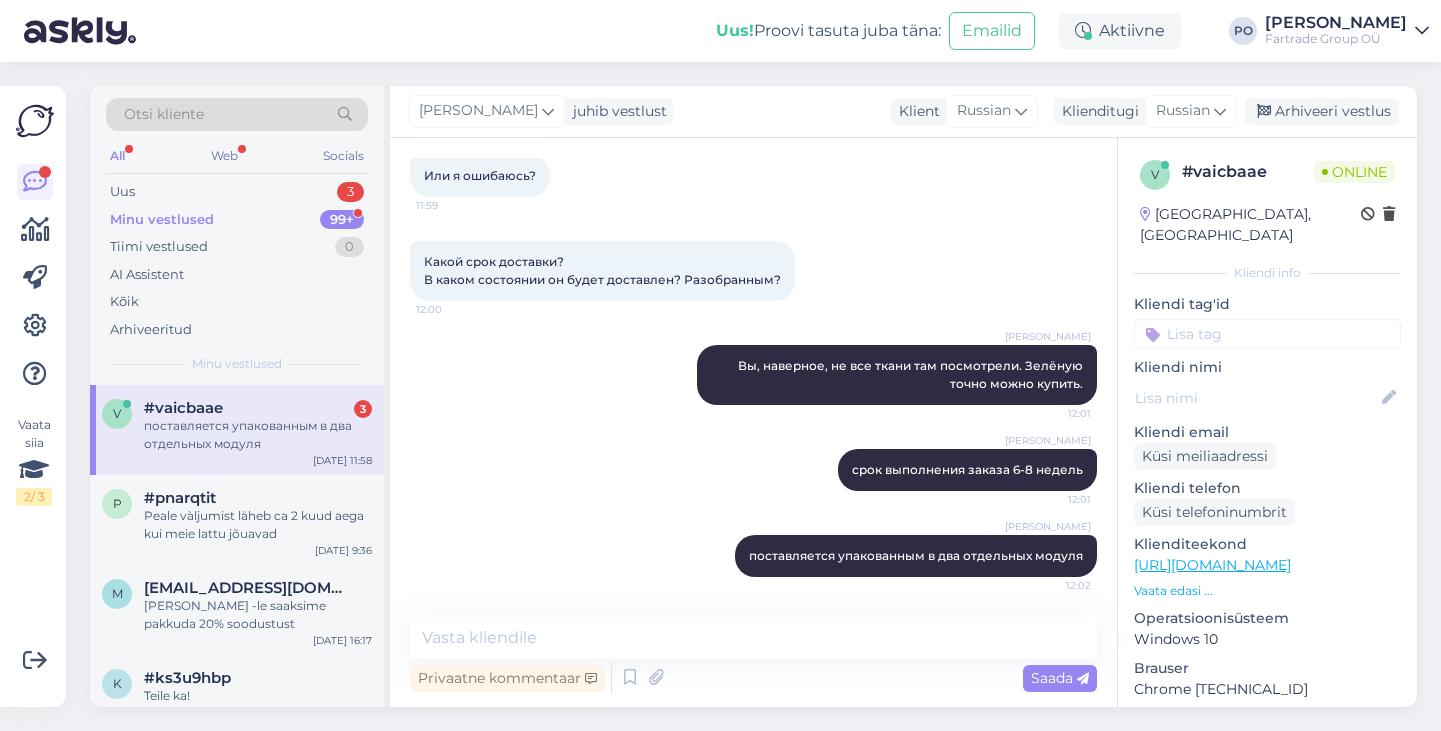 click on "Vaata edasi ..." at bounding box center [1267, 591] 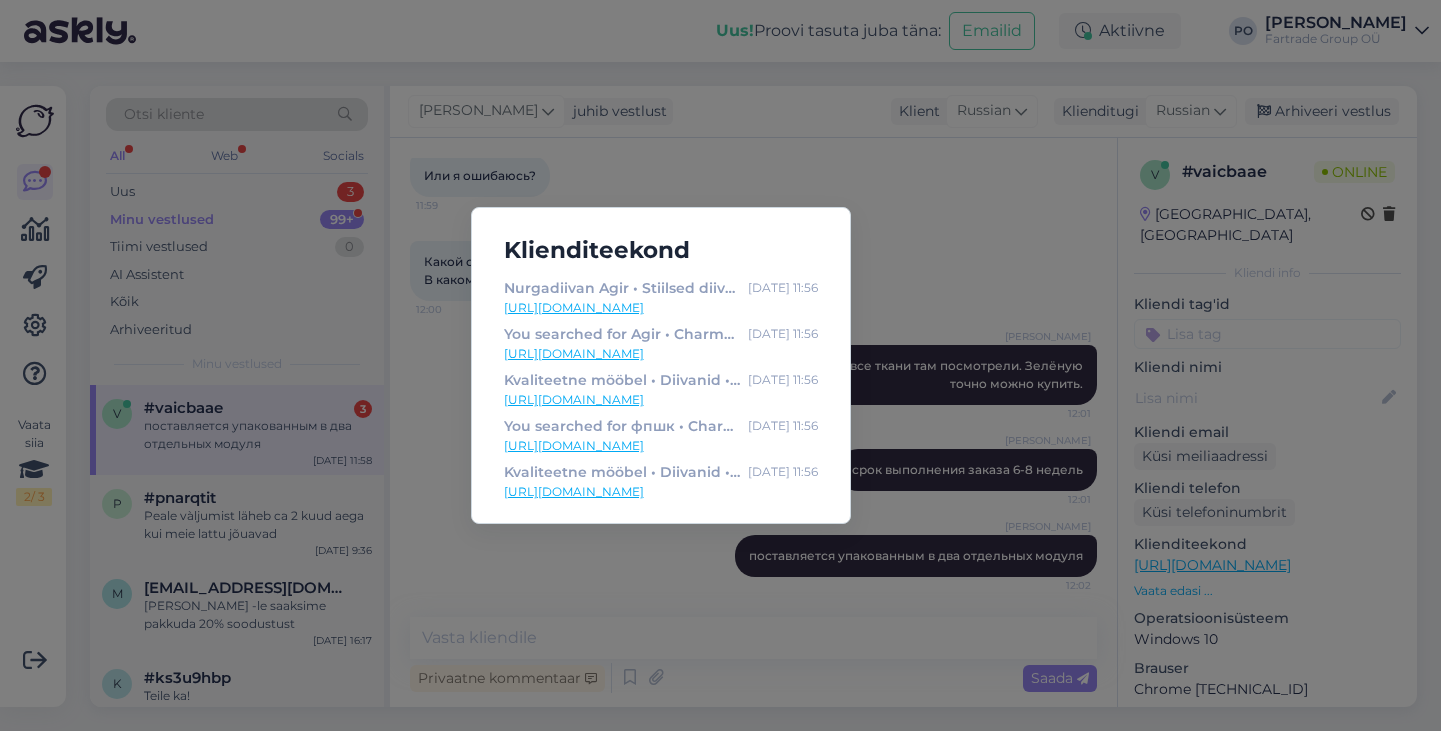 click on "Klienditeekond Nurgadiivan Agir • Stiilsed diivanid Furninovalt • Pehme mööbel Jul 14 11:56  https://charma.ee/toode/nurgadiivan-agir/ You searched for Agir • Charma Furniture Jul 14 11:56  https://charma.ee/?s=Agir&post_type=product Kvaliteetne mööbel • Diivanid • Tv-alused • Diivanilauad ja palju muud Jul 14 11:56  https://charma.ee/ You searched for фпшк • Charma Furniture Jul 14 11:56  https://charma.ee/?s=%D1%84%D0%BF%D1%88%D0%BA&post_type=product Kvaliteetne mööbel • Diivanid • Tv-alused • Diivanilauad ja palju muud Jul 14 11:56  https://charma.ee/" at bounding box center (720, 365) 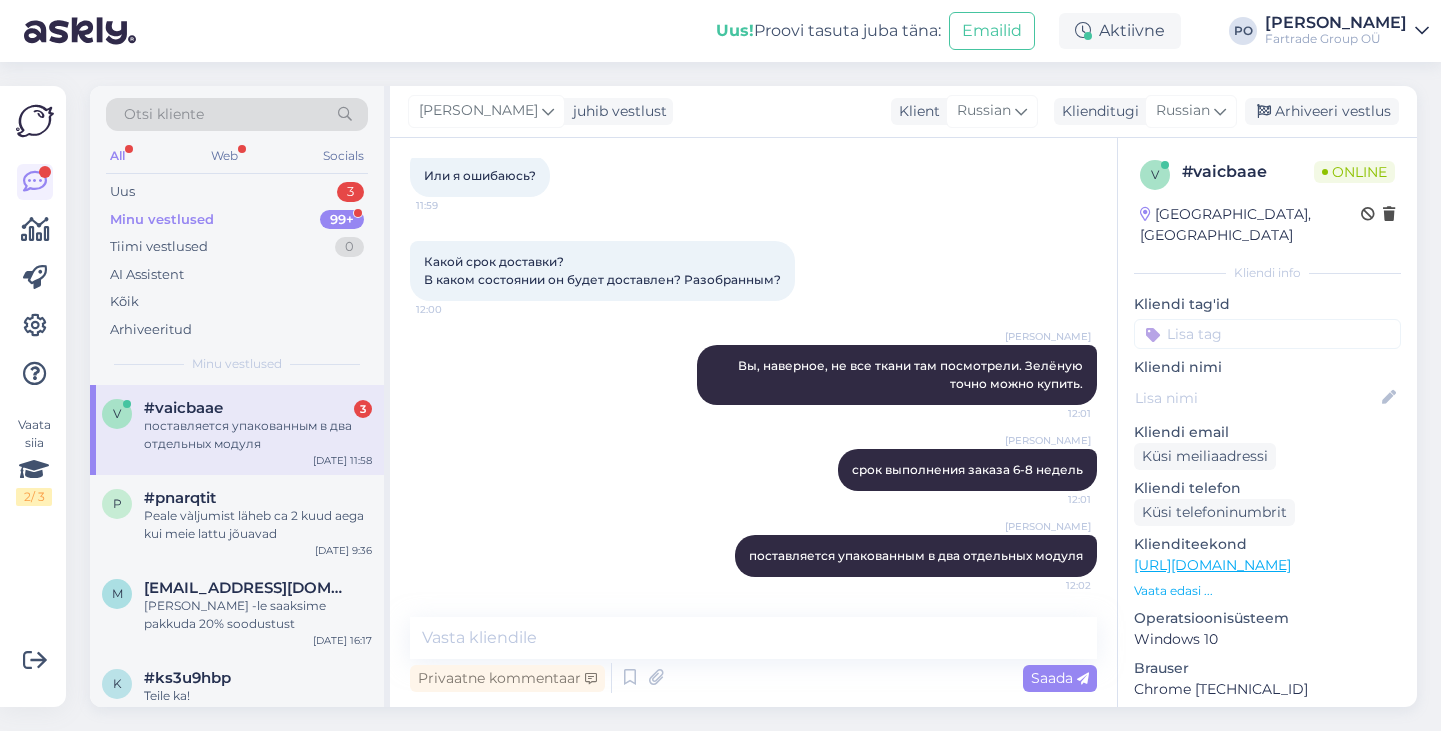 click on "Vaata edasi ..." at bounding box center (1267, 591) 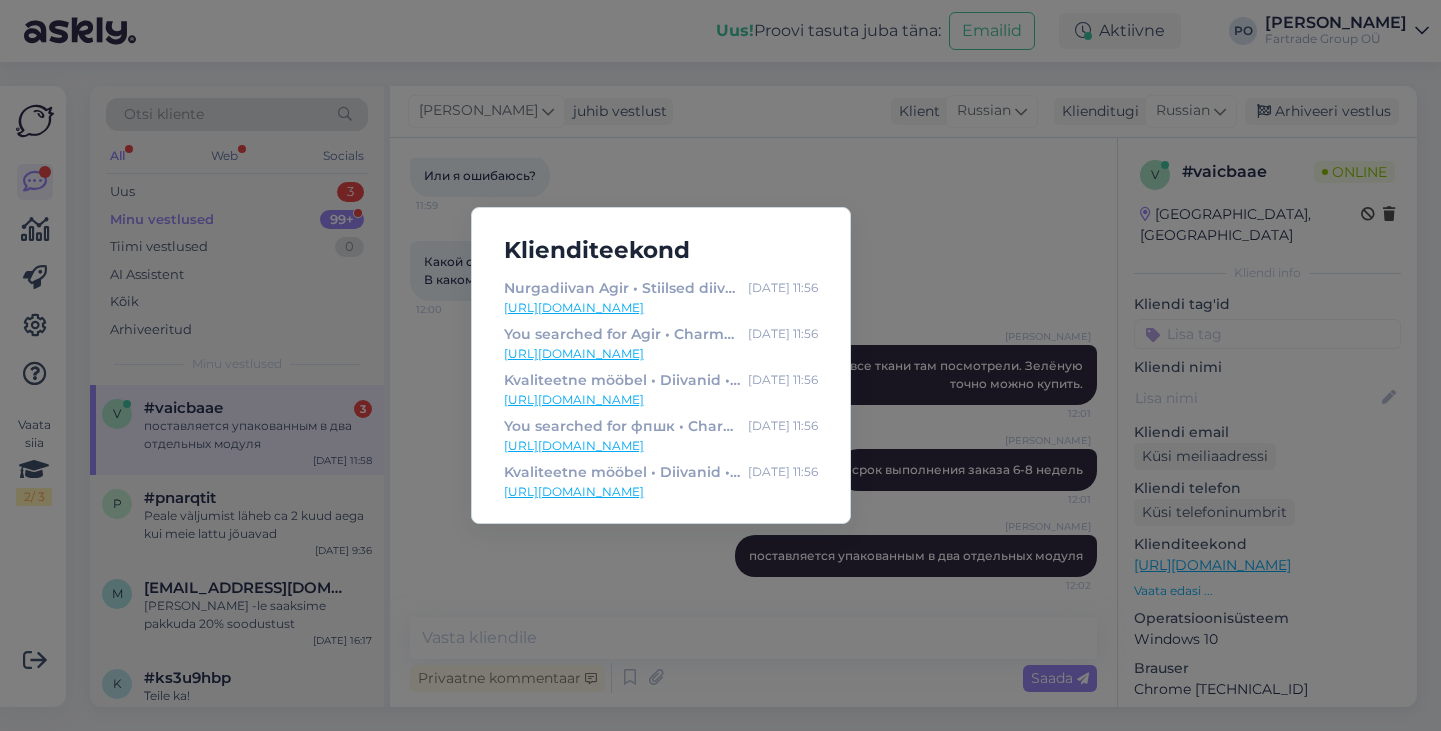 click on "https://charma.ee/?s=%D1%84%D0%BF%D1%88%D0%BA&post_type=product" at bounding box center (661, 446) 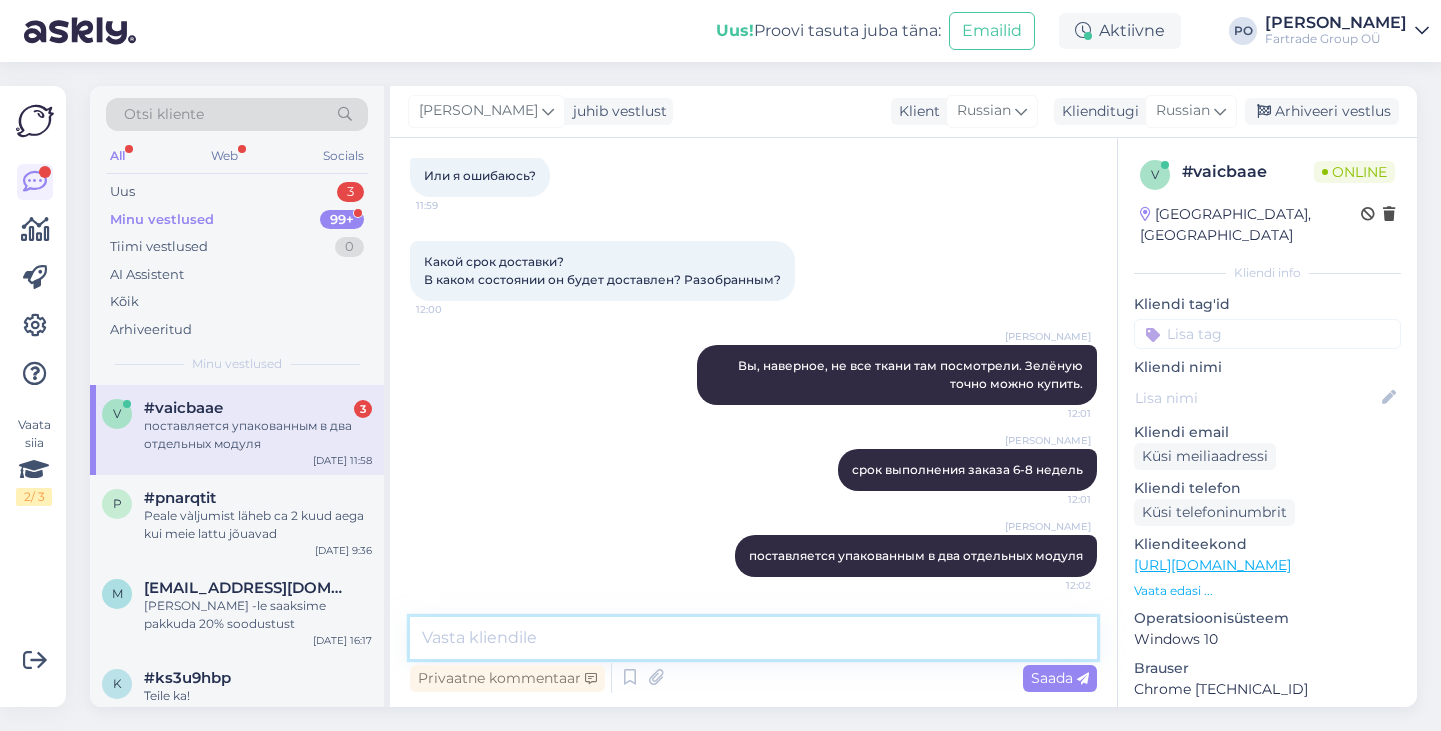 click at bounding box center [753, 638] 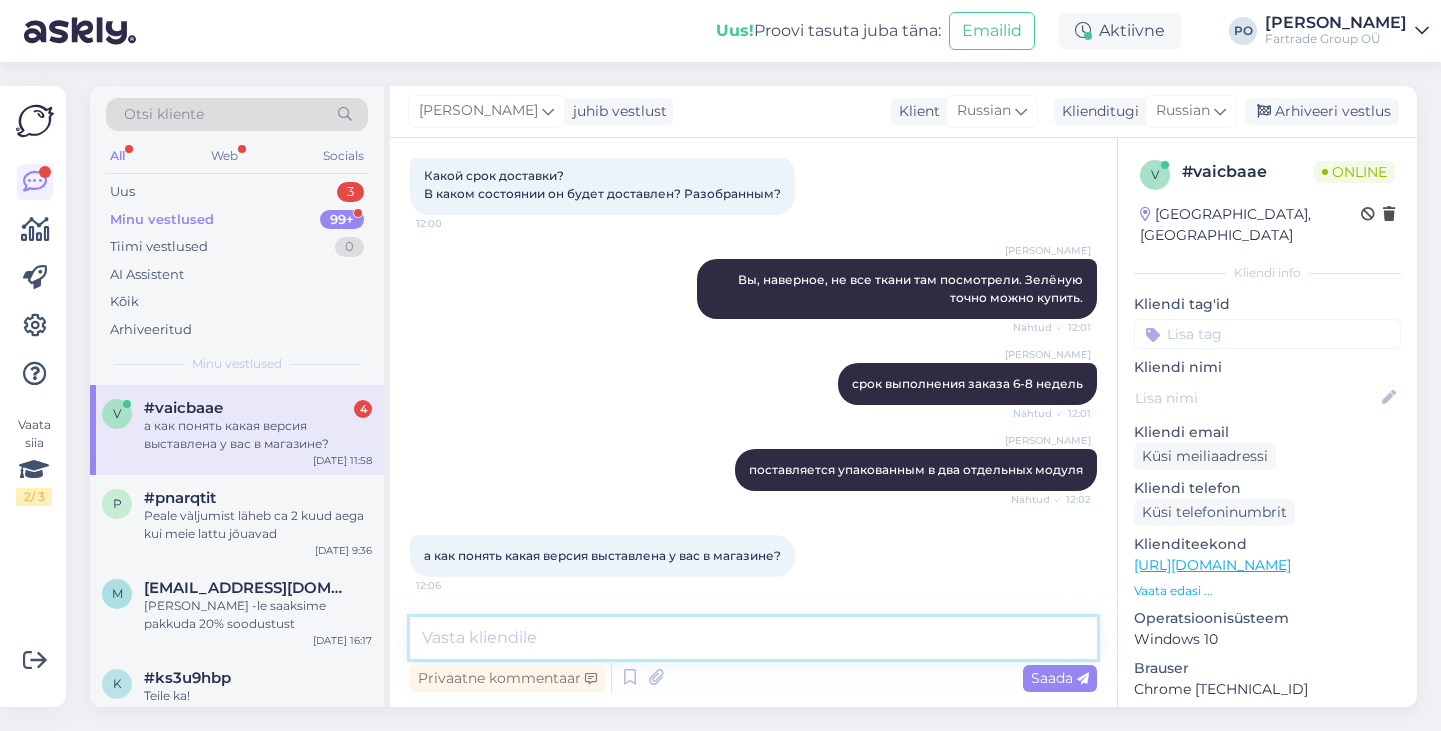 scroll, scrollTop: 905, scrollLeft: 0, axis: vertical 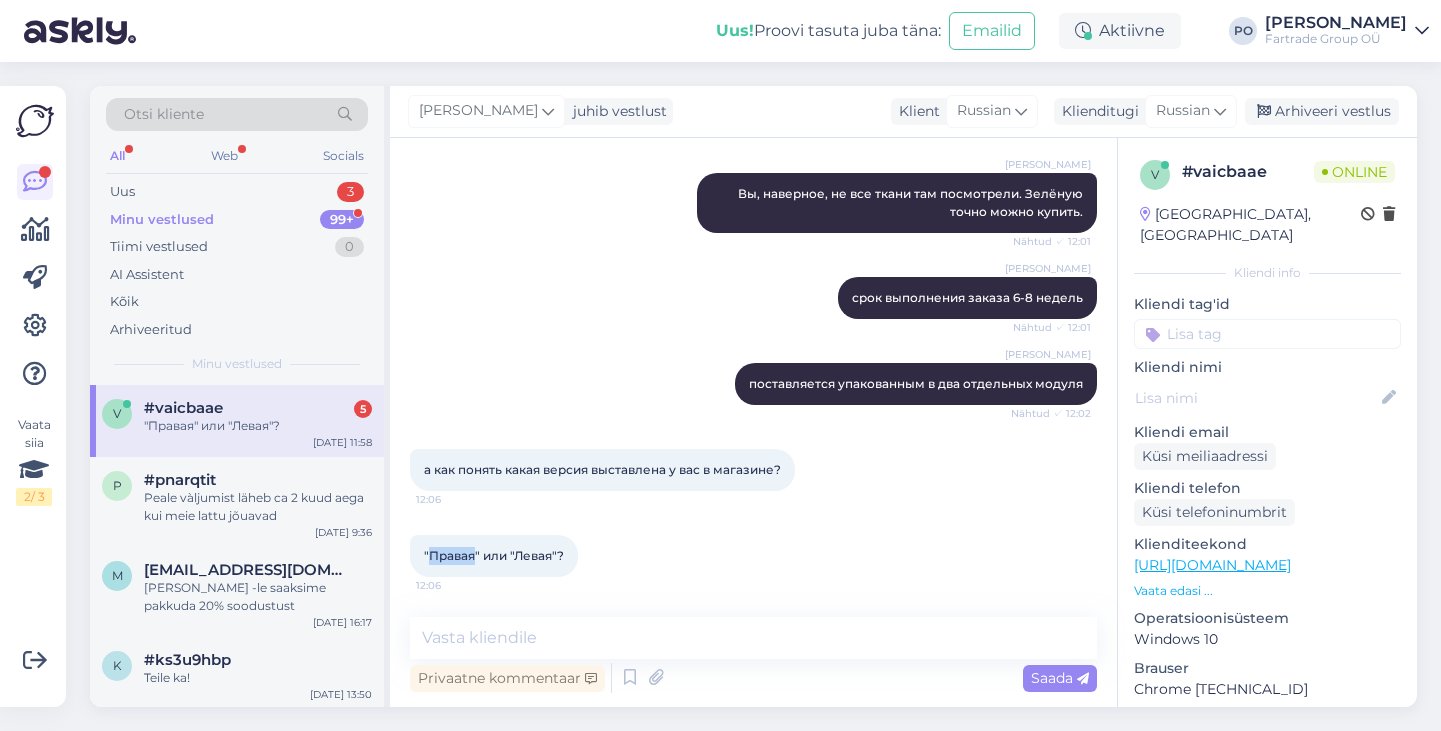 drag, startPoint x: 477, startPoint y: 557, endPoint x: 430, endPoint y: 562, distance: 47.26521 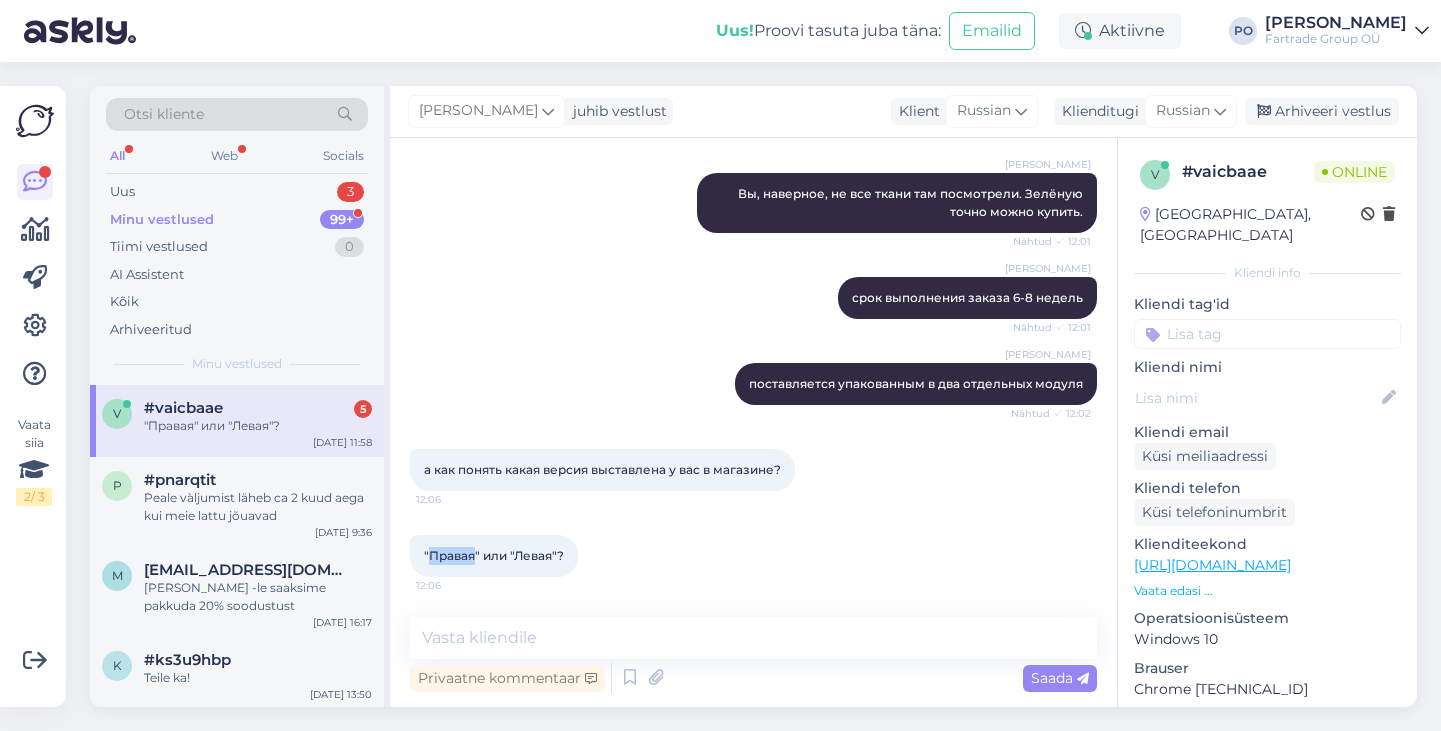 click on ""Правая" или "Левая"?" at bounding box center (494, 555) 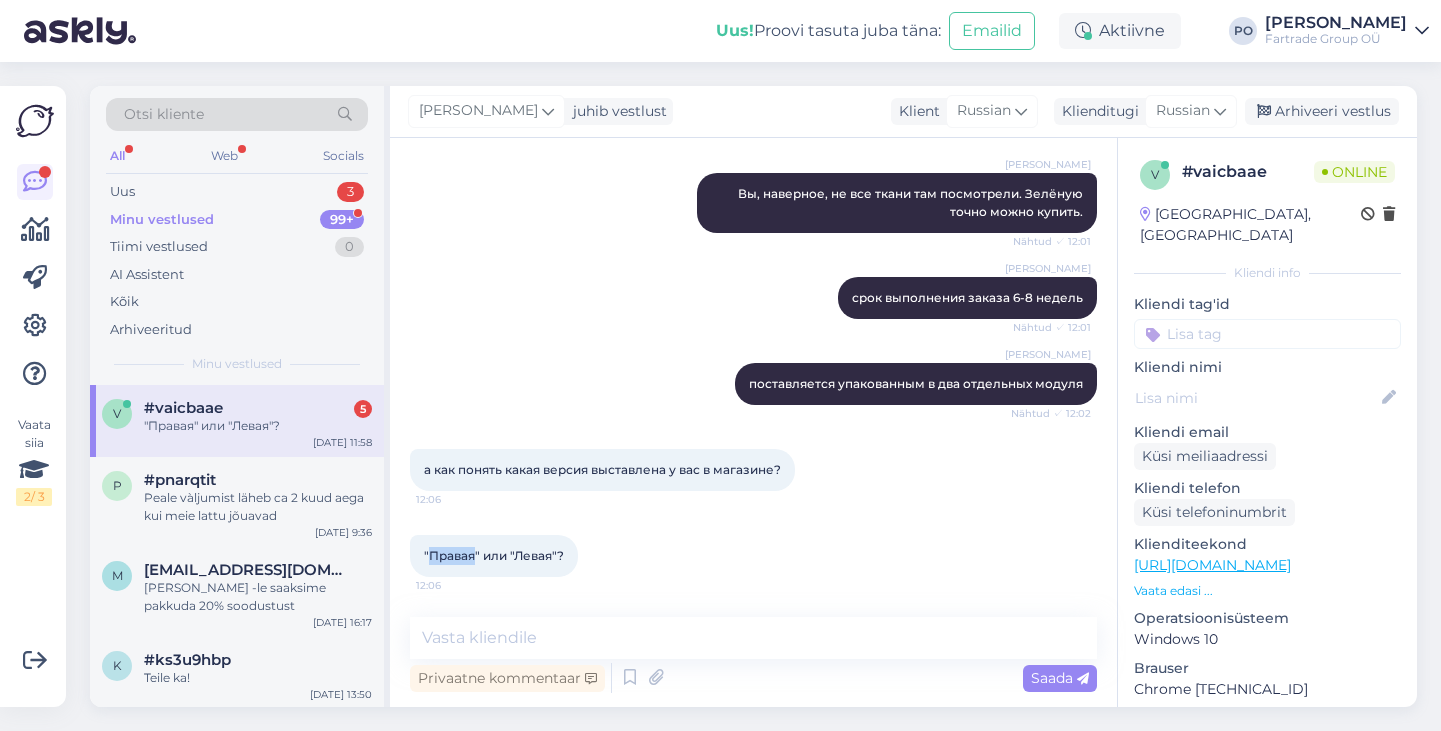 copy on "Правая" 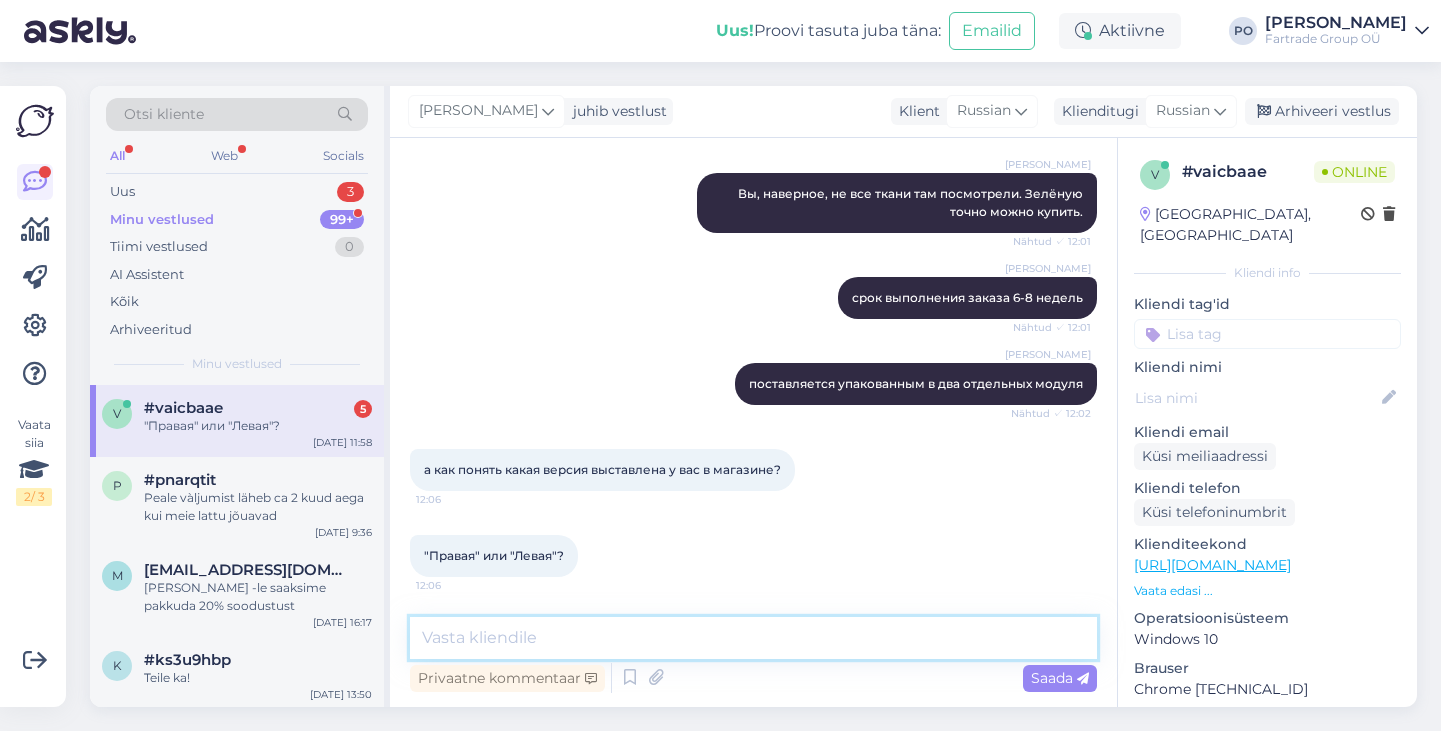 click at bounding box center [753, 638] 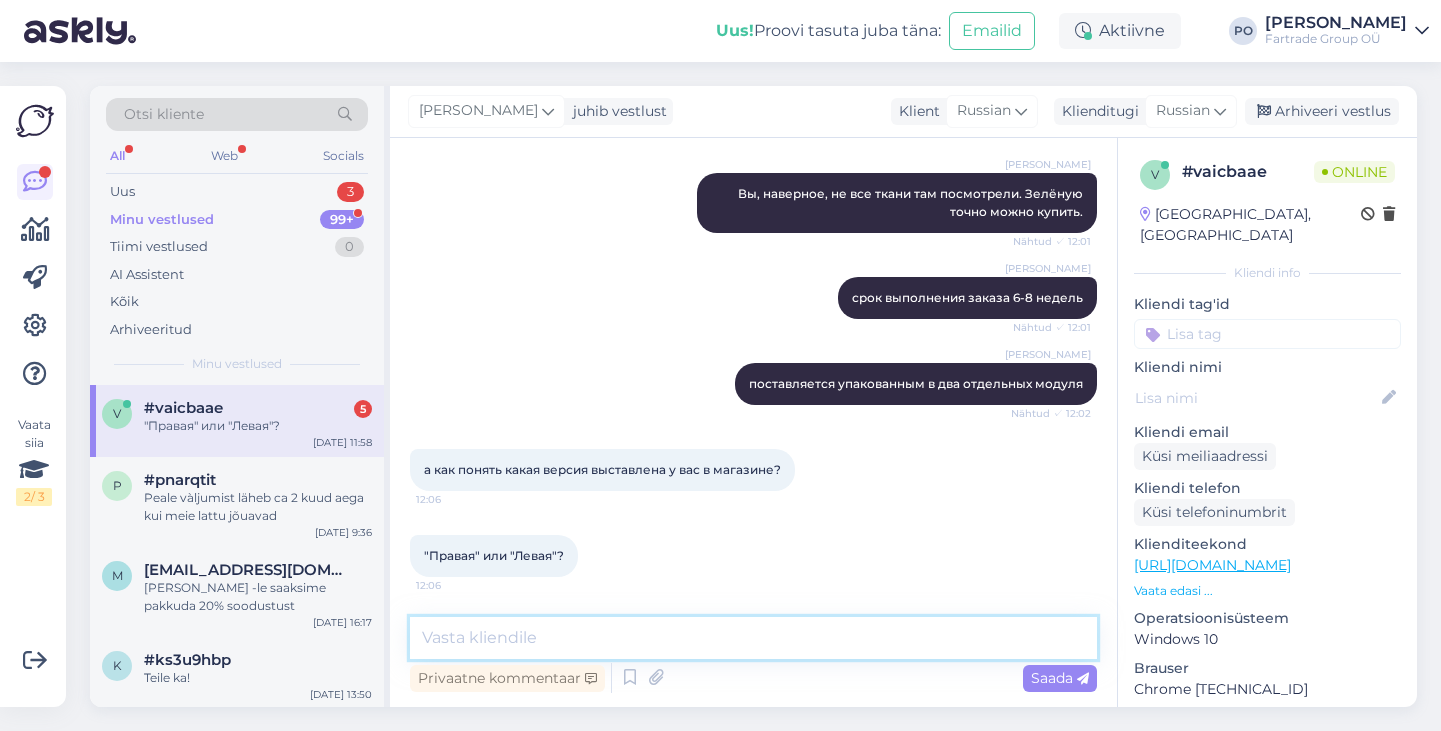 click at bounding box center (753, 638) 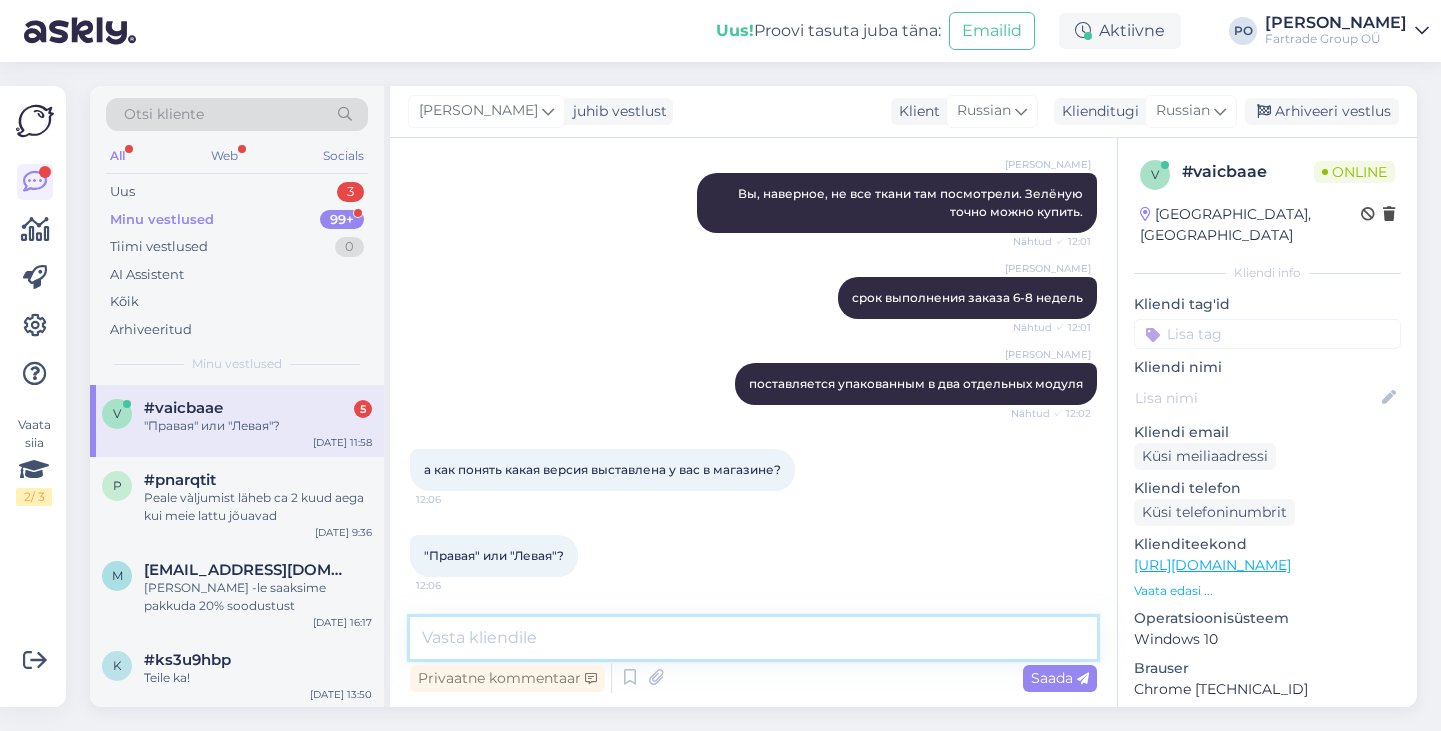 paste on "Правая" 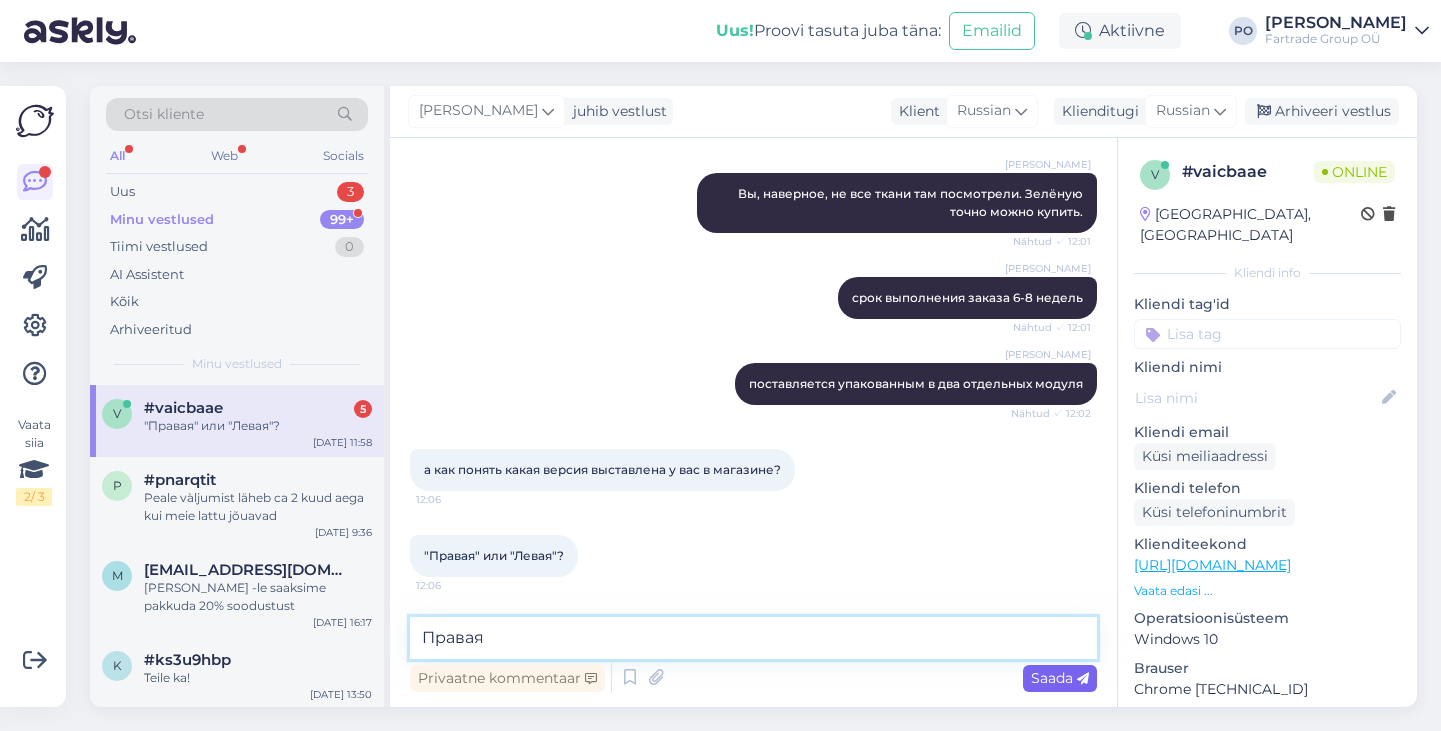 type on "Правая" 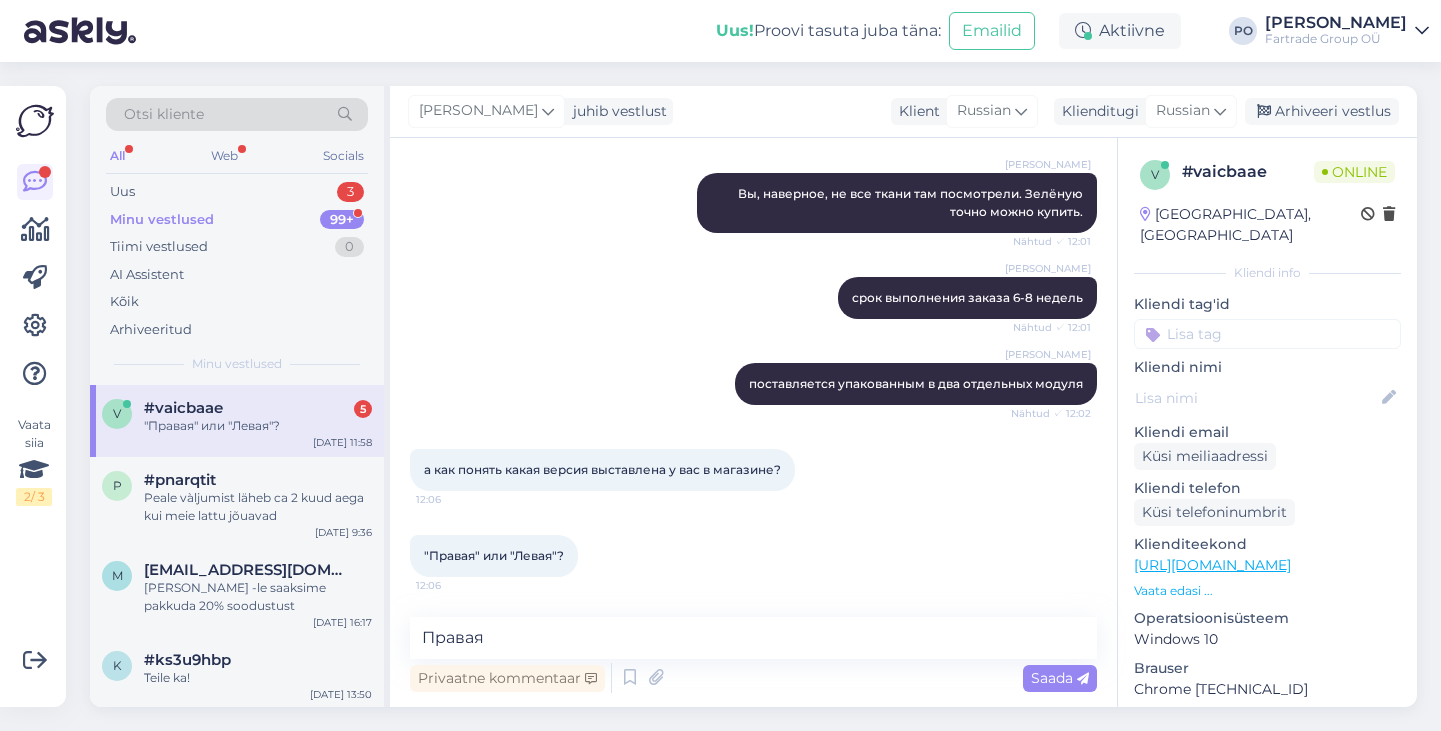 click on "Saada" at bounding box center [1060, 678] 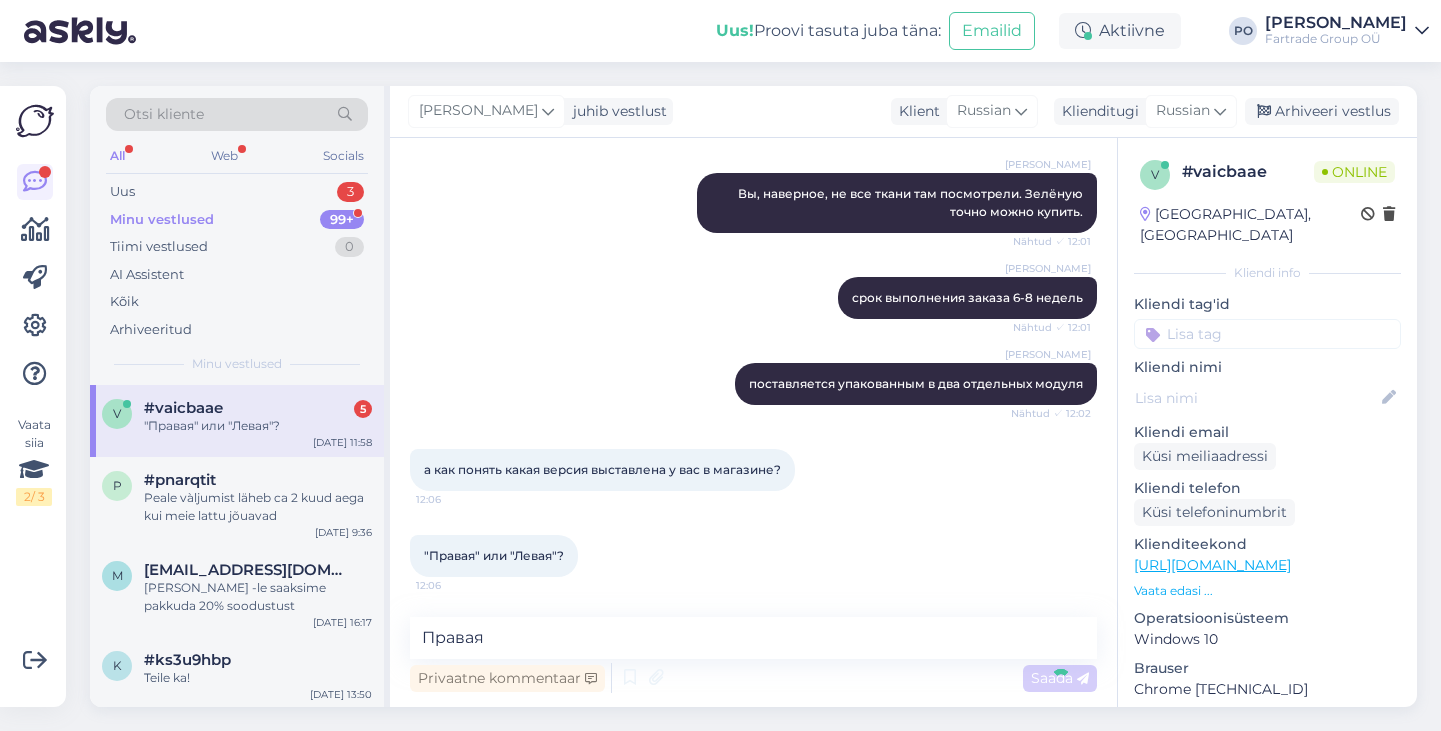 type 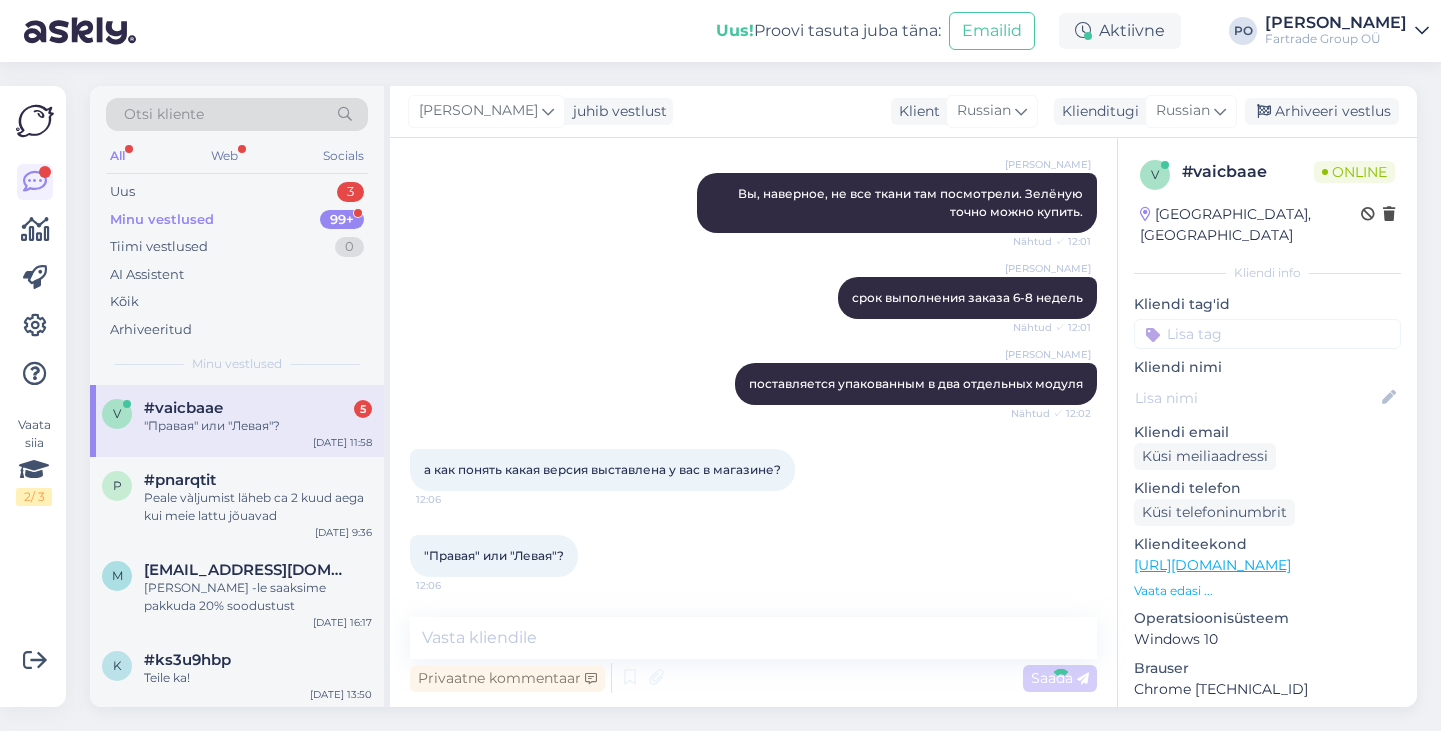 scroll, scrollTop: 991, scrollLeft: 0, axis: vertical 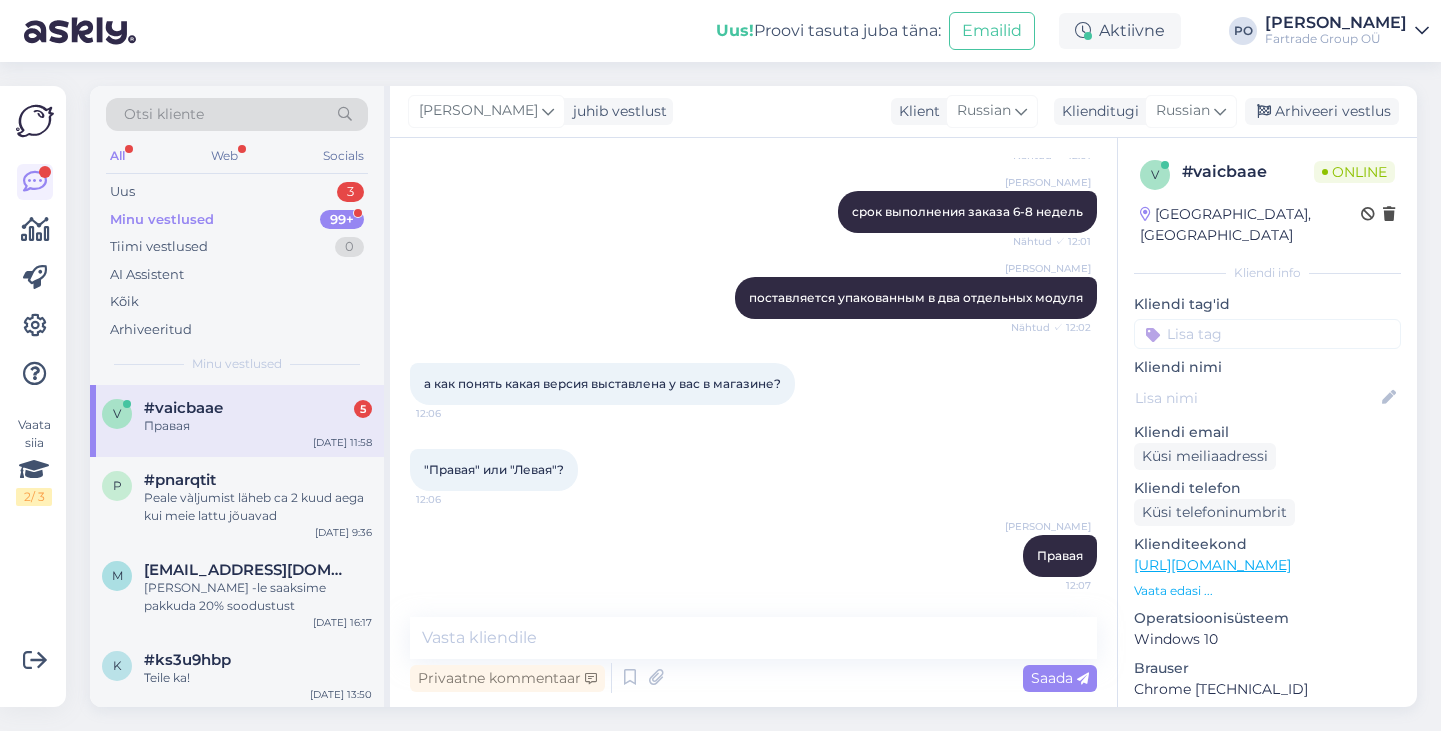 click on "Vaata edasi ..." at bounding box center (1267, 591) 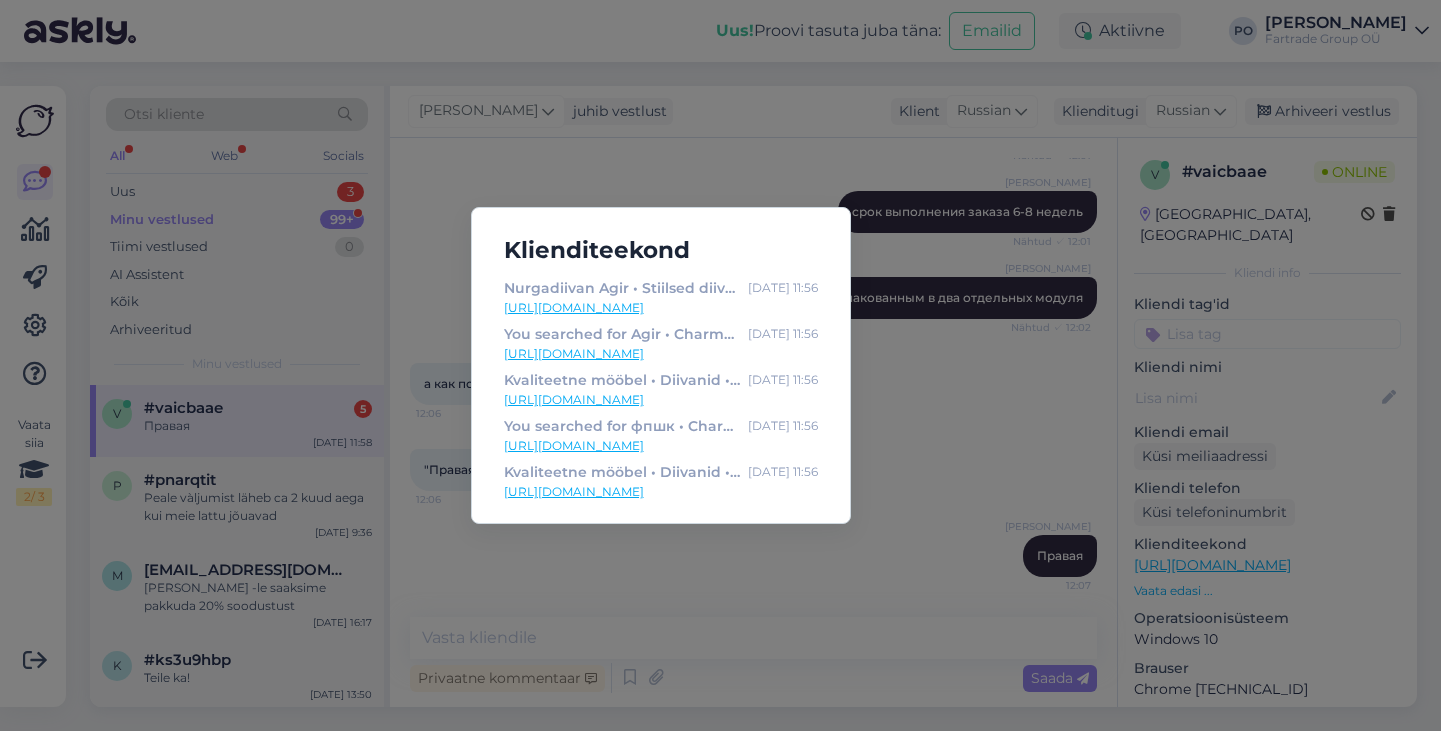 click on "Klienditeekond Nurgadiivan Agir • Stiilsed diivanid Furninovalt • Pehme mööbel Jul 14 11:56  https://charma.ee/toode/nurgadiivan-agir/ You searched for Agir • Charma Furniture Jul 14 11:56  https://charma.ee/?s=Agir&post_type=product Kvaliteetne mööbel • Diivanid • Tv-alused • Diivanilauad ja palju muud Jul 14 11:56  https://charma.ee/ You searched for фпшк • Charma Furniture Jul 14 11:56  https://charma.ee/?s=%D1%84%D0%BF%D1%88%D0%BA&post_type=product Kvaliteetne mööbel • Diivanid • Tv-alused • Diivanilauad ja palju muud Jul 14 11:56  https://charma.ee/" at bounding box center (720, 365) 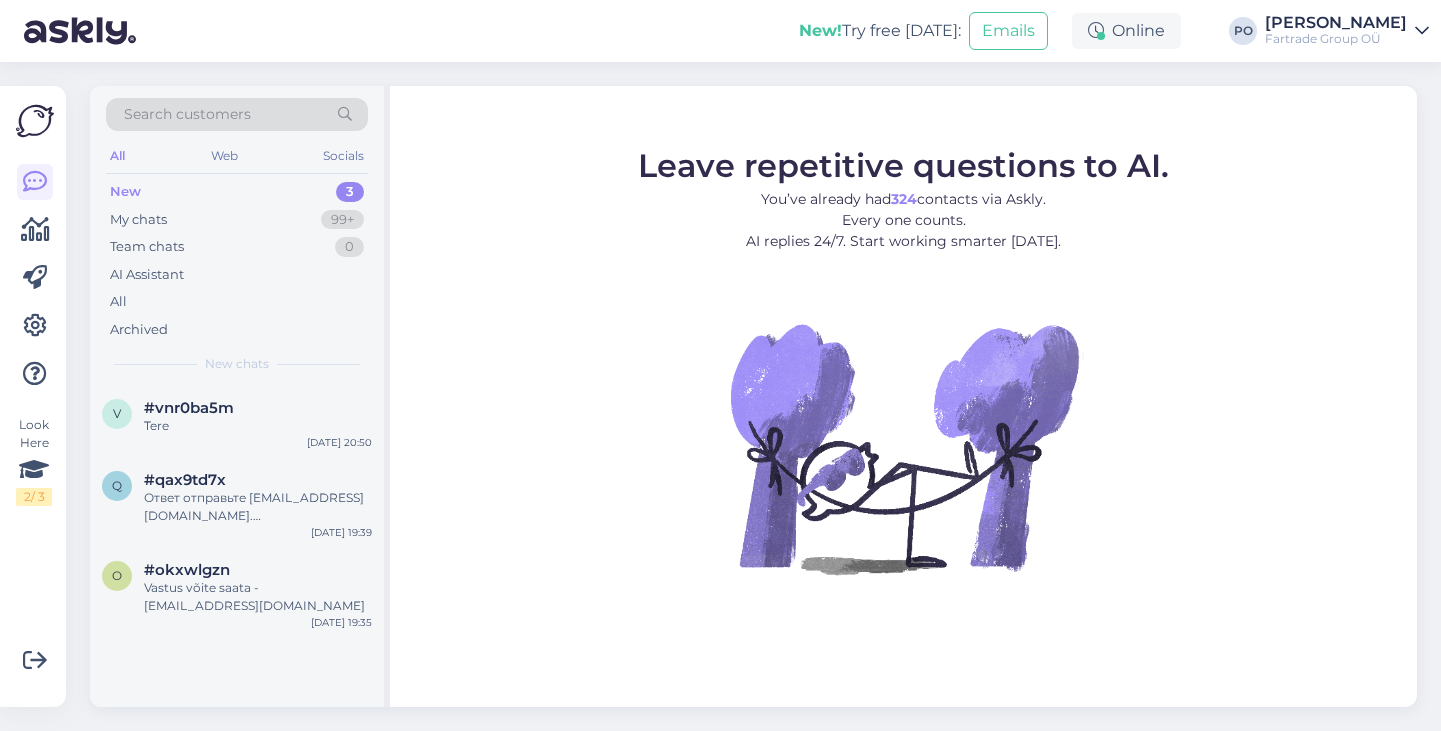 scroll, scrollTop: 0, scrollLeft: 0, axis: both 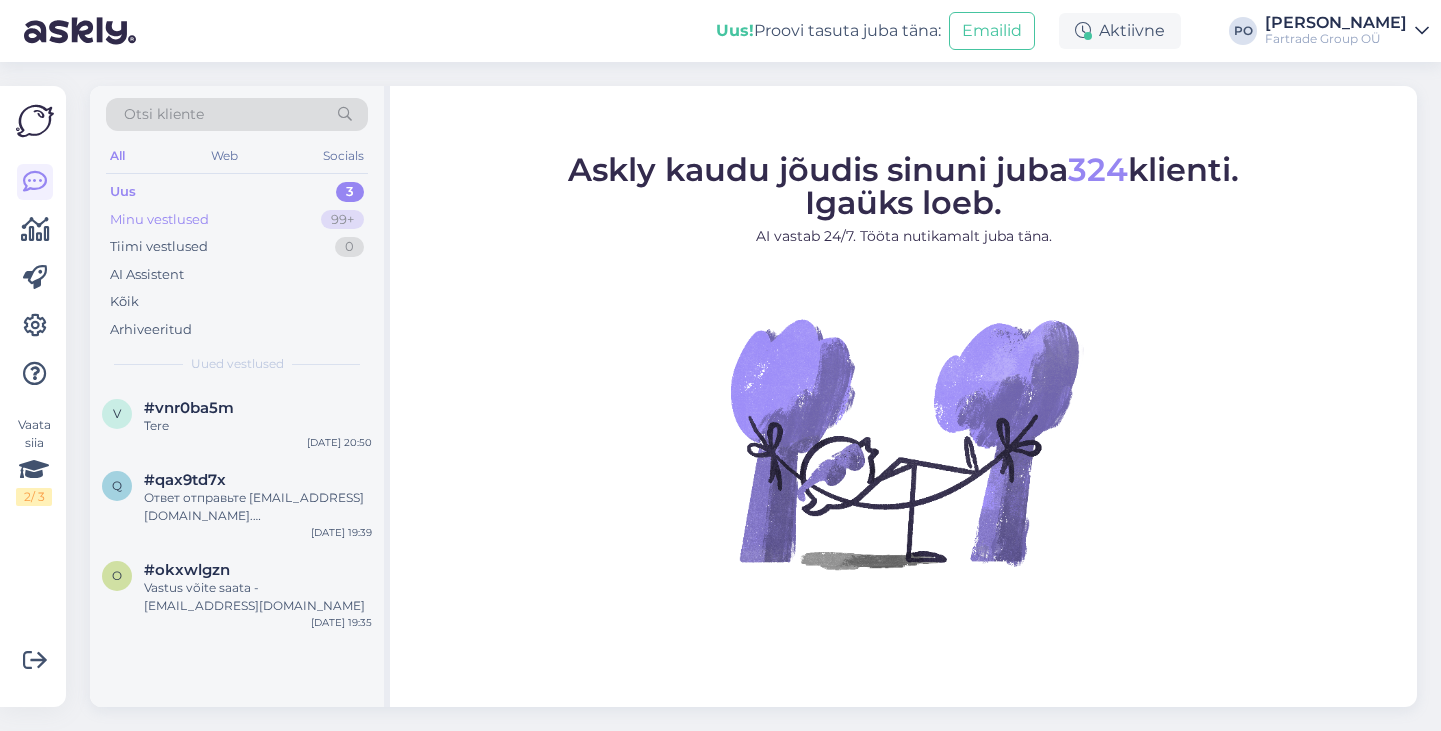 click on "Minu vestlused 99+" at bounding box center [237, 220] 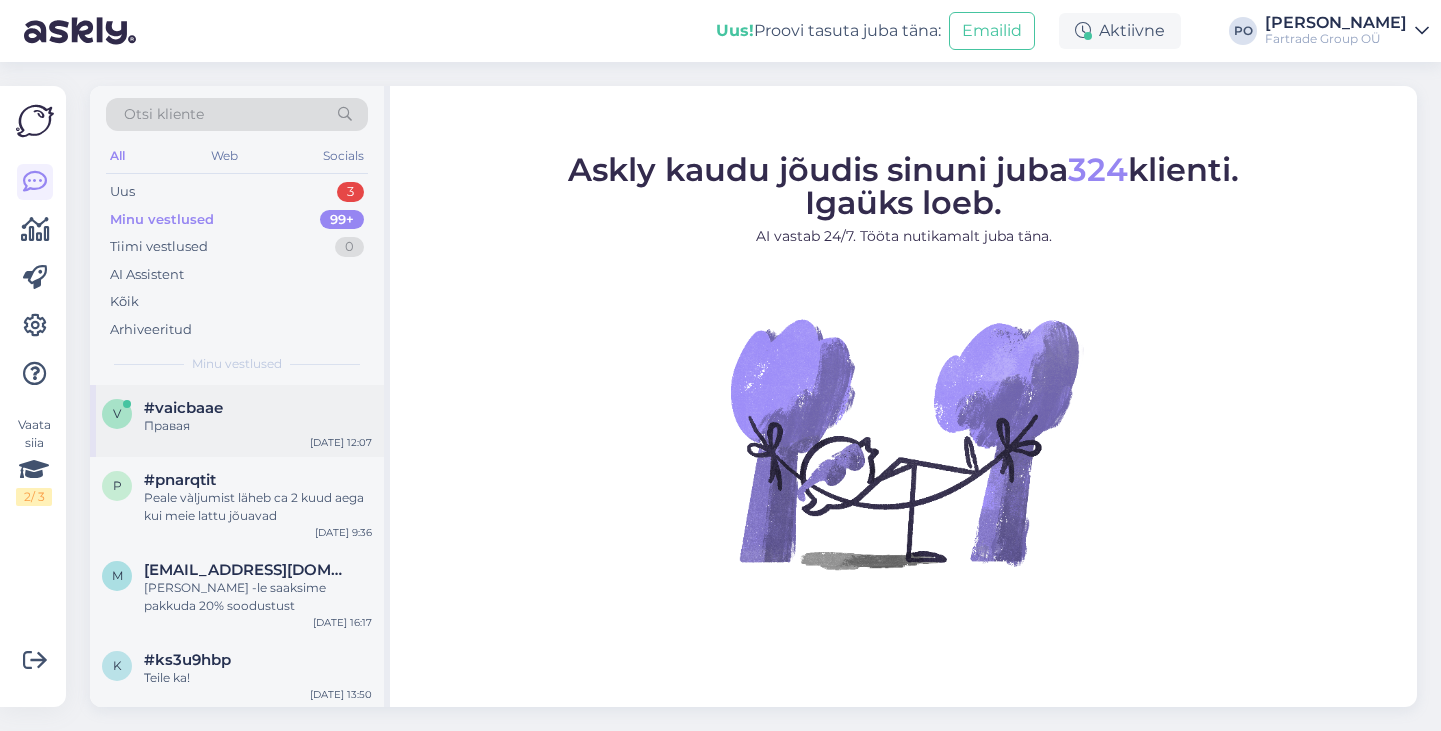 click on "v #vaicbaae Правая Jul 14 12:07" at bounding box center [237, 421] 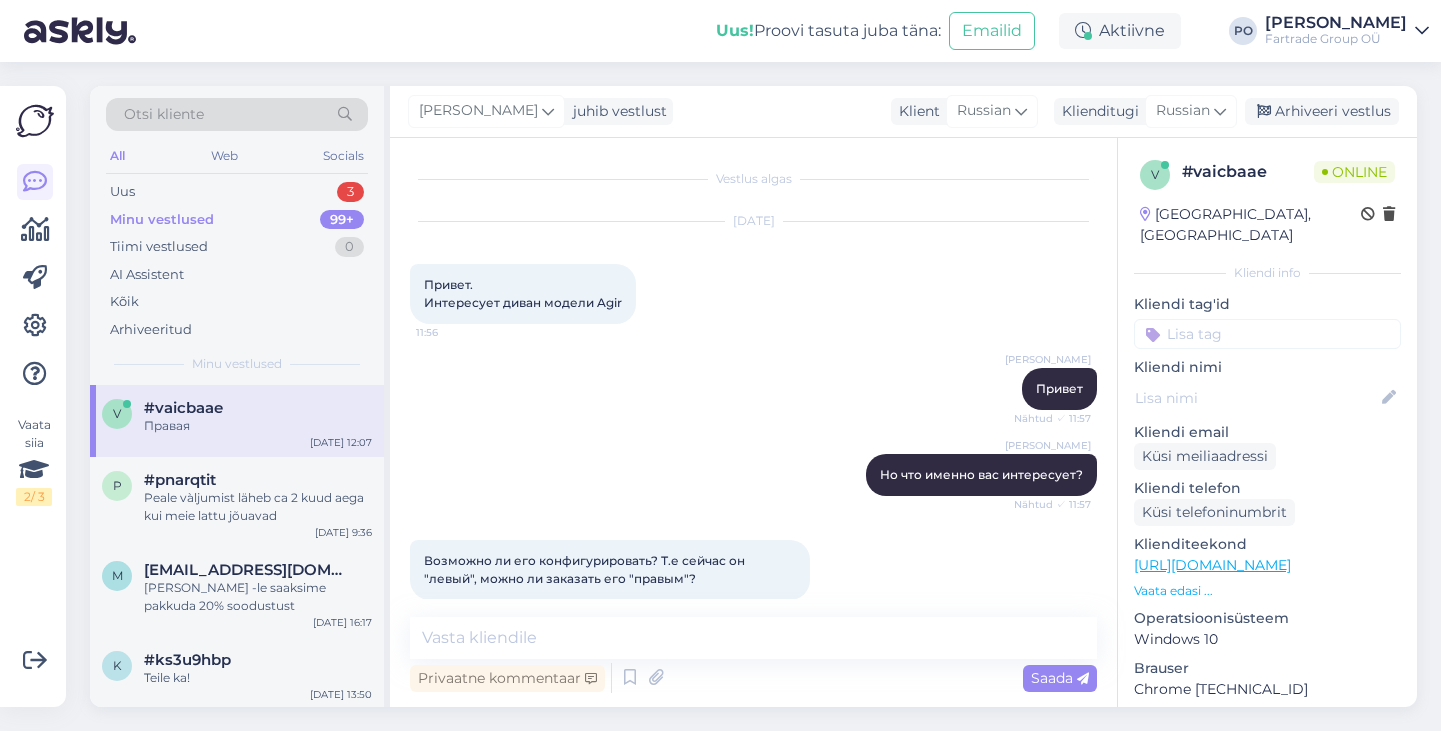 scroll, scrollTop: 991, scrollLeft: 0, axis: vertical 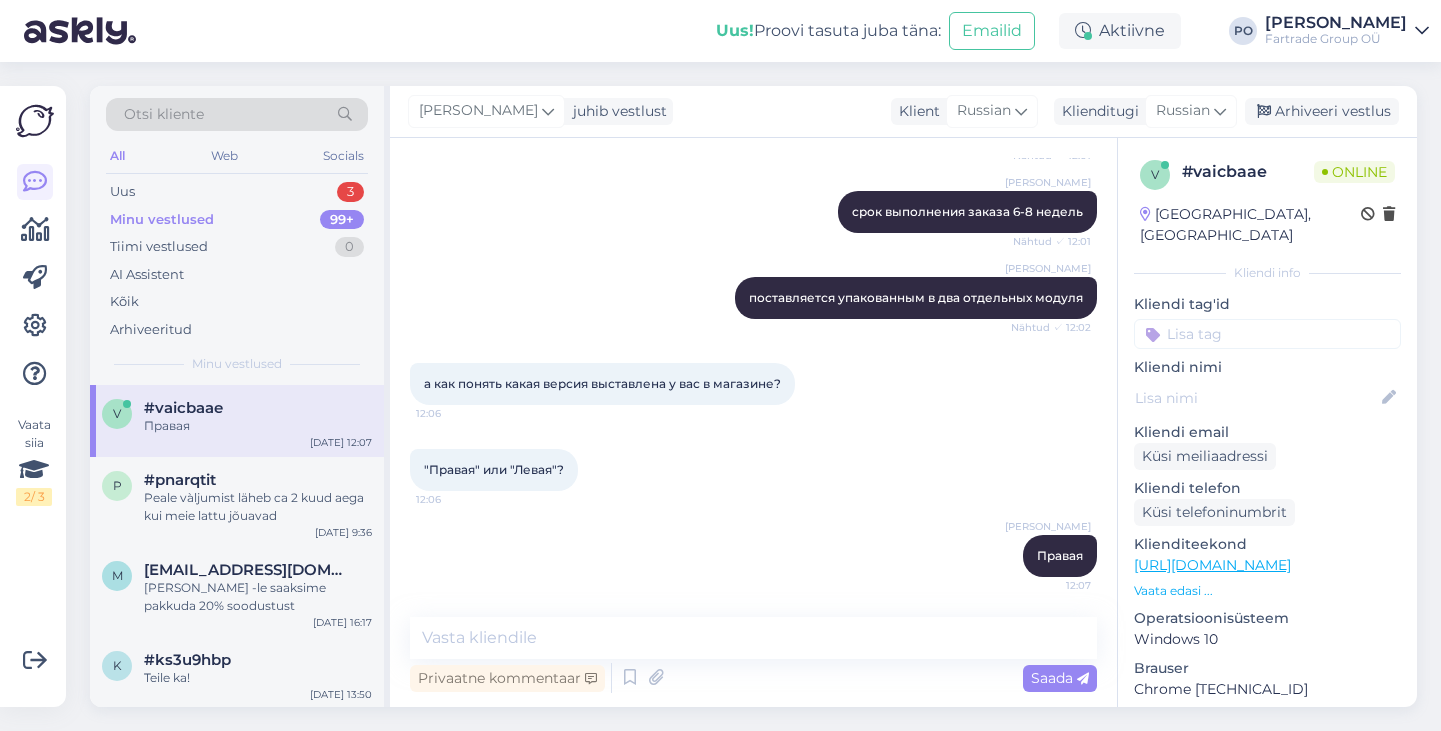 click on "Vaata edasi ..." at bounding box center (1267, 591) 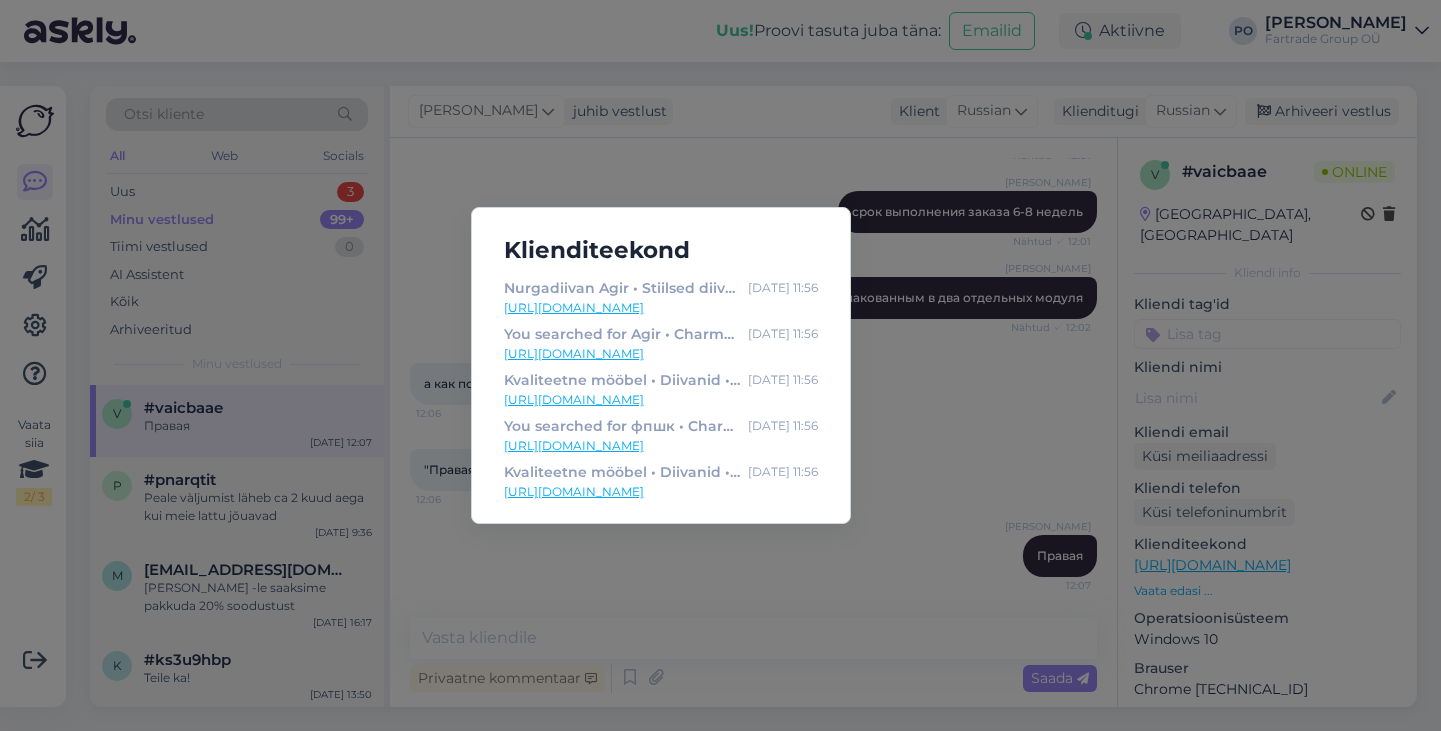 click on "Klienditeekond Nurgadiivan Agir • Stiilsed diivanid Furninovalt • Pehme mööbel [DATE] 11:56  [URL][DOMAIN_NAME] You searched for Agir • Charma Furniture [DATE] 11:56  [URL][DOMAIN_NAME] Kvaliteetne mööbel • Diivanid • Tv-alused • Diivanilauad ja palju muud [DATE] 11:56  [URL][DOMAIN_NAME] You searched for фпшк • Charma Furniture [DATE] 11:56  [URL][DOMAIN_NAME] Kvaliteetne mööbel • Diivanid • Tv-alused • Diivanilauad ja palju muud [DATE] 11:56  [URL][DOMAIN_NAME]" at bounding box center [720, 365] 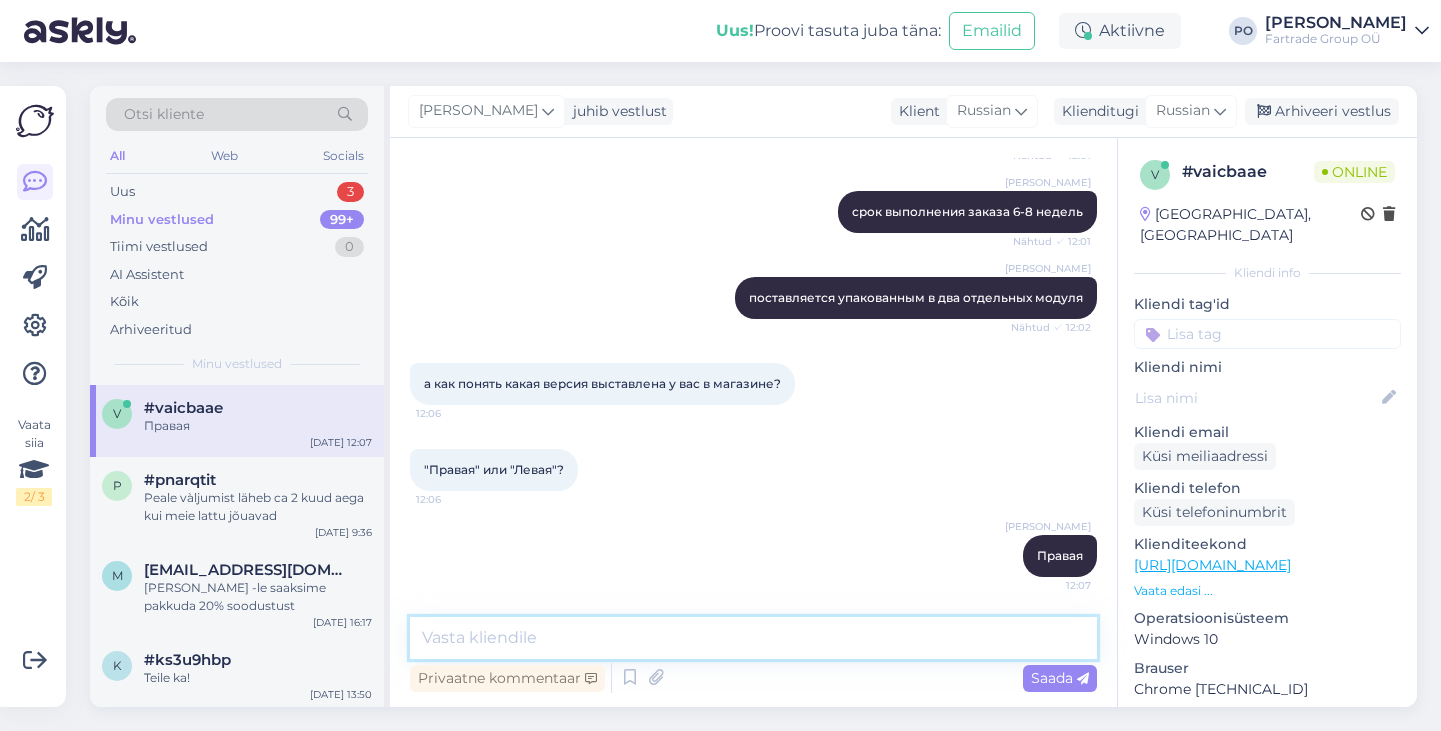 click at bounding box center [753, 638] 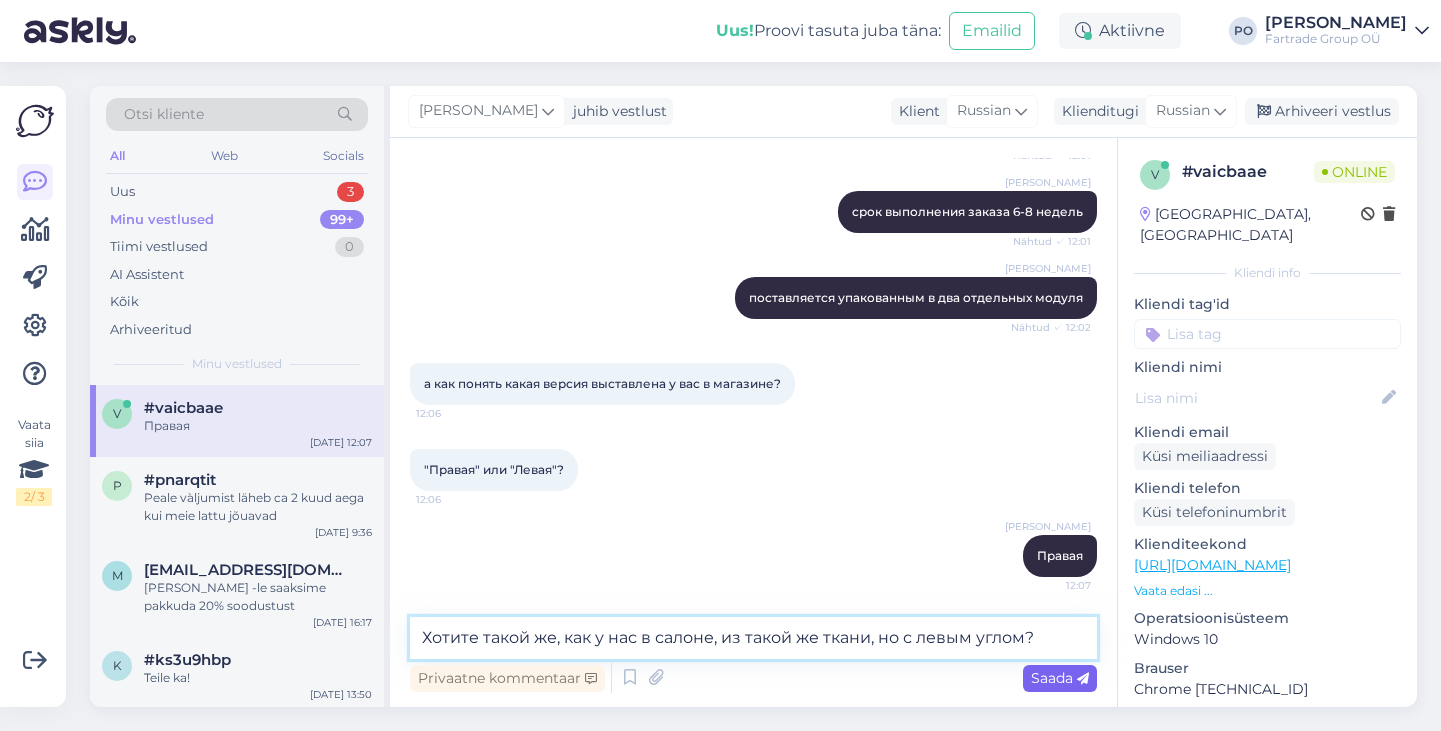 type on "Хотите такой же, как у нас в салоне, из такой же ткани, но с левым углом?" 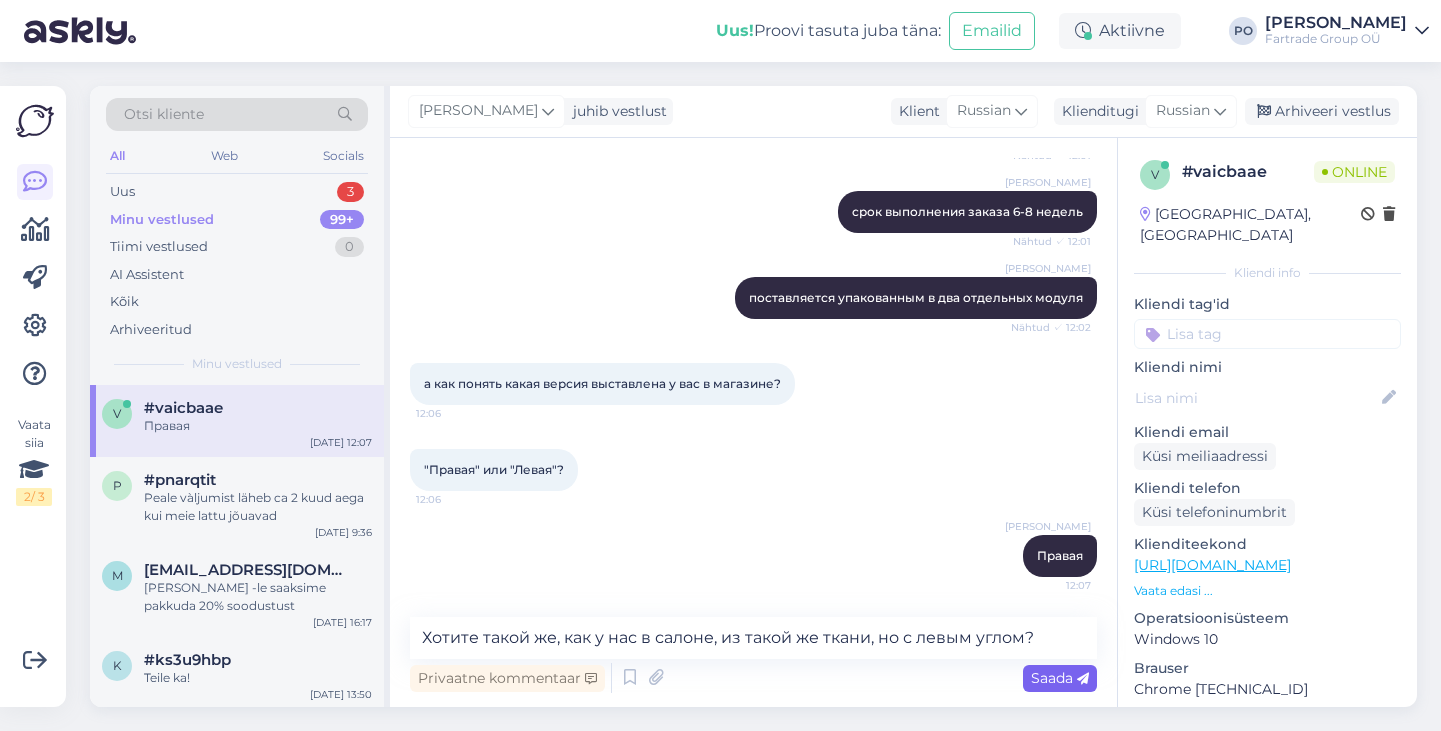 click on "Saada" at bounding box center [1060, 678] 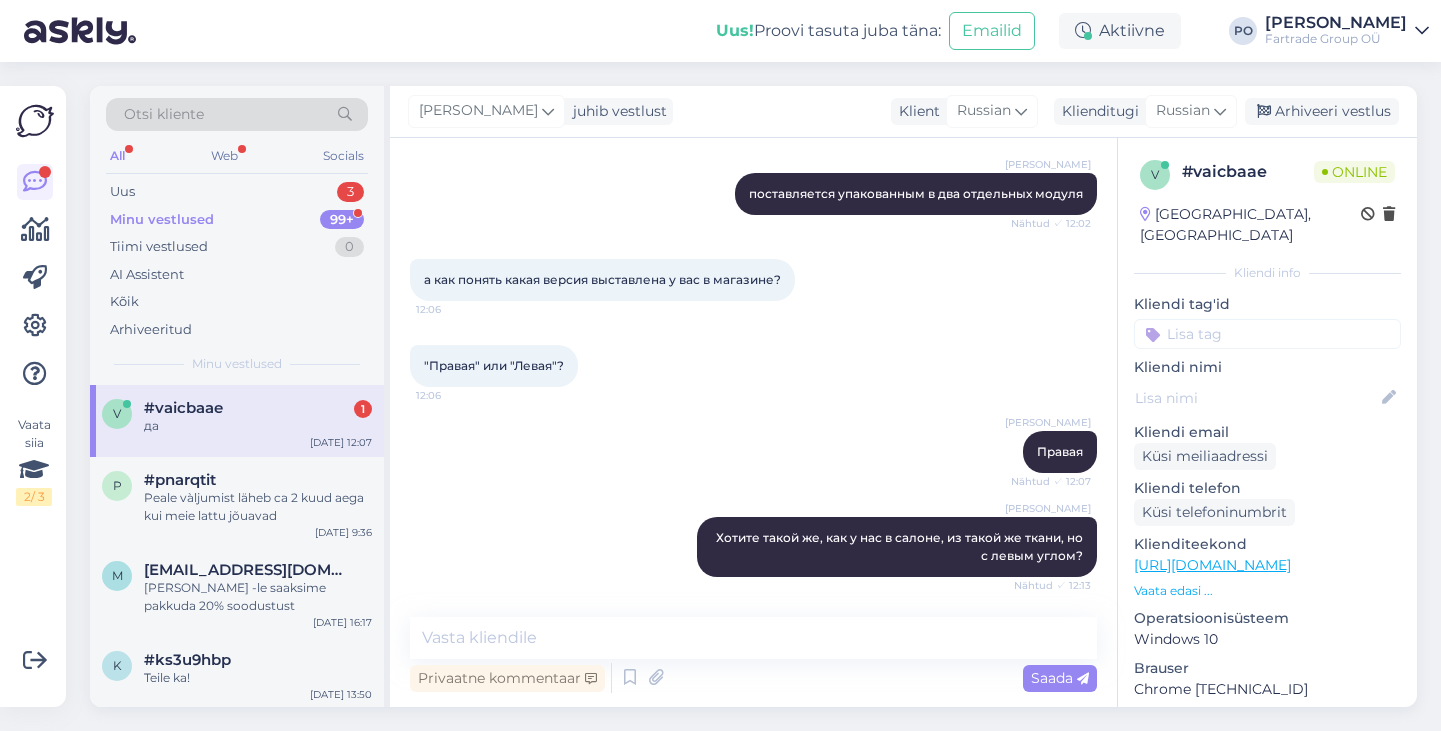 scroll, scrollTop: 1181, scrollLeft: 0, axis: vertical 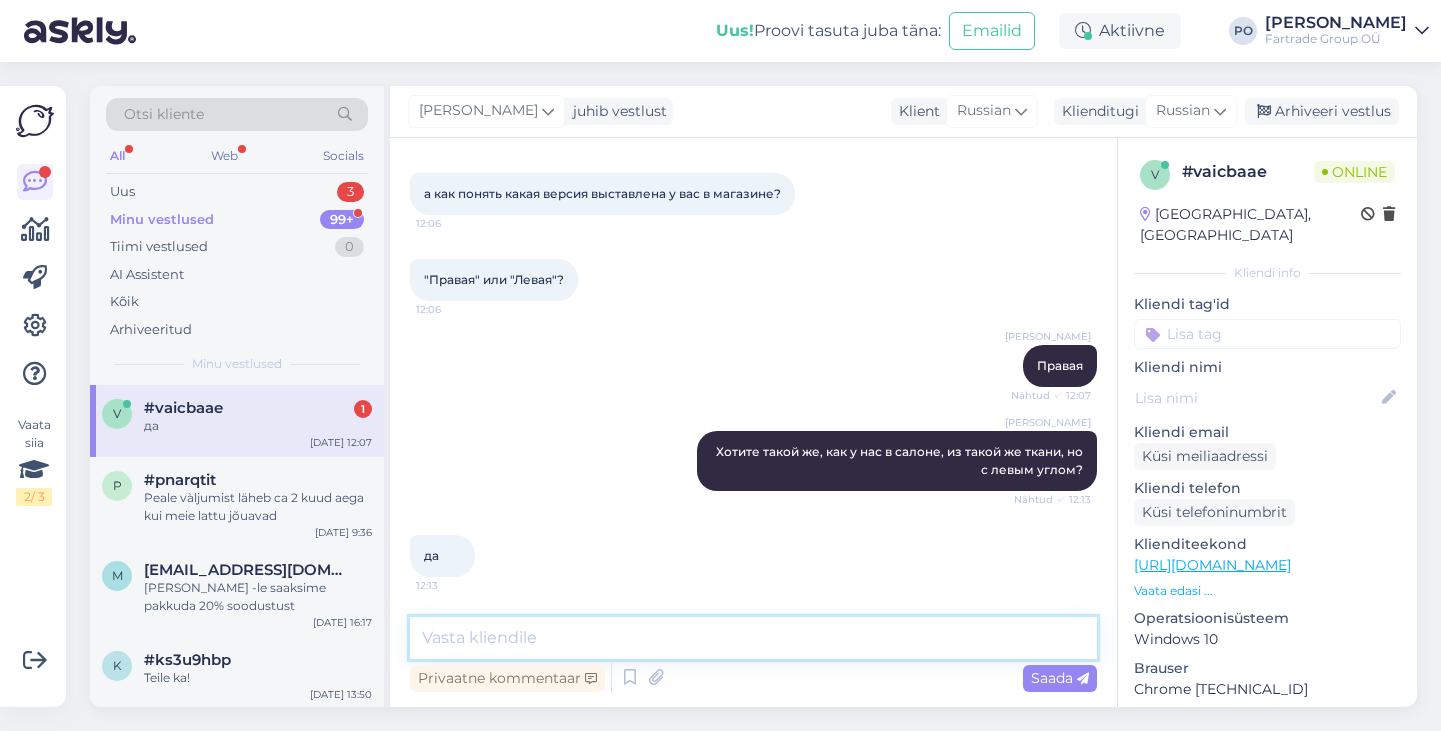click at bounding box center (753, 638) 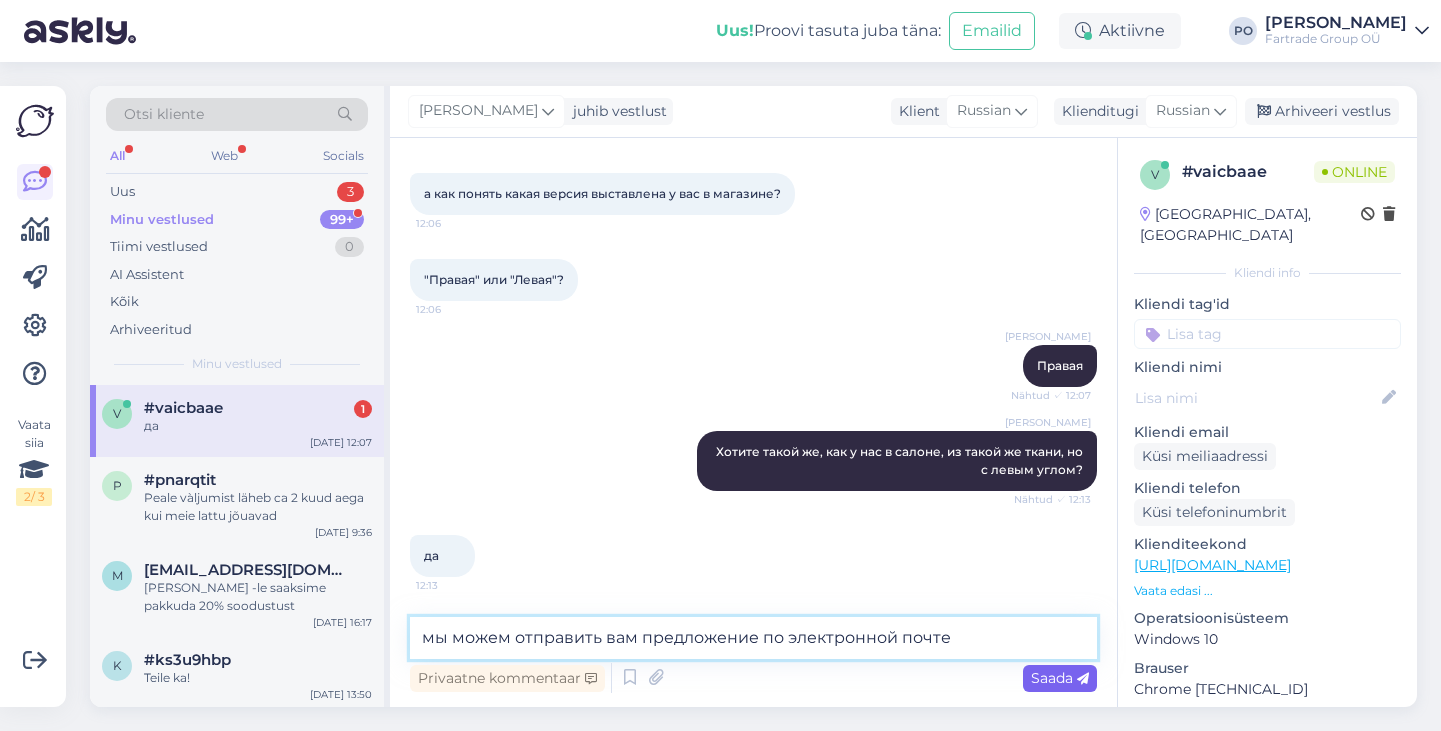 type on "мы можем отправить вам предложение по электронной почте" 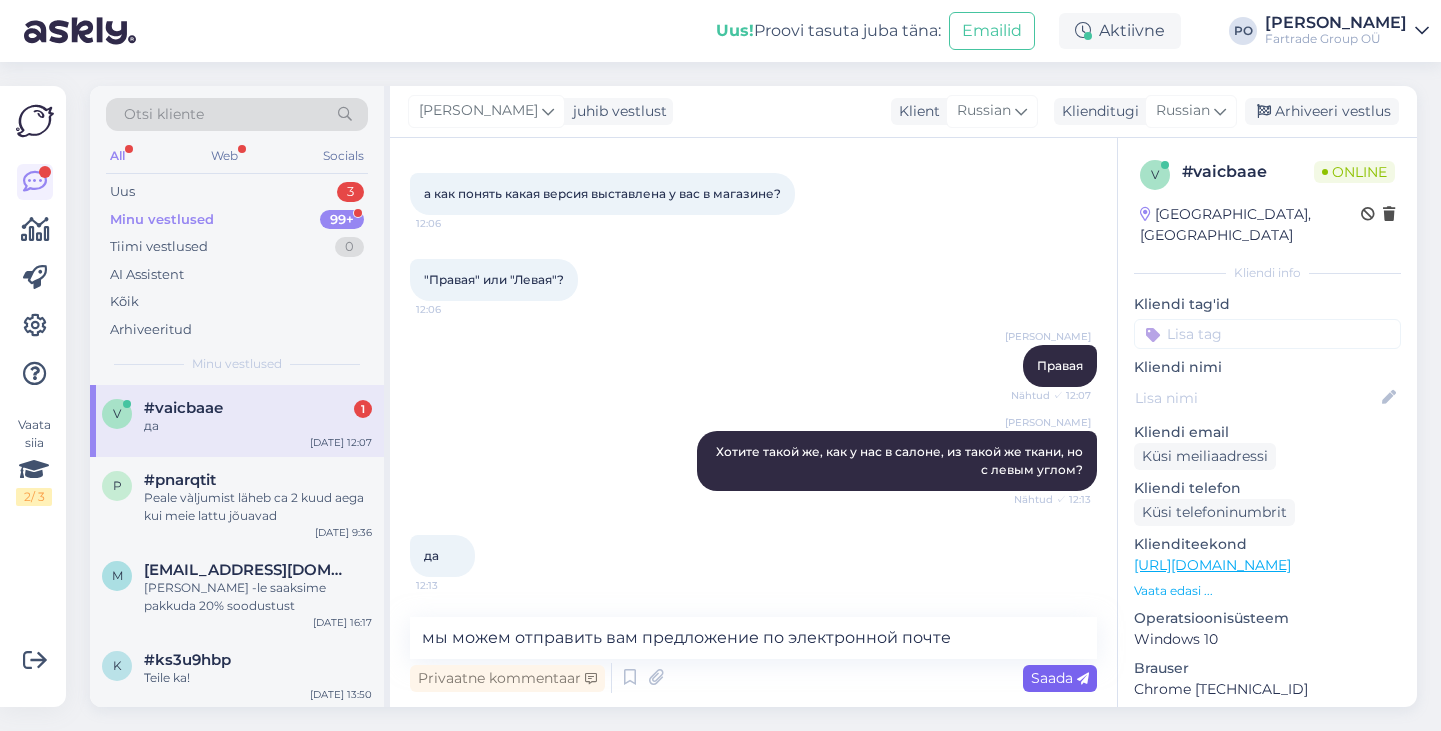 click on "Saada" at bounding box center (1060, 678) 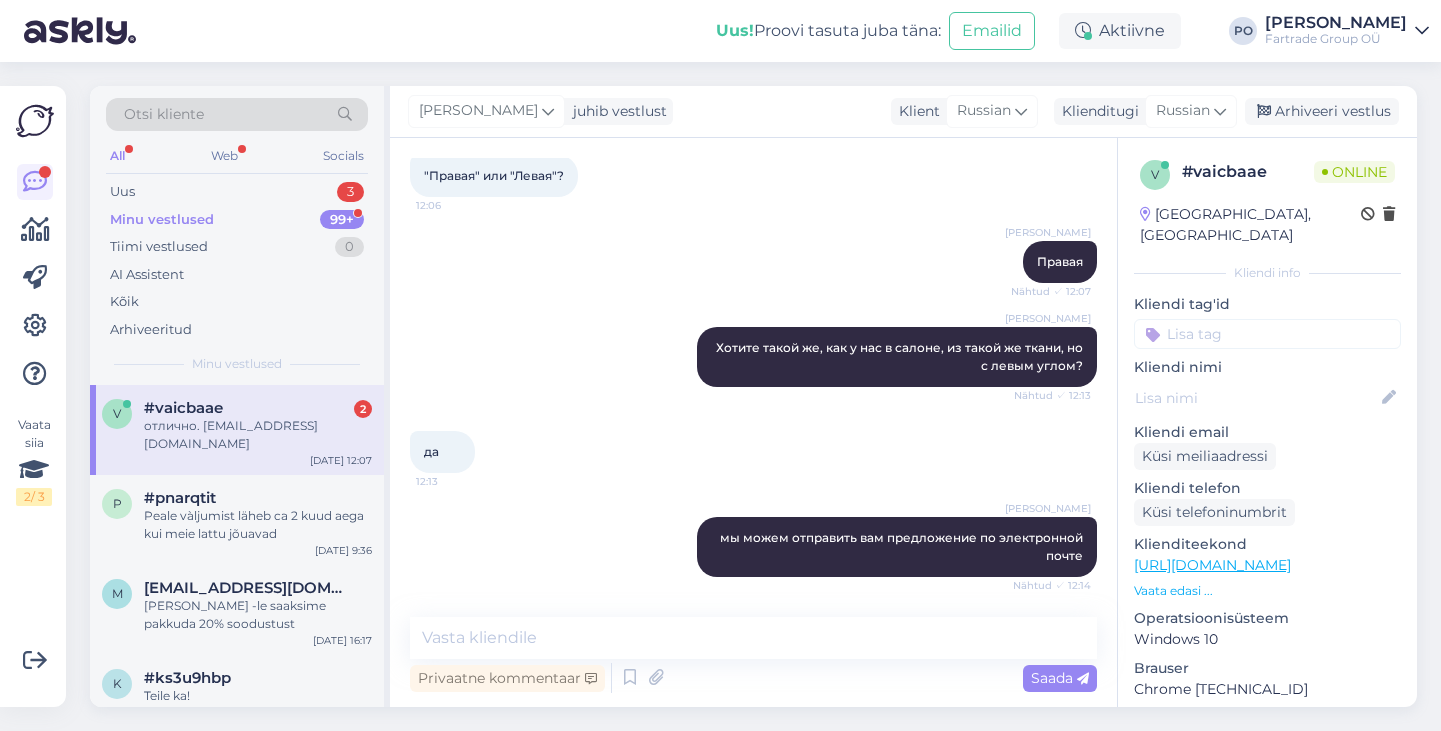 scroll, scrollTop: 1389, scrollLeft: 0, axis: vertical 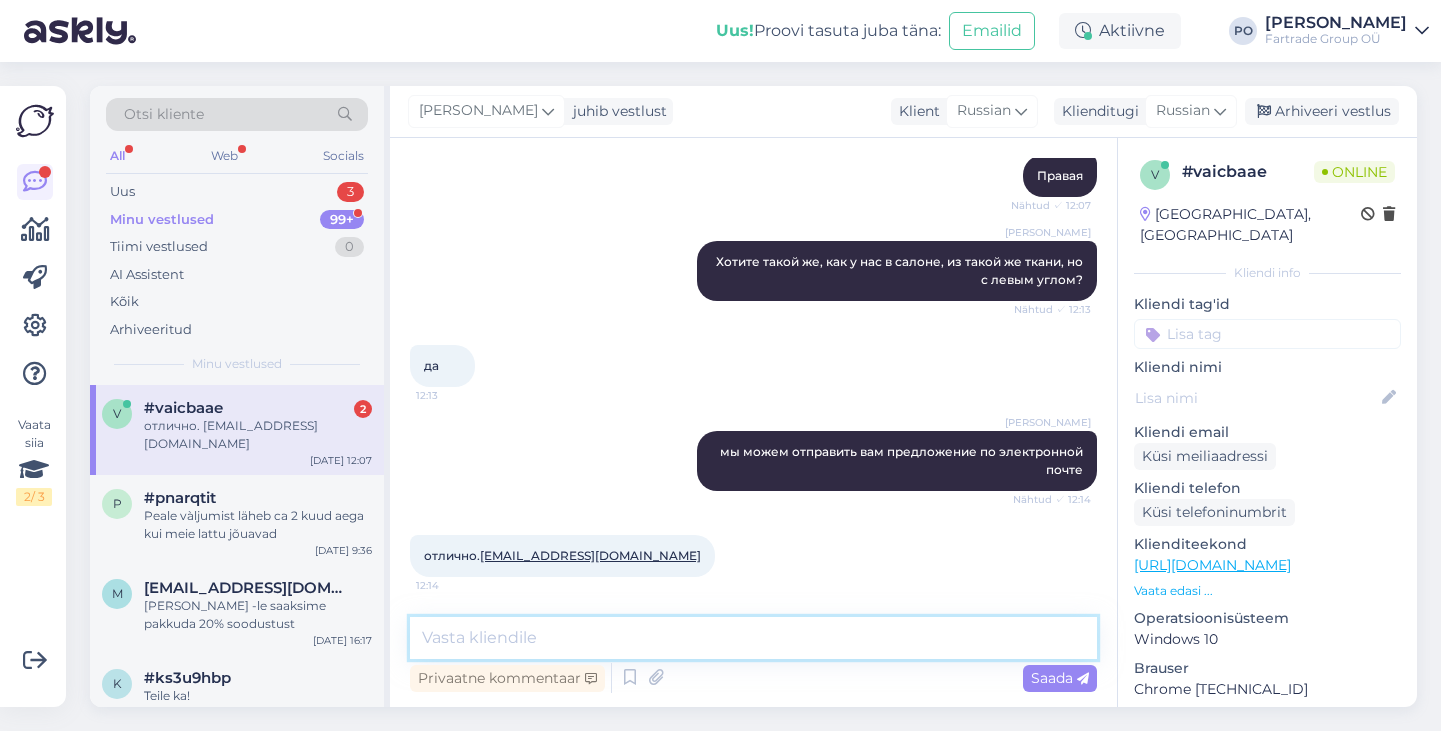 click at bounding box center (753, 638) 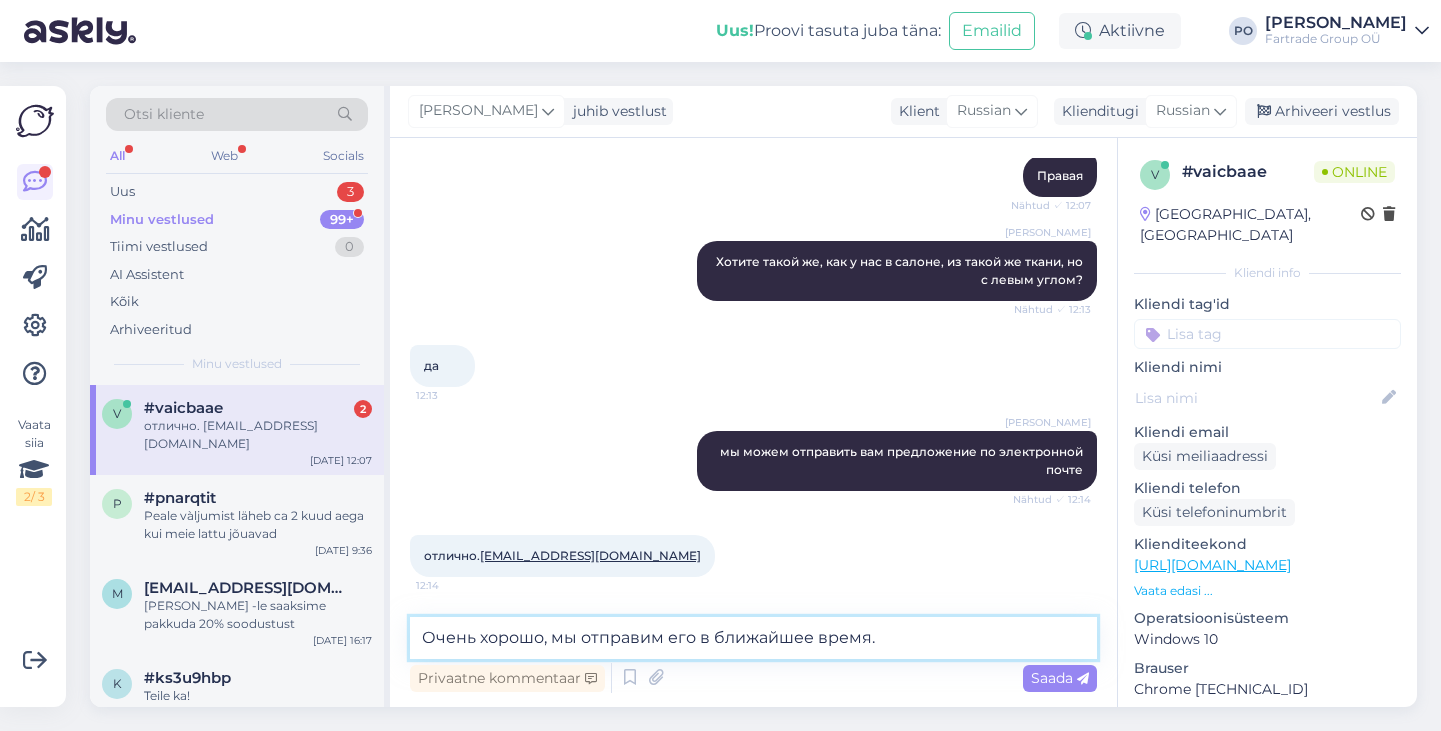 type on "Очень хорошо, мы отправим его в ближайшее время." 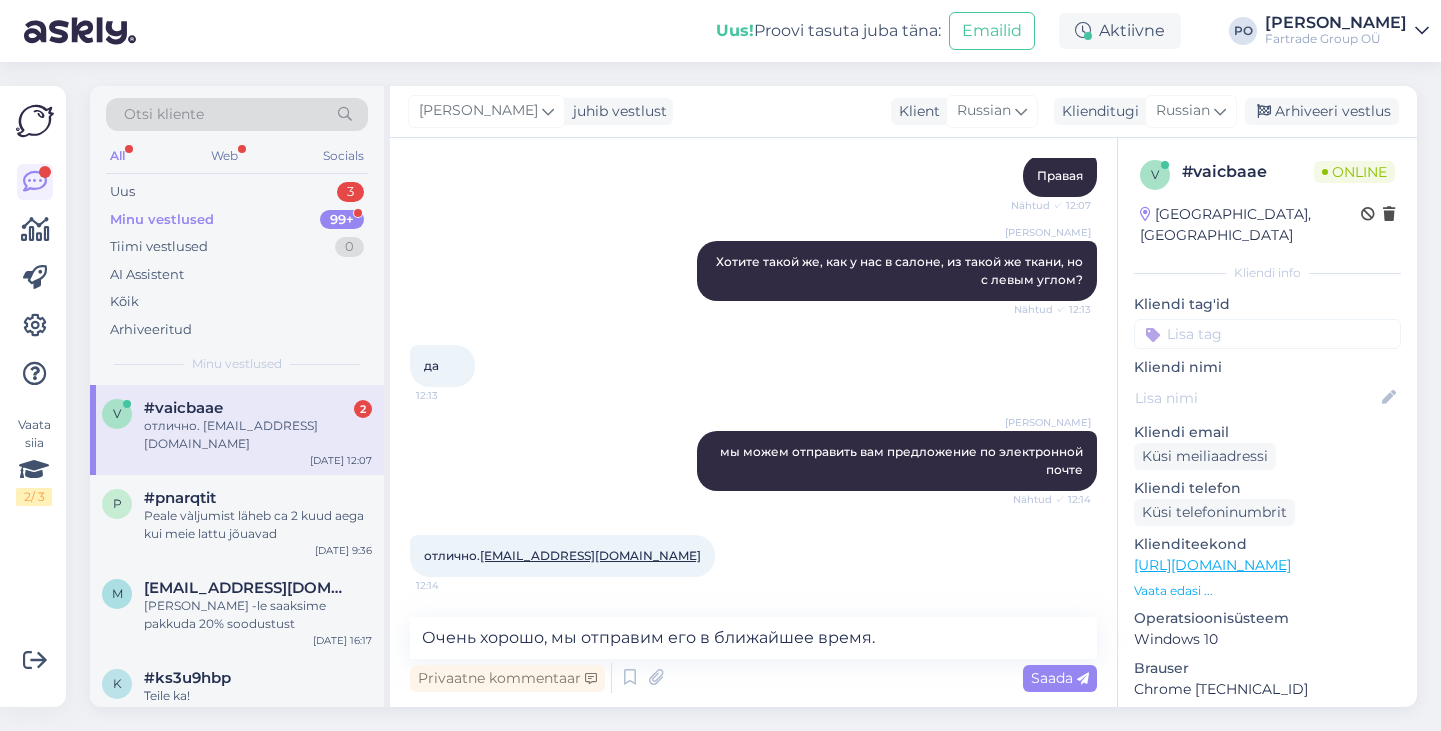 click on "Saada" at bounding box center [1060, 678] 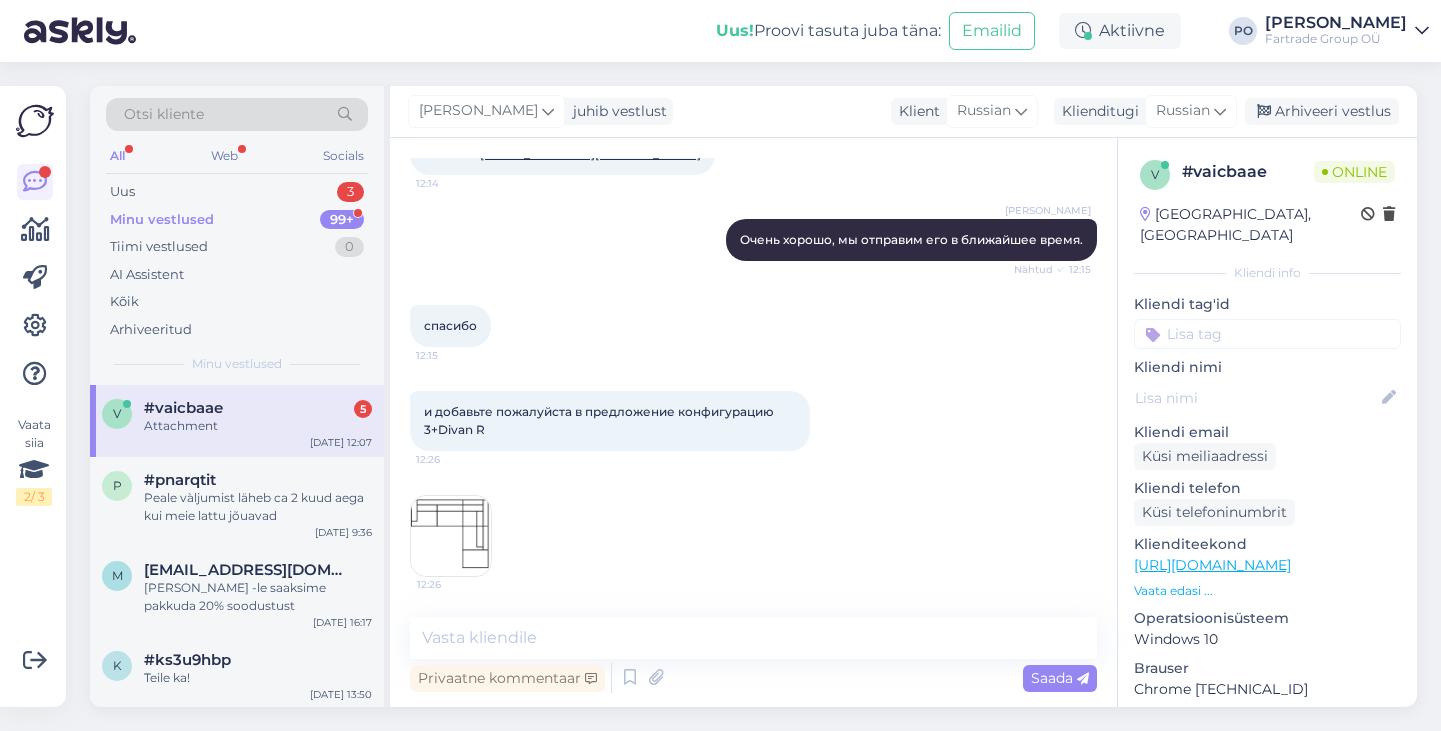 scroll, scrollTop: 1917, scrollLeft: 0, axis: vertical 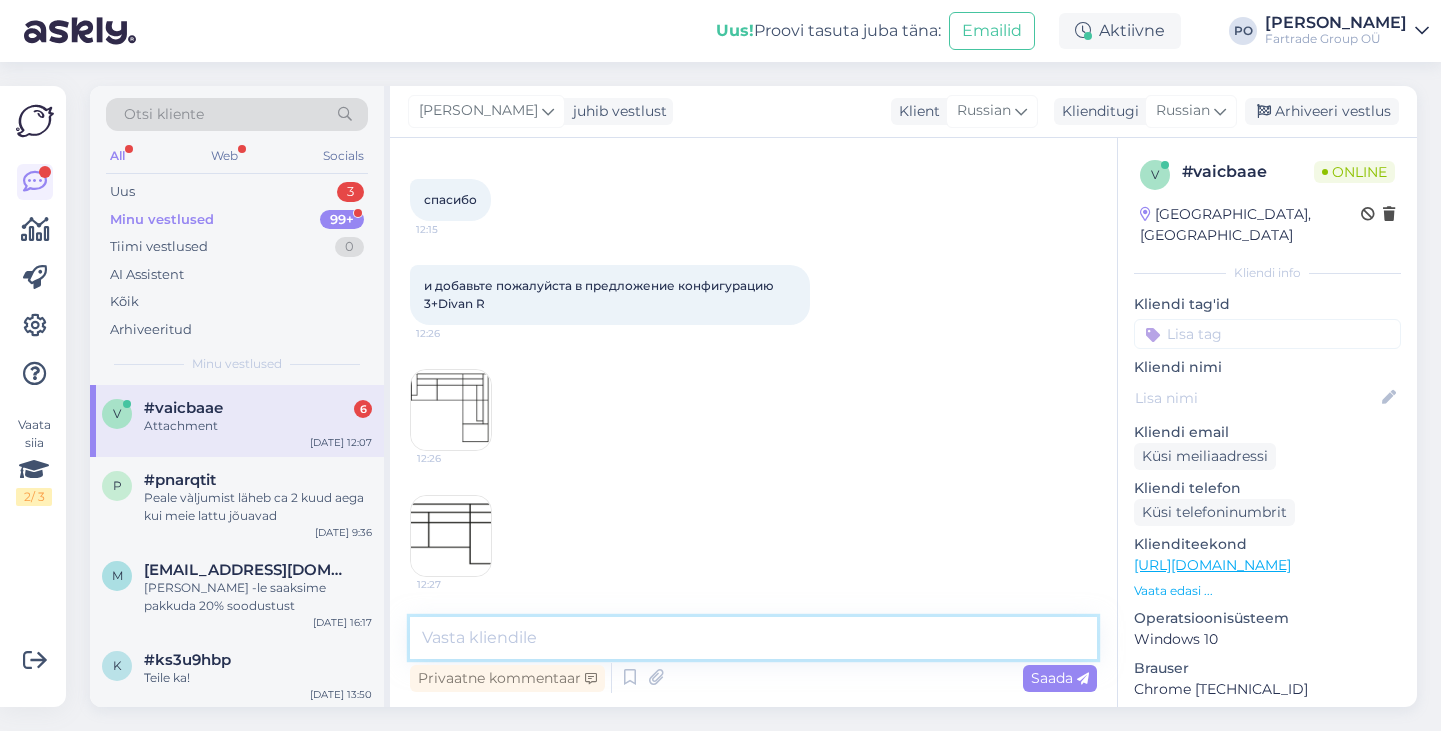 click at bounding box center [753, 638] 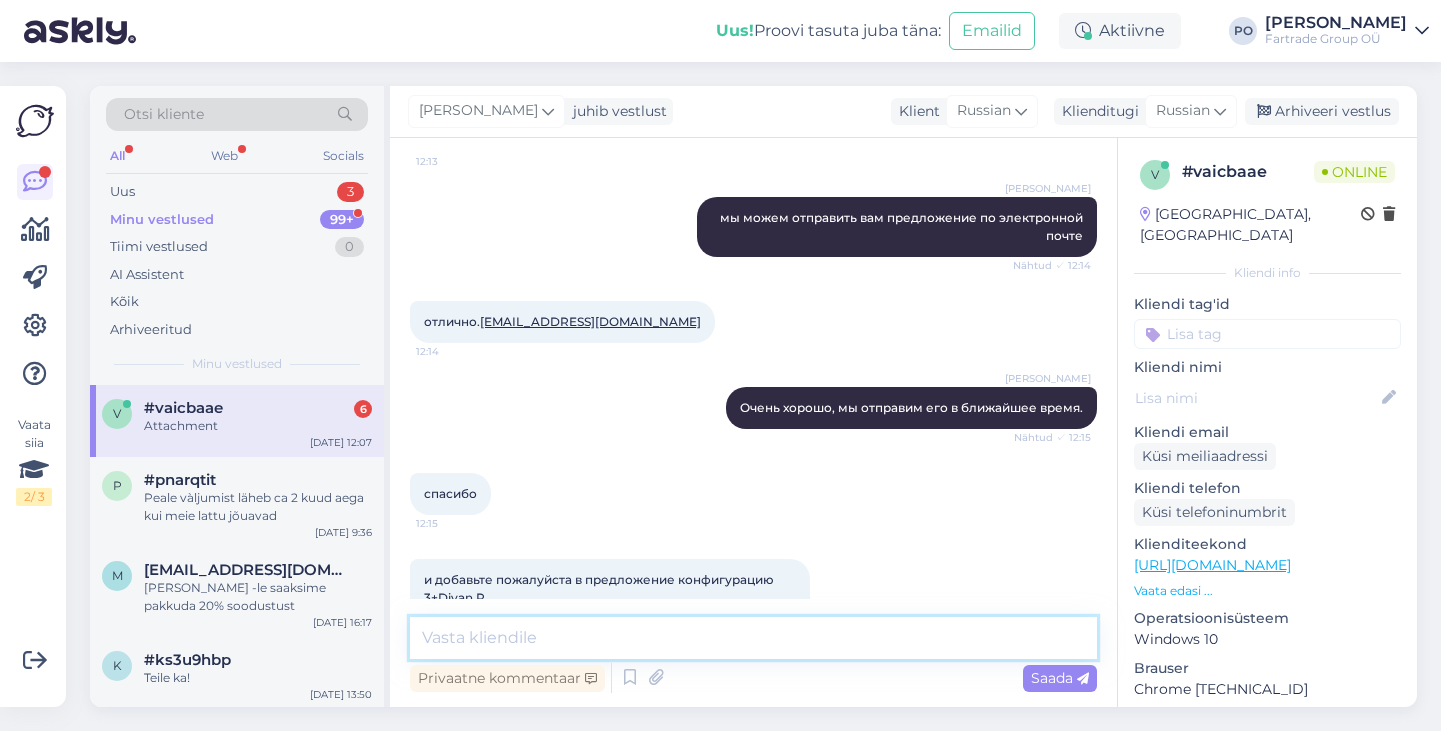 scroll, scrollTop: 1579, scrollLeft: 0, axis: vertical 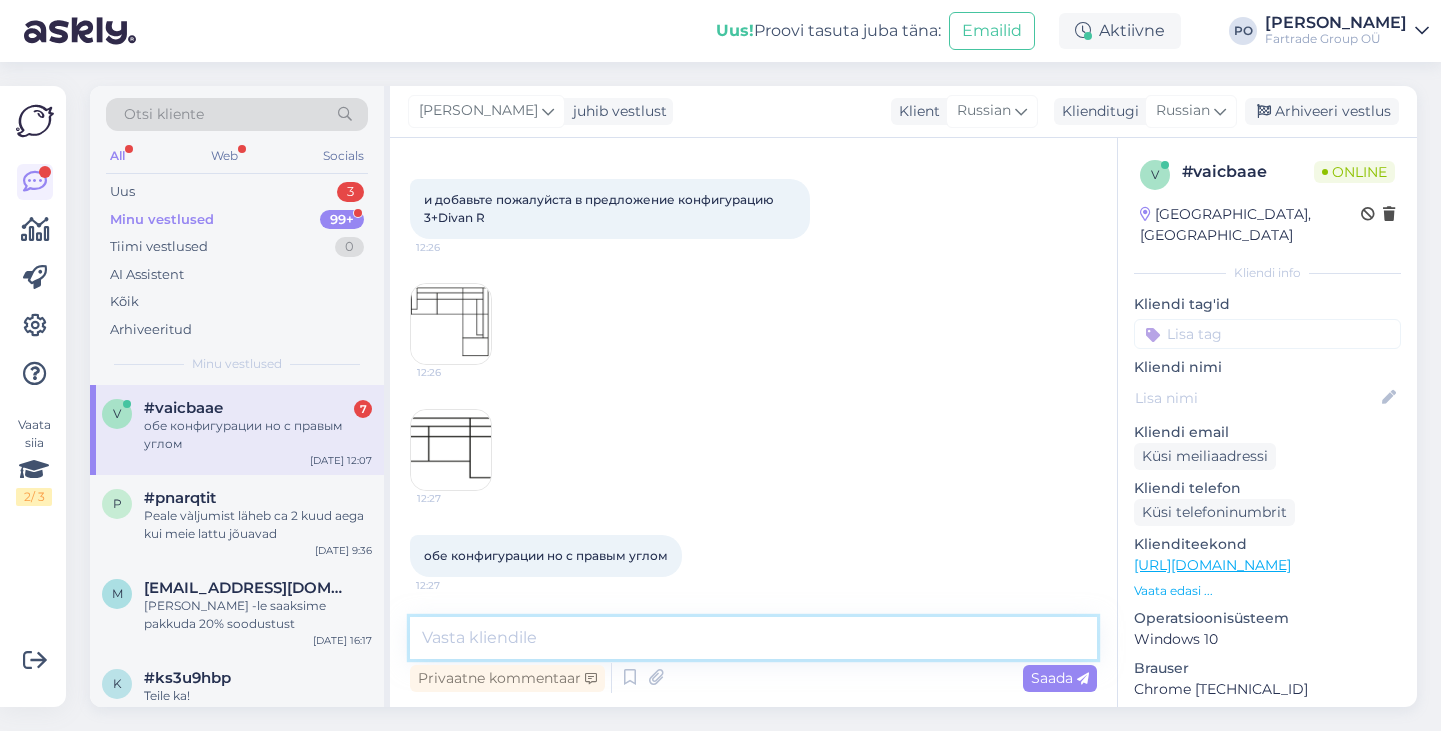 click at bounding box center [753, 638] 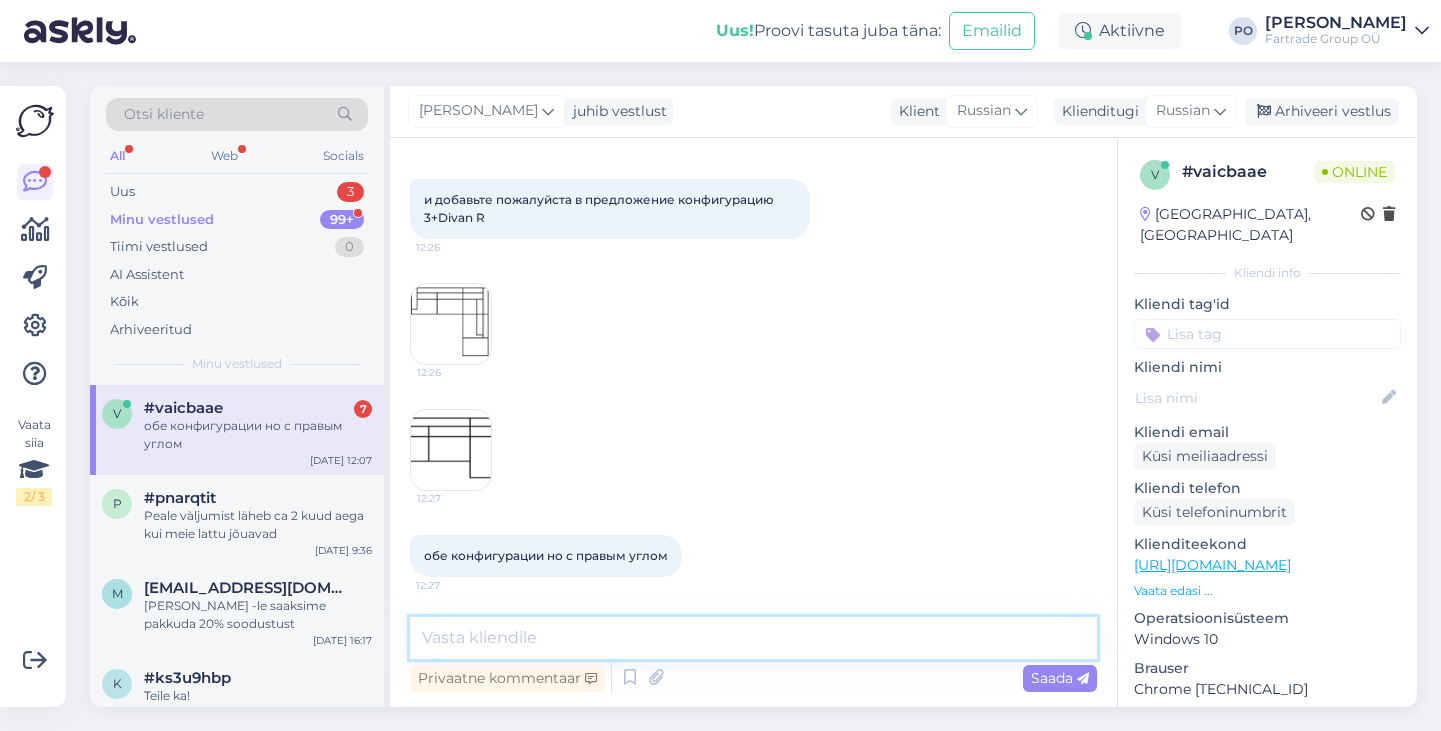 paste on "мы добавляем" 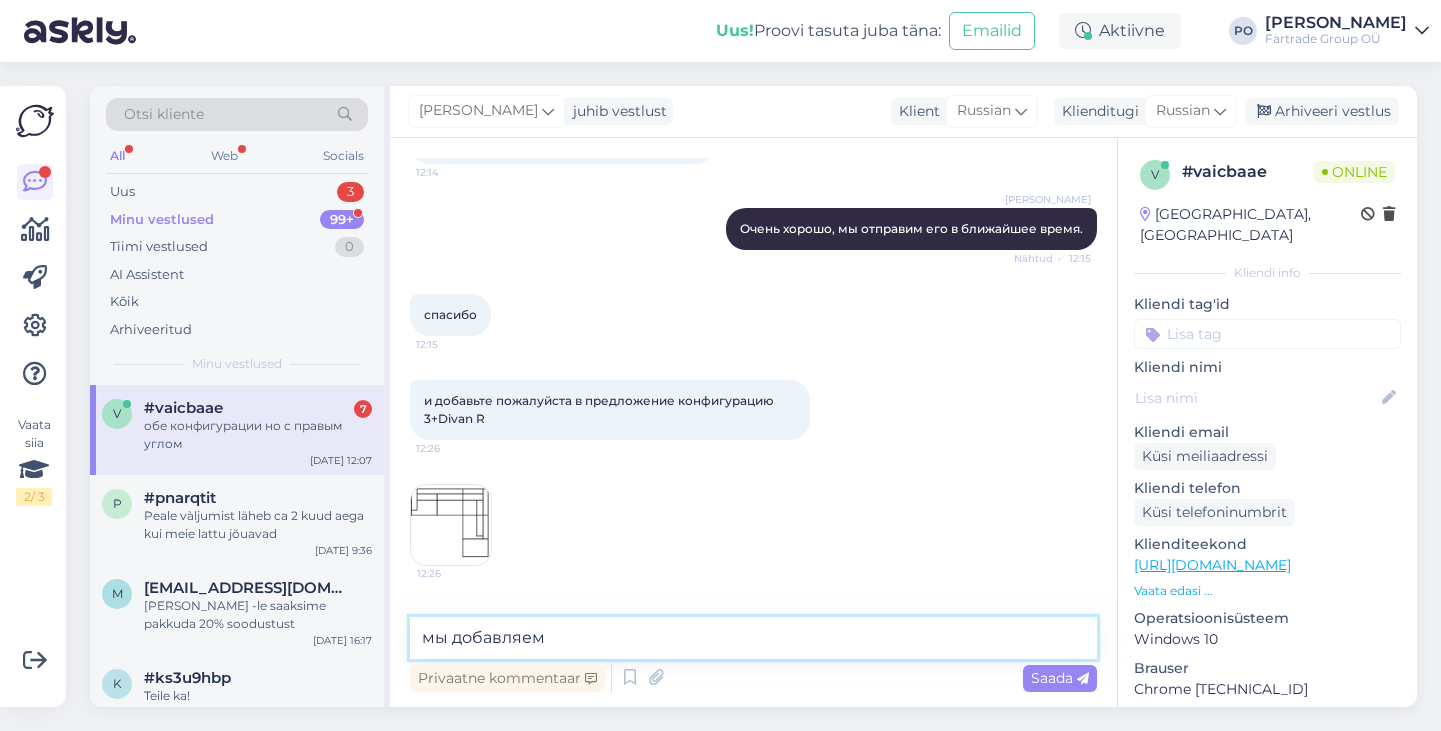 scroll, scrollTop: 1781, scrollLeft: 0, axis: vertical 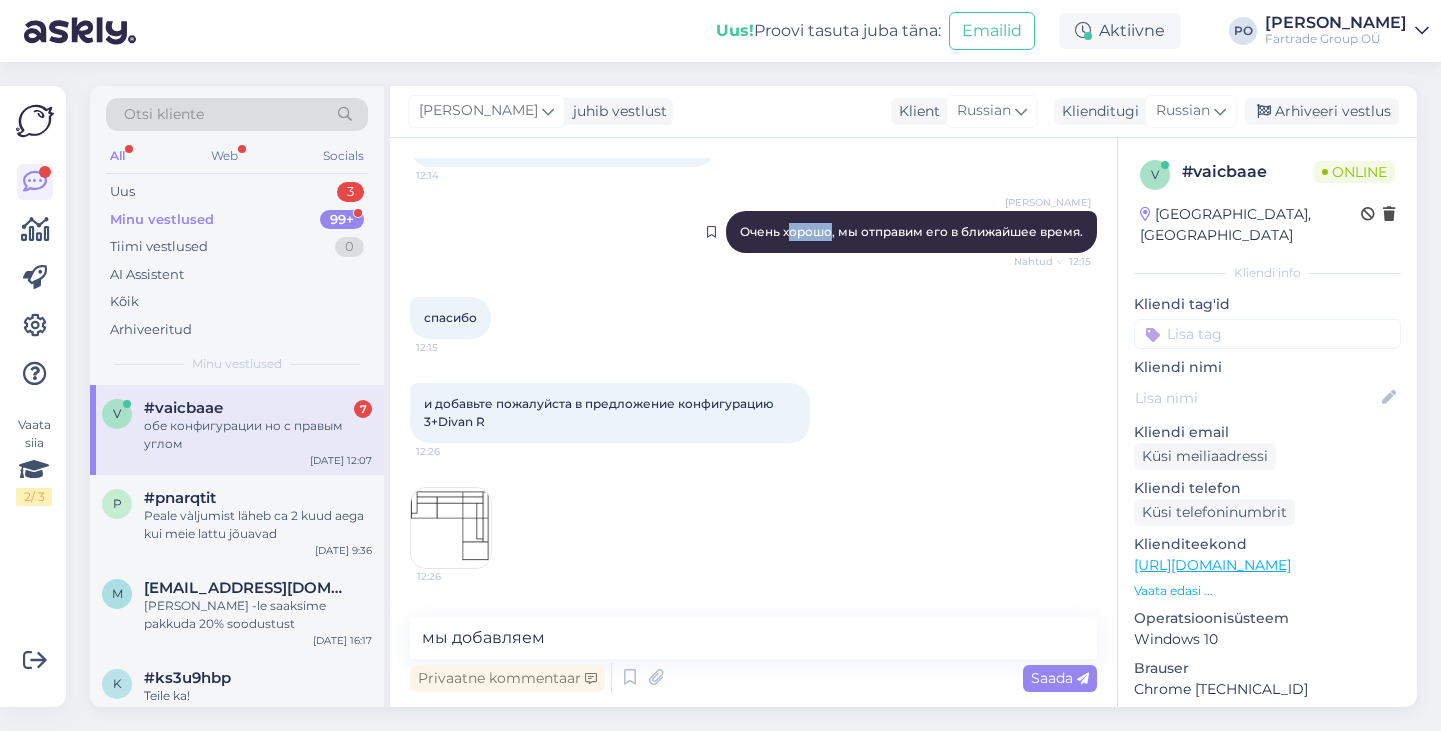 drag, startPoint x: 817, startPoint y: 253, endPoint x: 775, endPoint y: 253, distance: 42 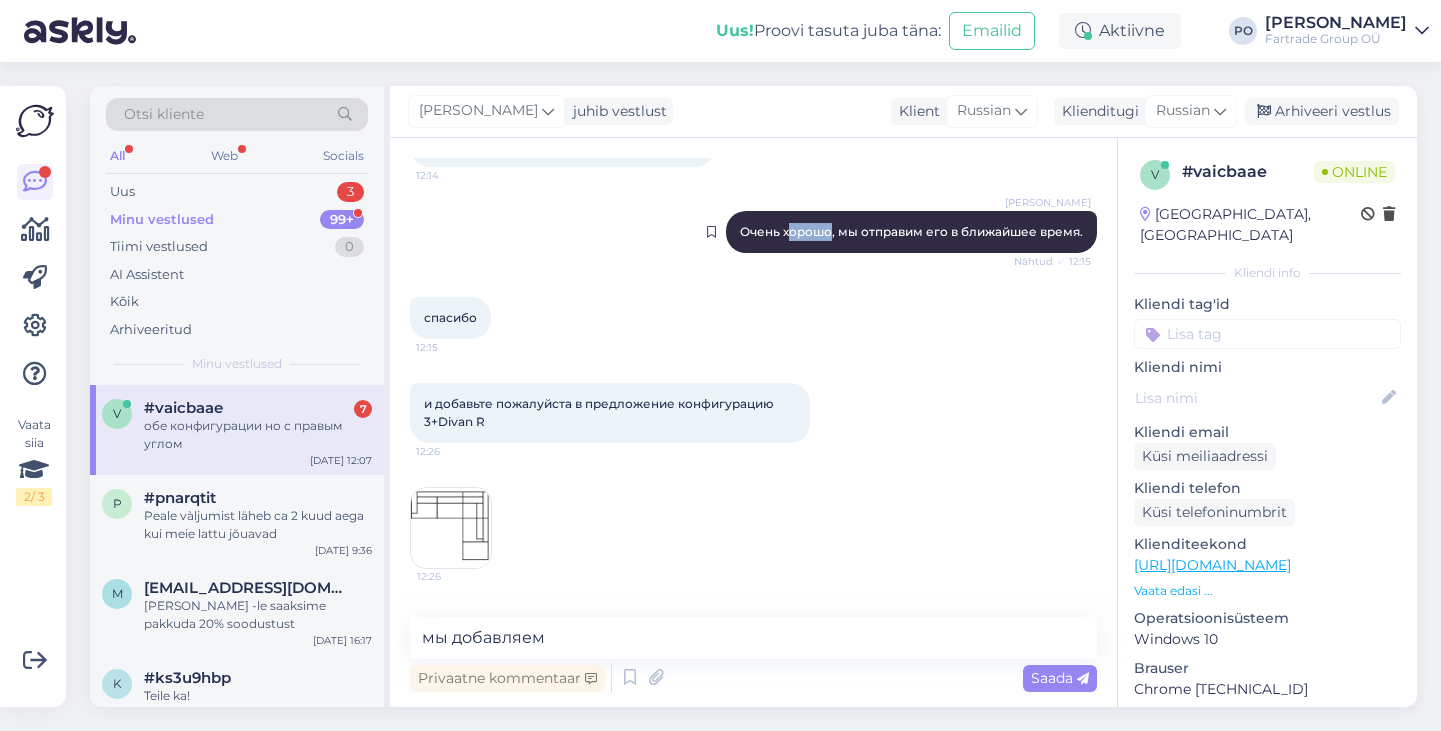 click on "Очень хорошо, мы отправим его в ближайшее время." at bounding box center [911, 231] 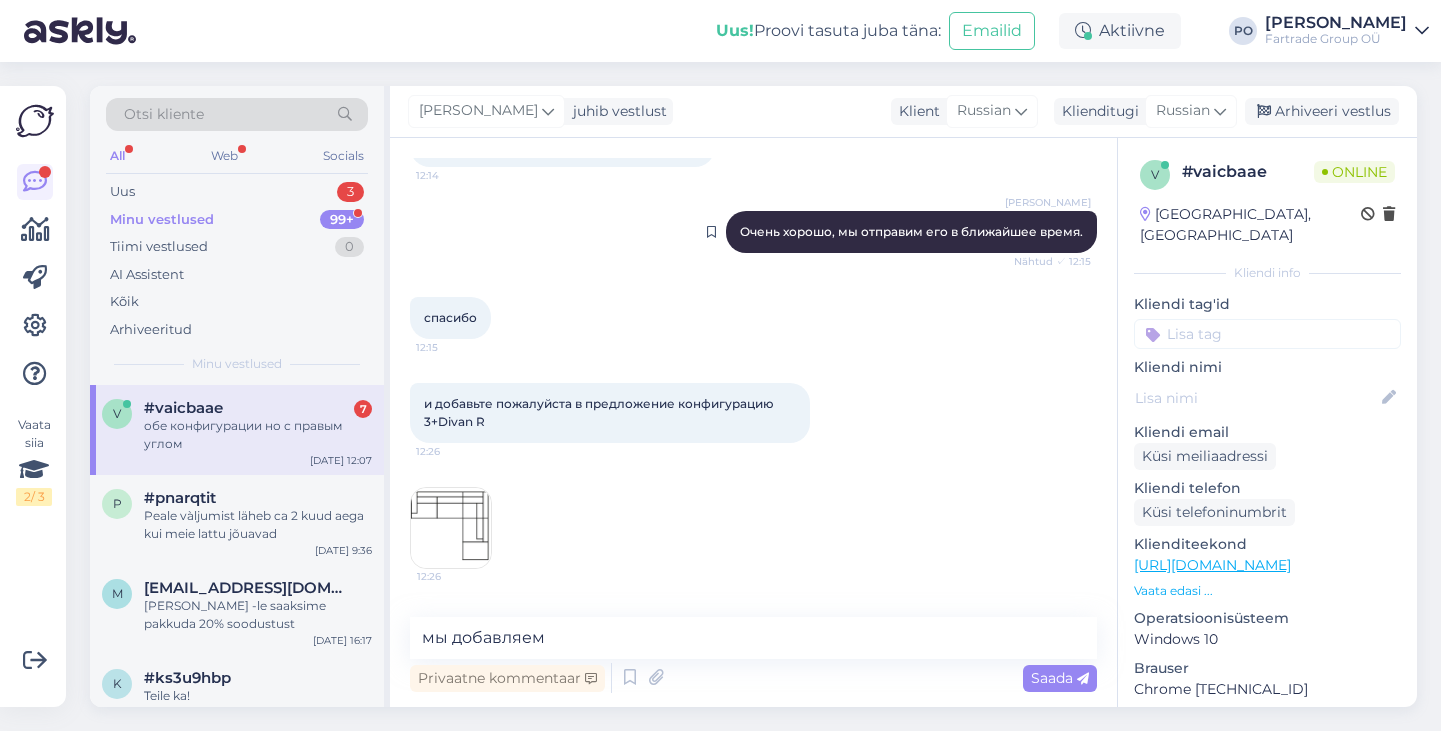 drag, startPoint x: 805, startPoint y: 245, endPoint x: 814, endPoint y: 251, distance: 10.816654 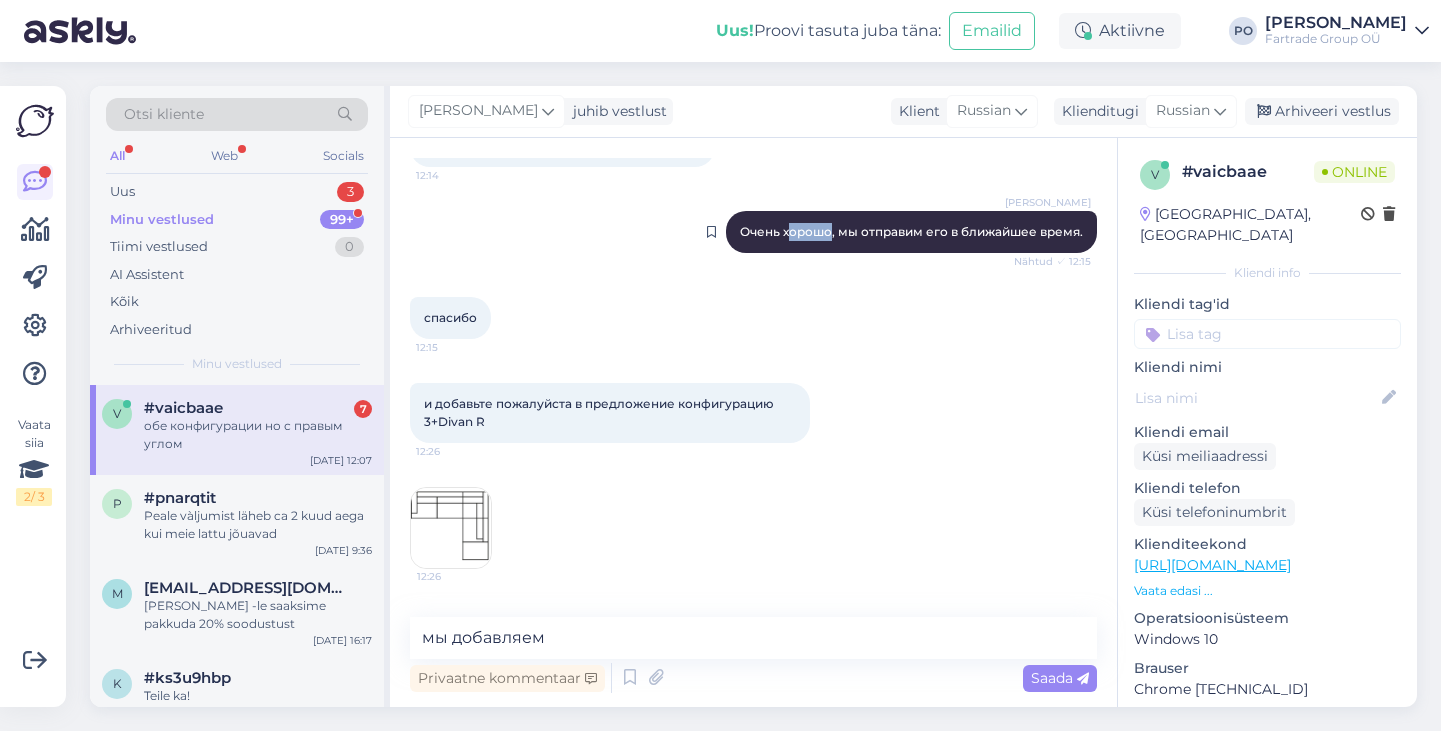 drag, startPoint x: 819, startPoint y: 252, endPoint x: 774, endPoint y: 253, distance: 45.01111 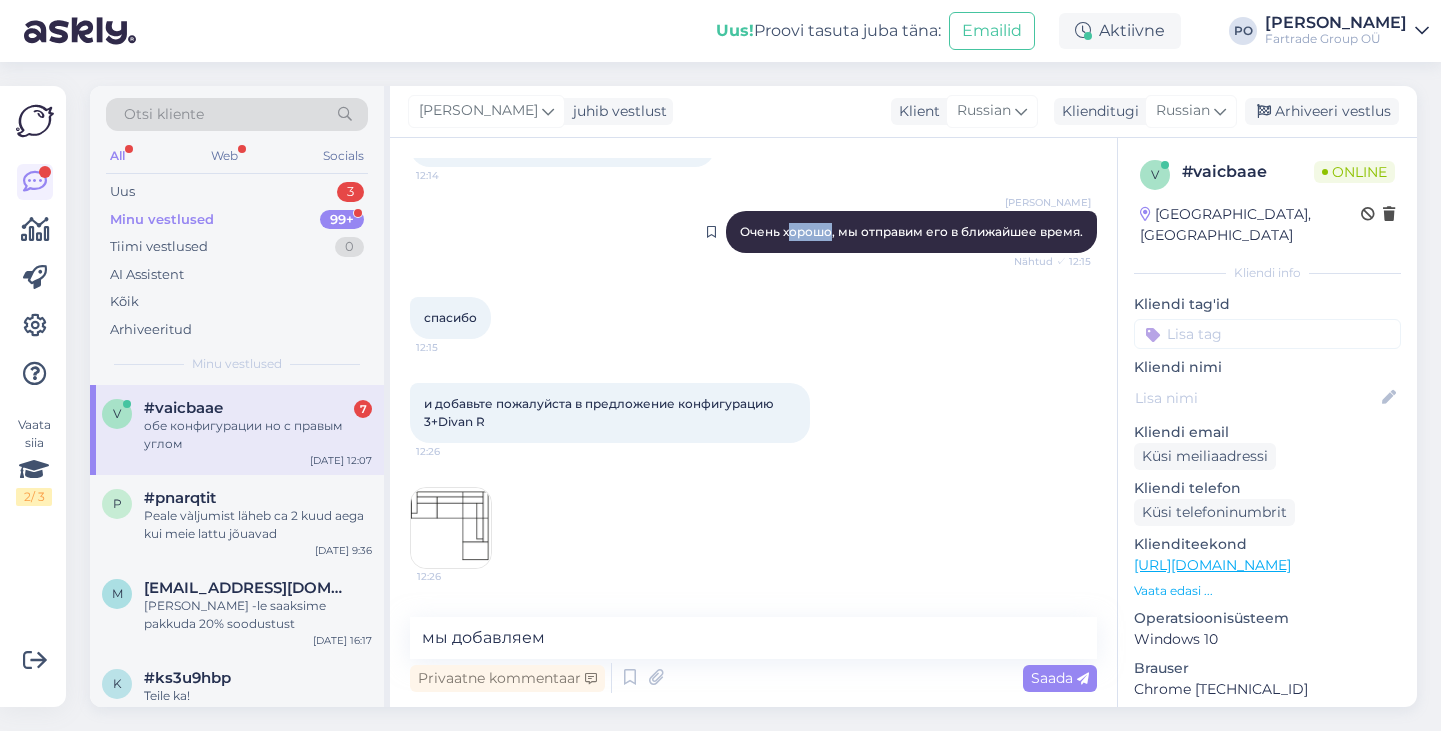 click on "Очень хорошо, мы отправим его в ближайшее время." at bounding box center (911, 231) 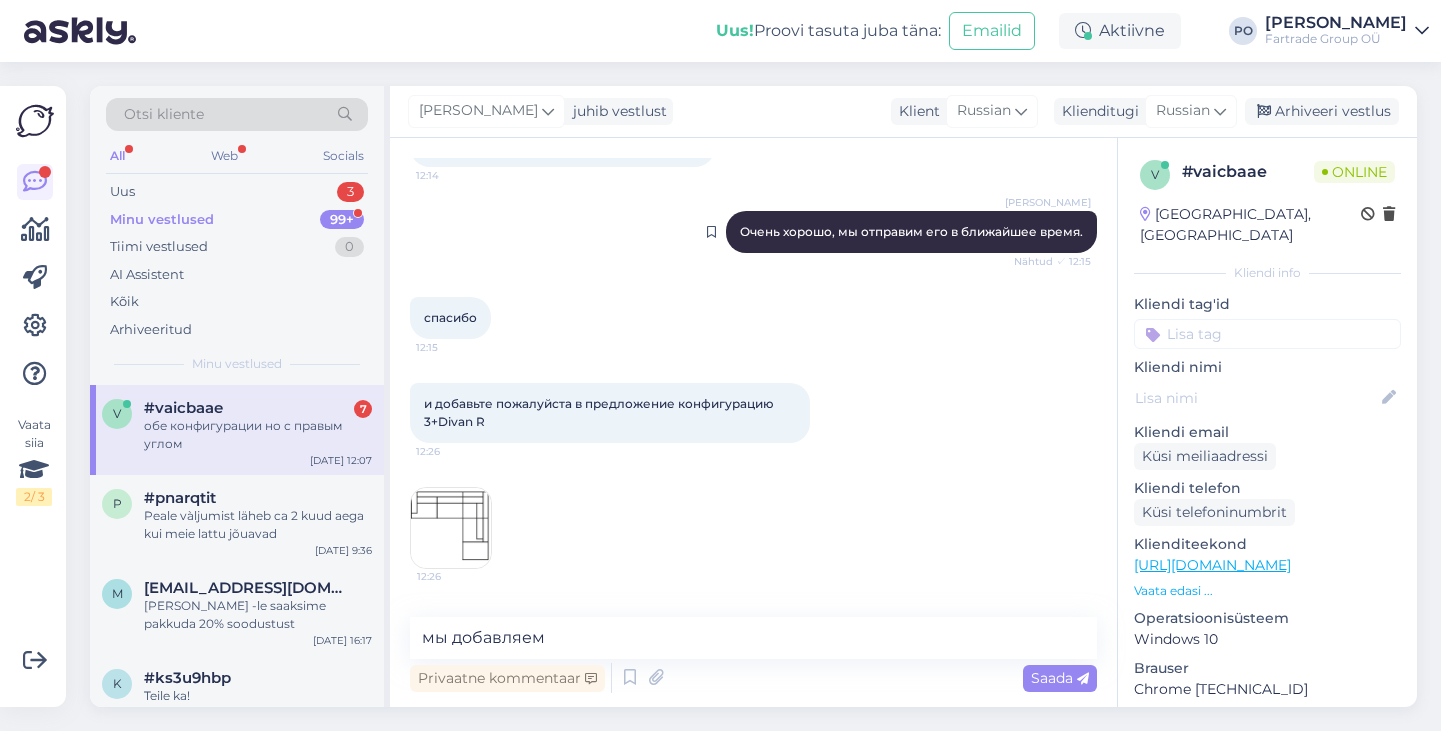 click on "Pekka Ollikainen Очень хорошо, мы отправим его в ближайшее время. Nähtud ✓ 12:15" at bounding box center [911, 232] 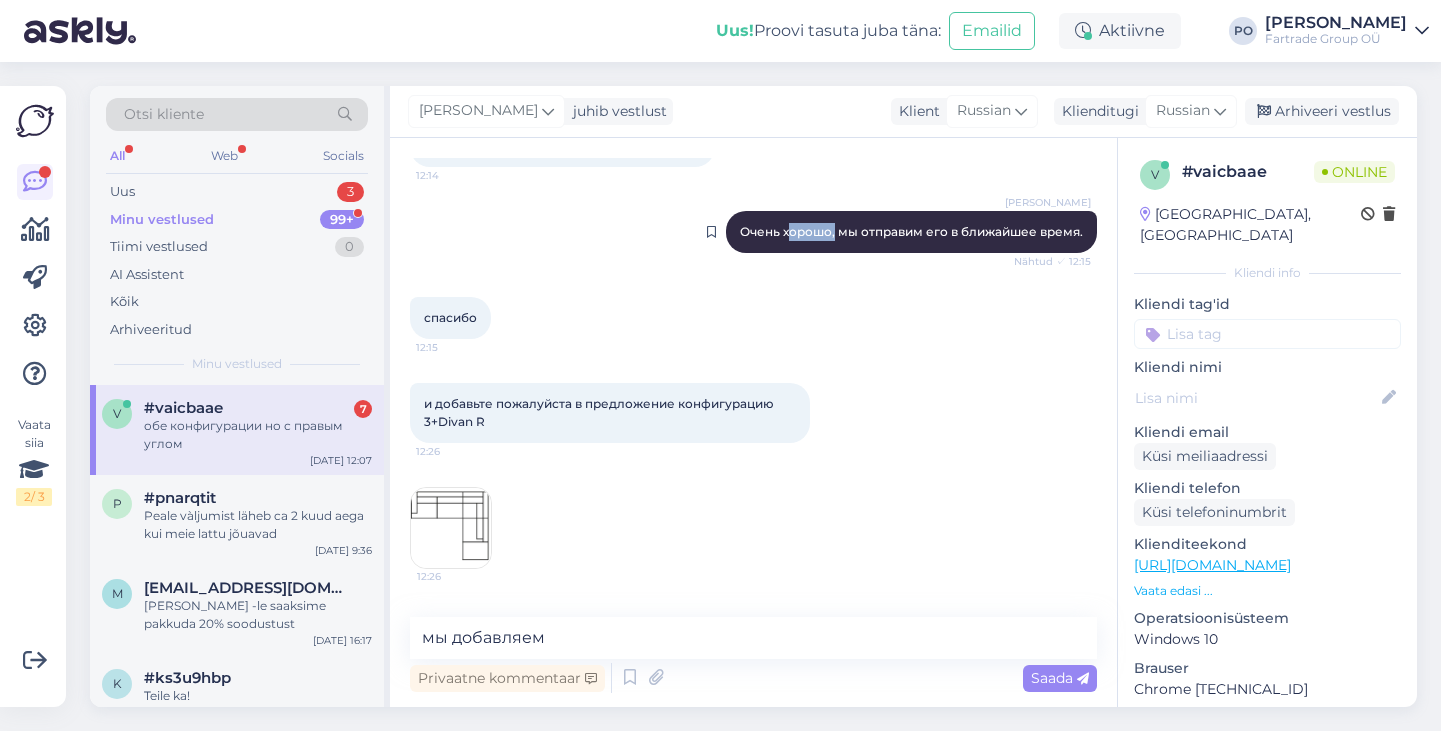 drag, startPoint x: 820, startPoint y: 254, endPoint x: 773, endPoint y: 251, distance: 47.095646 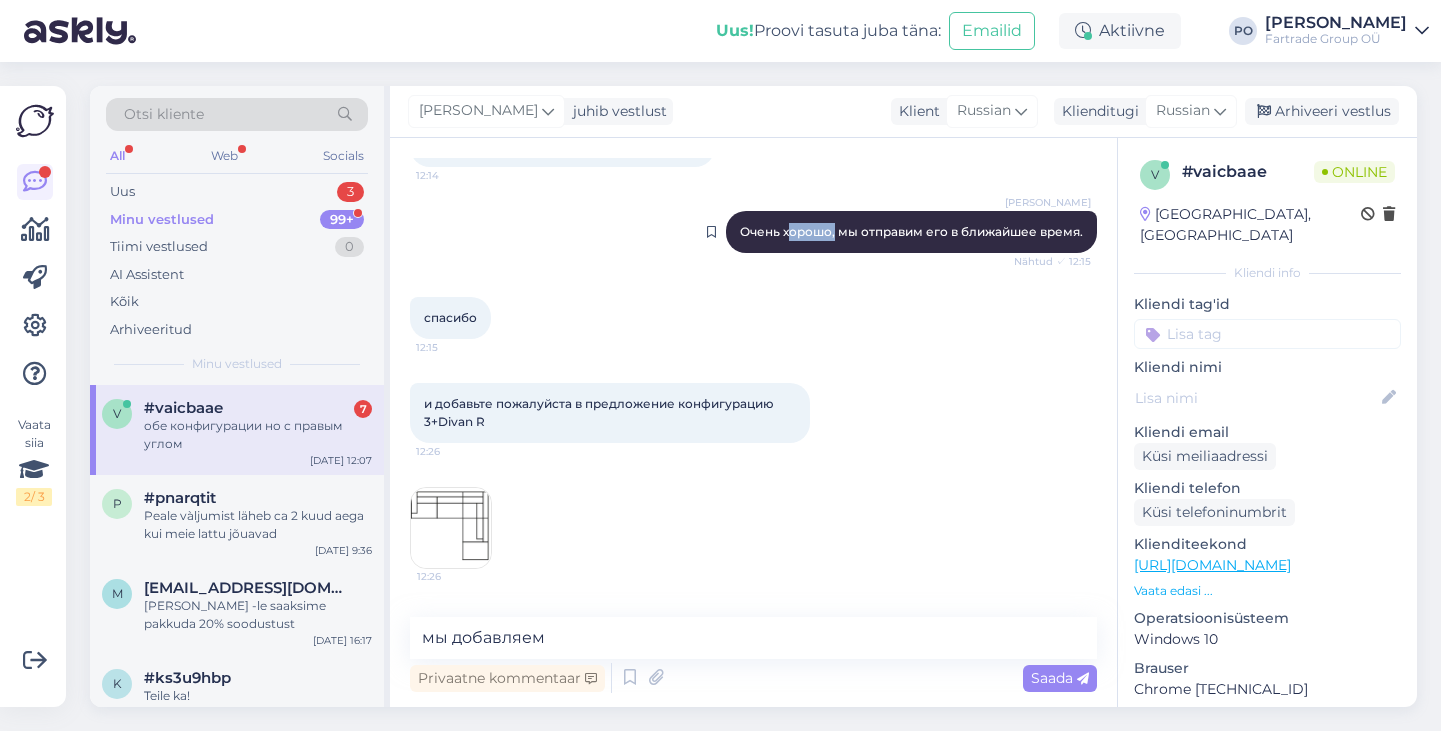 click on "Очень хорошо, мы отправим его в ближайшее время." at bounding box center (911, 231) 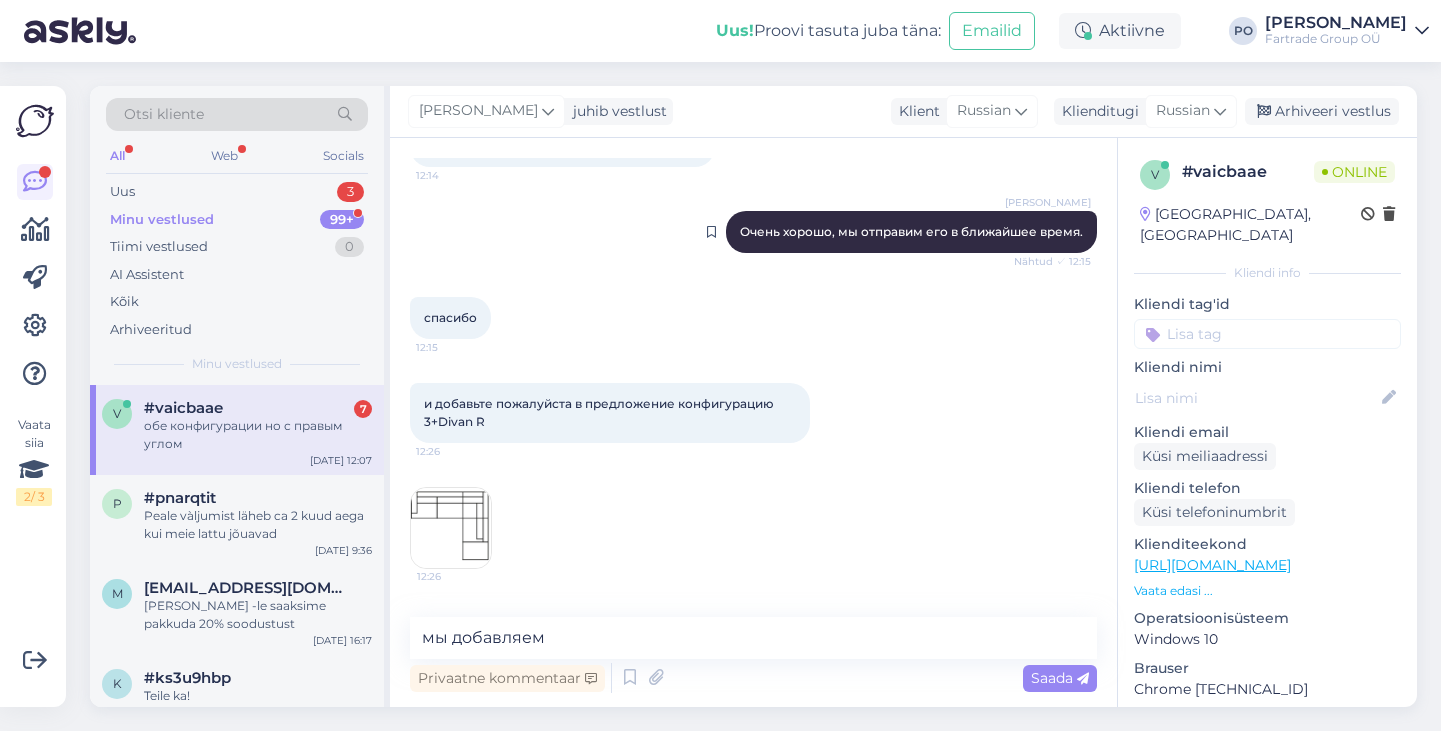 drag, startPoint x: 772, startPoint y: 249, endPoint x: 787, endPoint y: 249, distance: 15 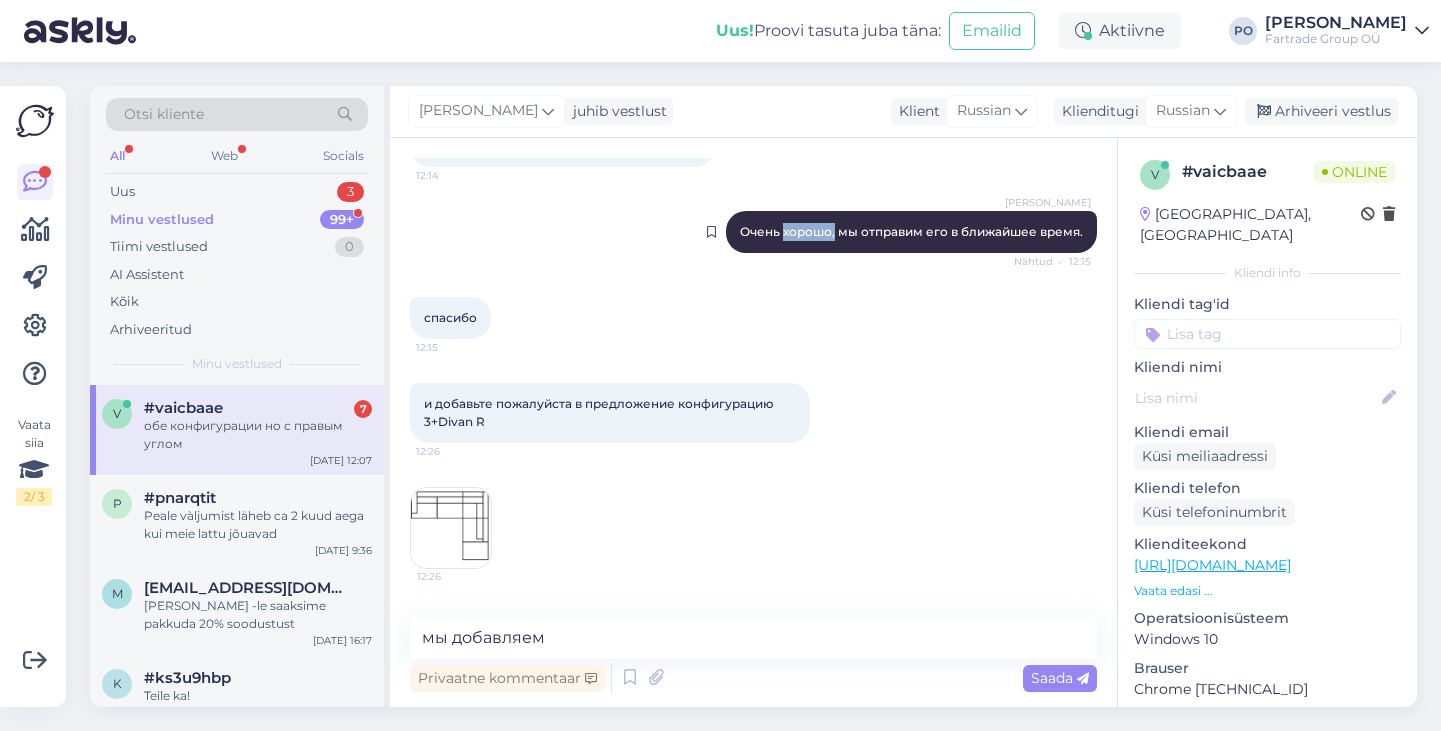 drag, startPoint x: 821, startPoint y: 250, endPoint x: 771, endPoint y: 254, distance: 50.159744 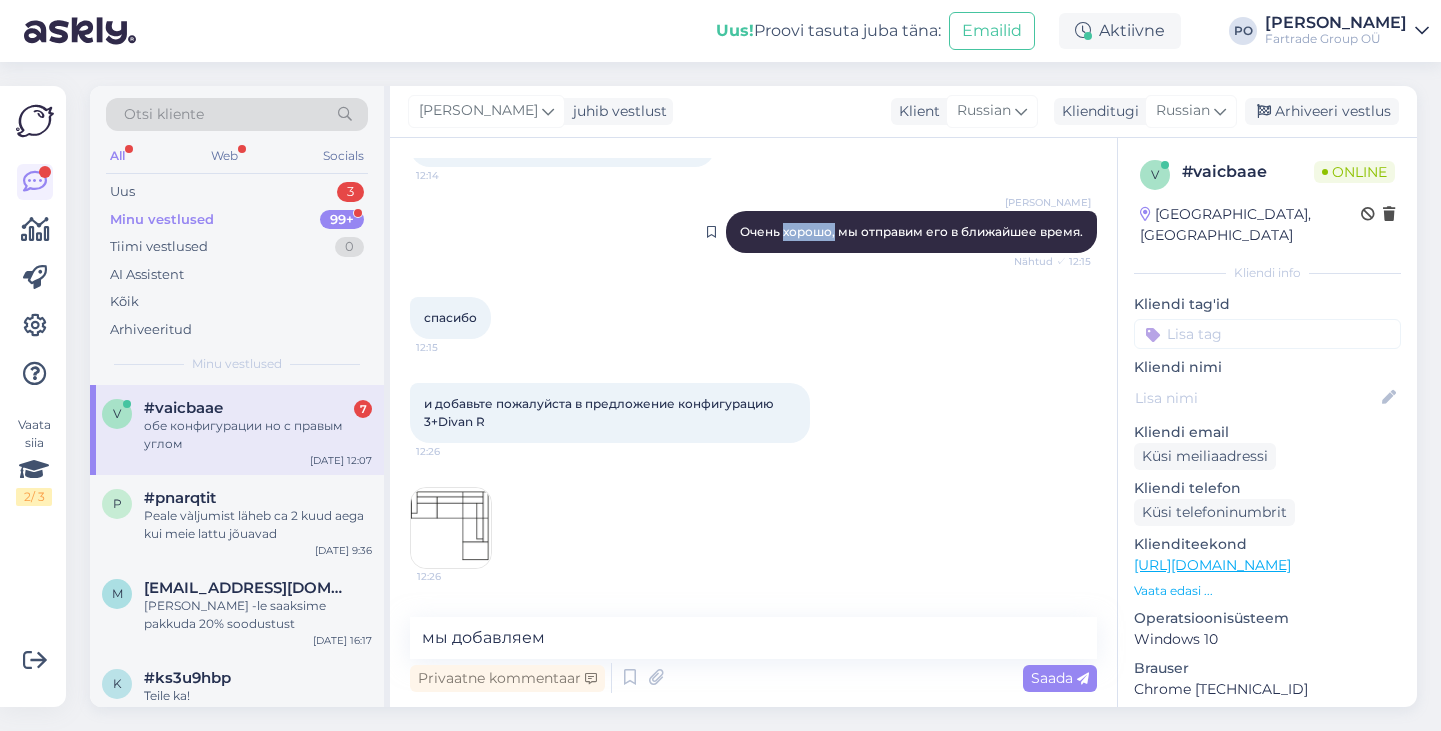 click on "Очень хорошо, мы отправим его в ближайшее время." at bounding box center (911, 231) 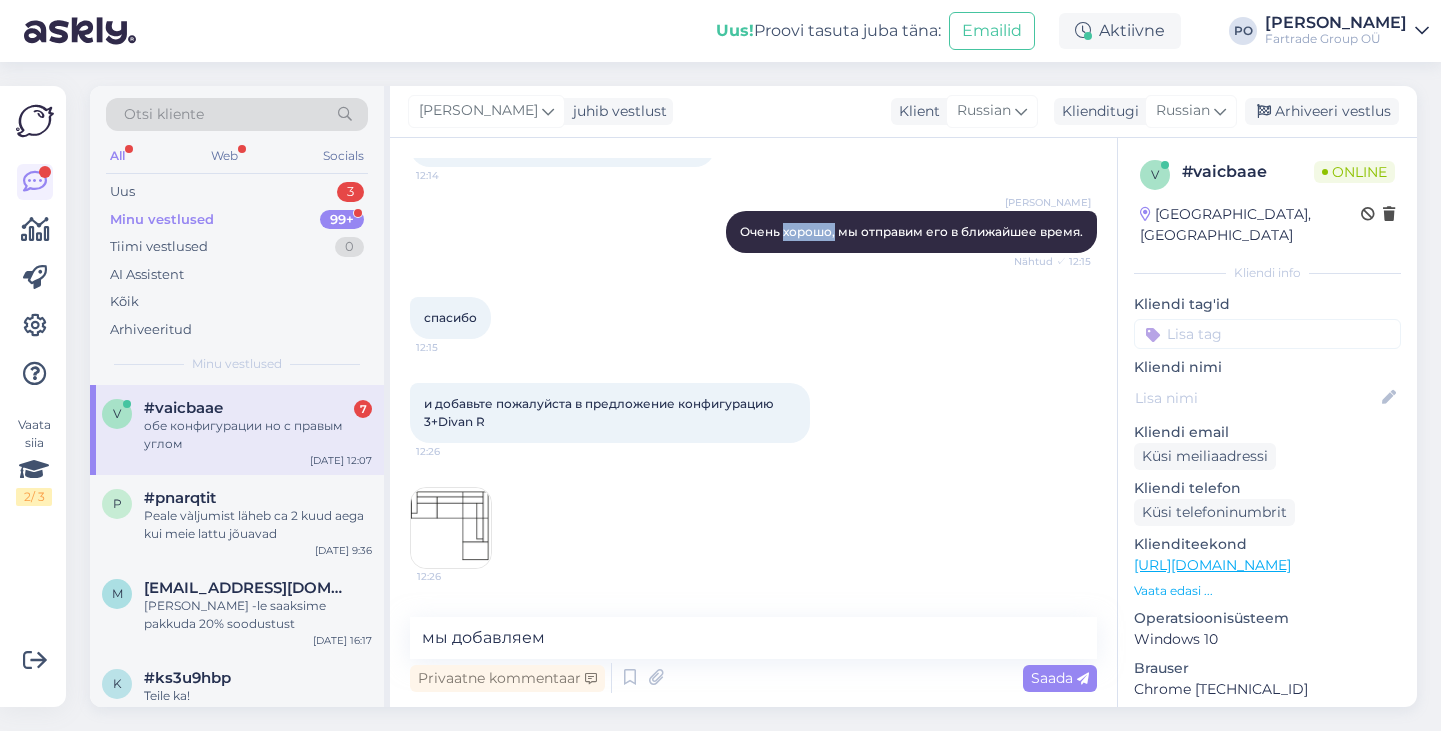 copy on "хорошо," 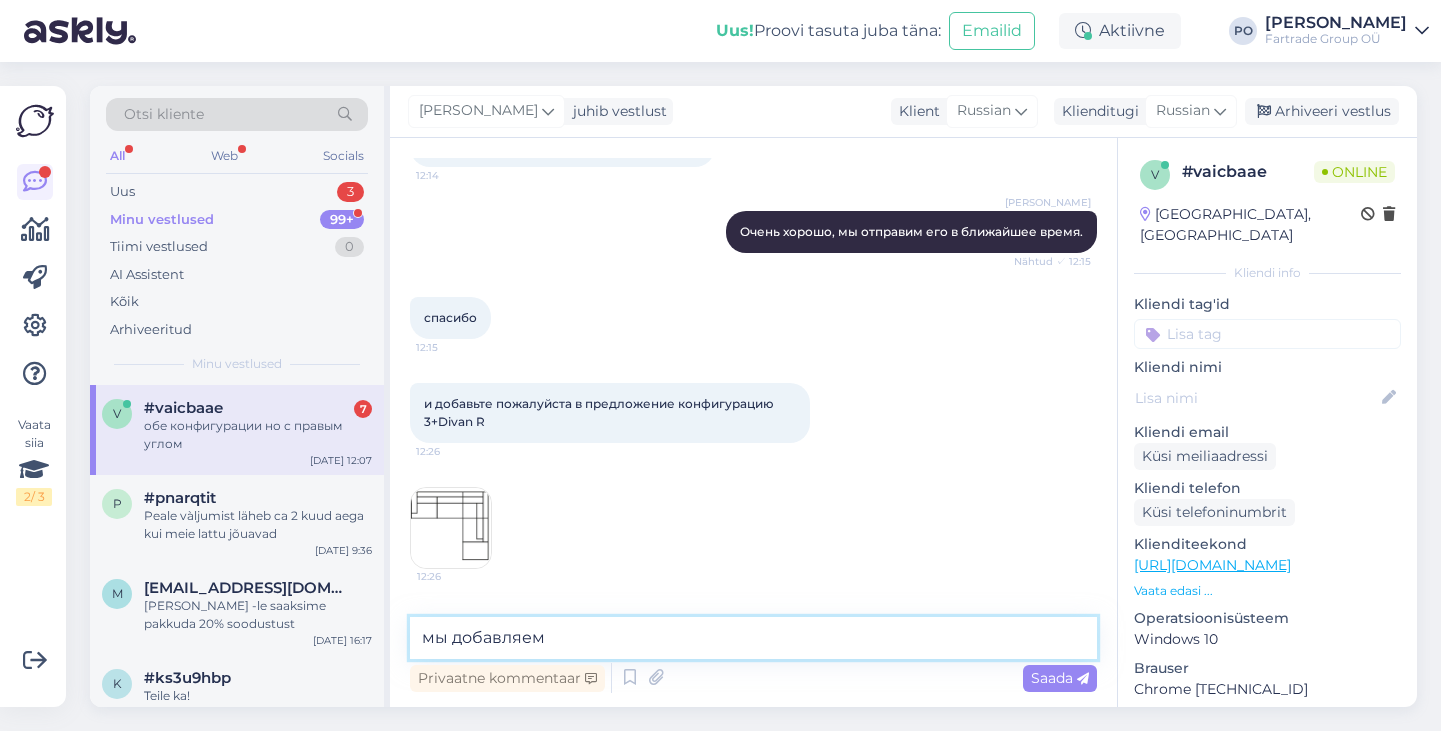 click on "мы добавляем" at bounding box center (753, 638) 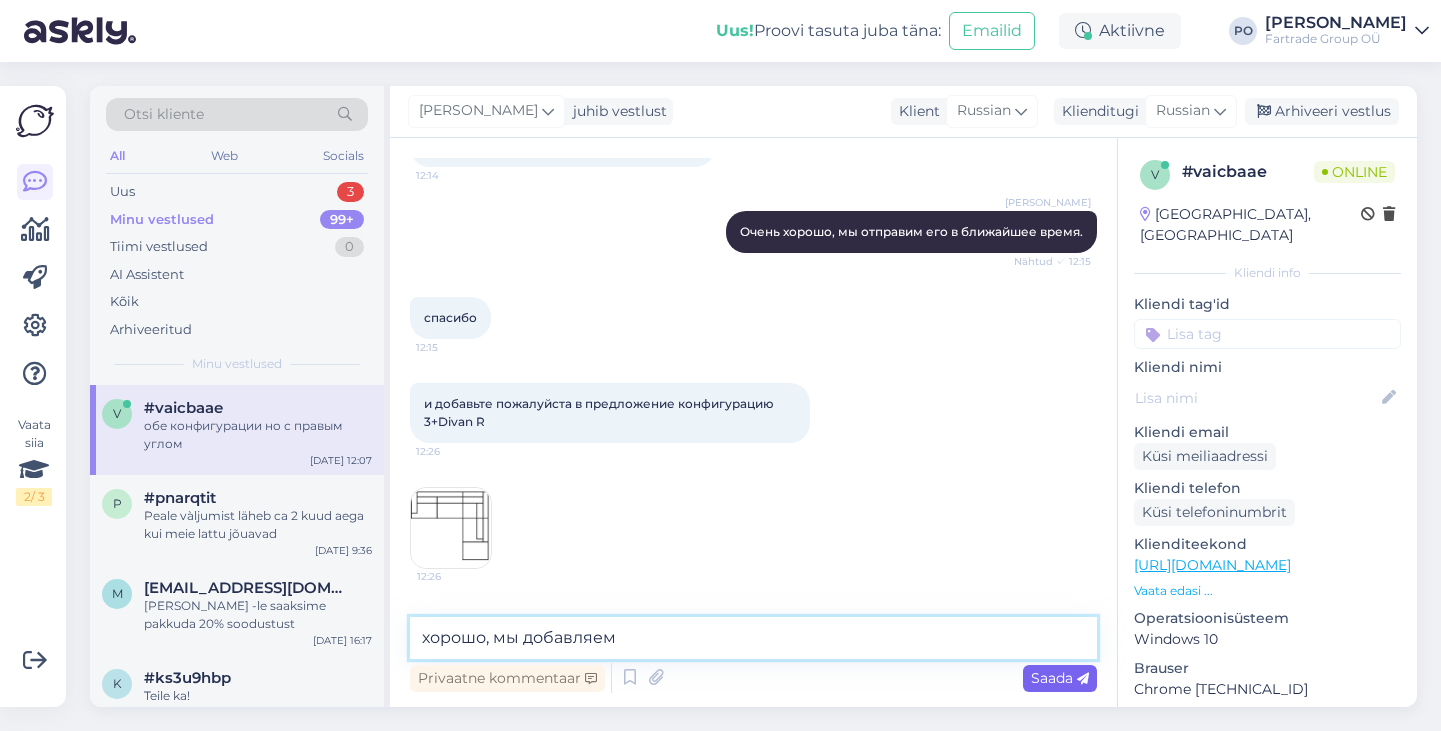 type on "хорошо, мы добавляем" 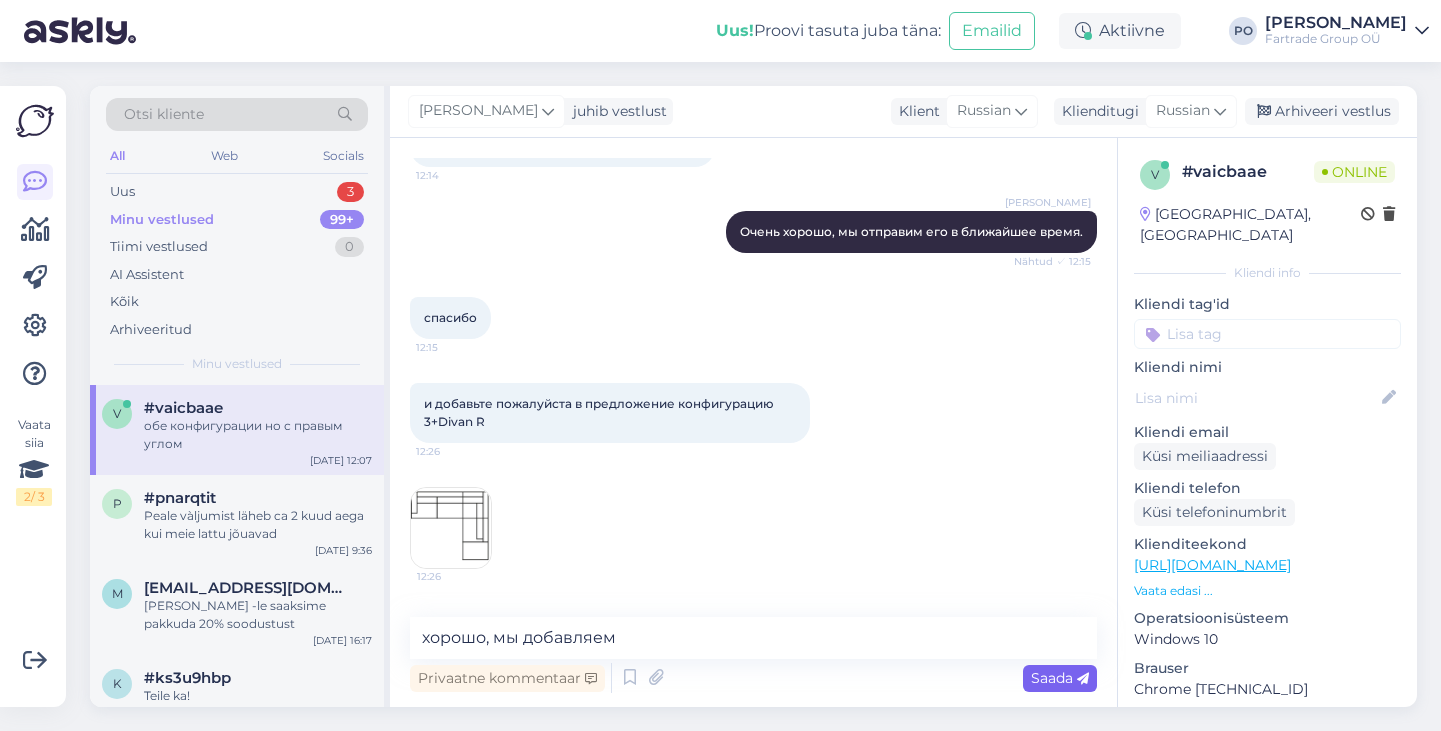 click on "Saada" at bounding box center (1060, 678) 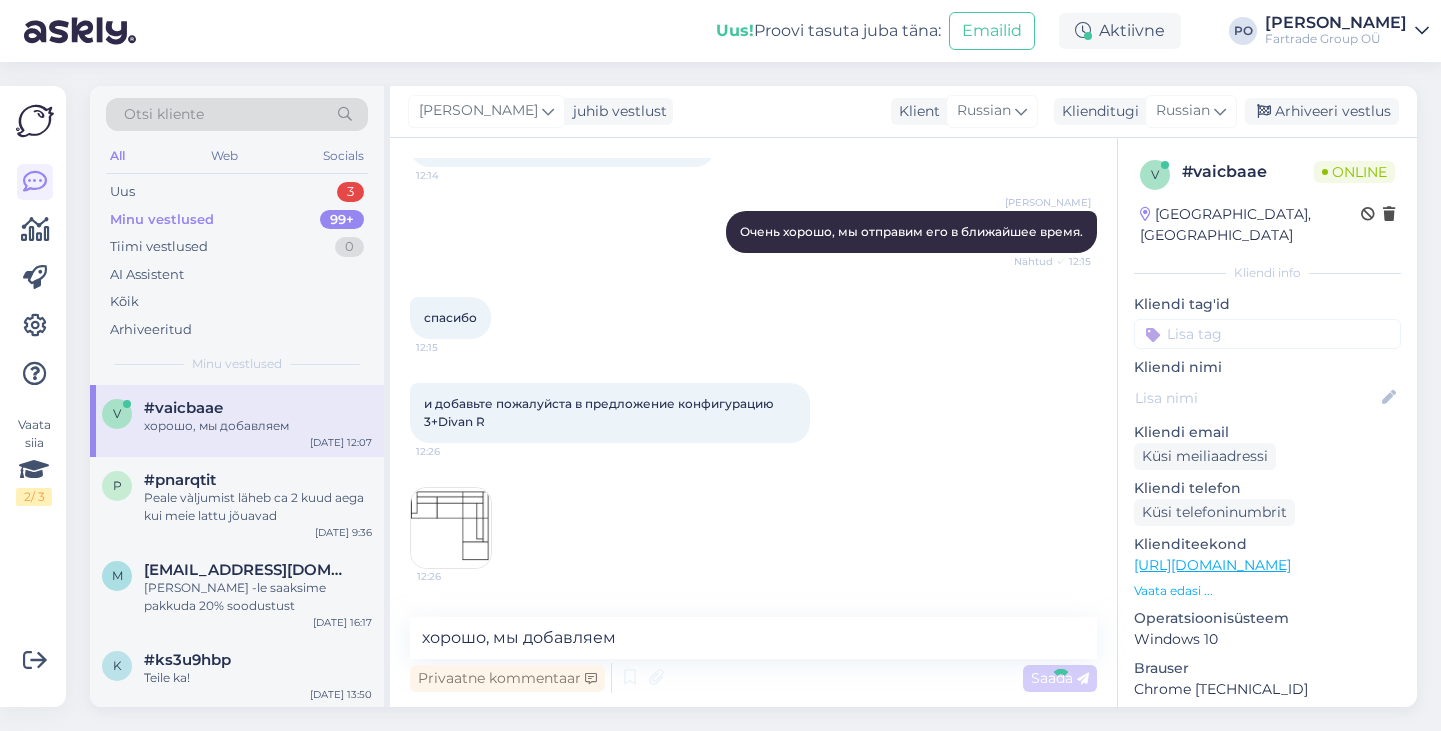 type 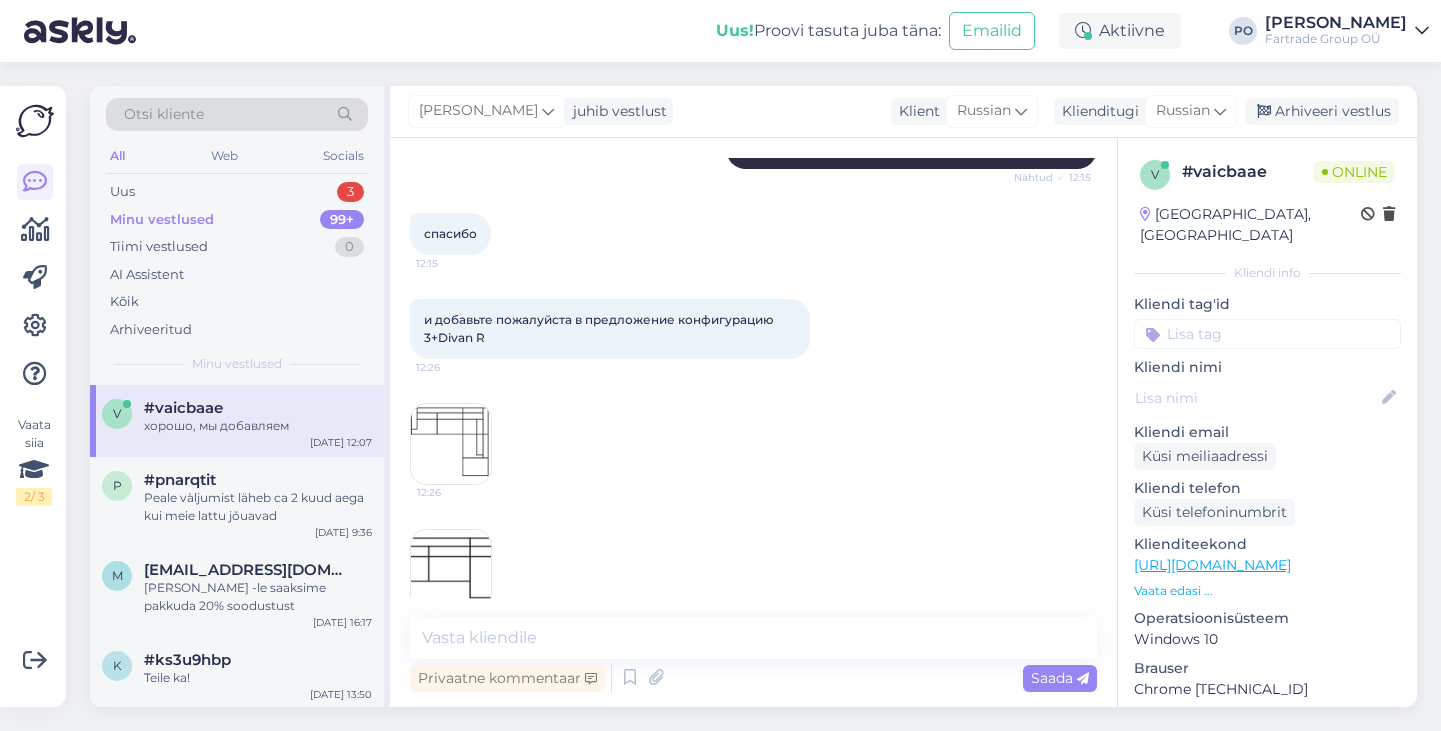 scroll, scrollTop: 1829, scrollLeft: 0, axis: vertical 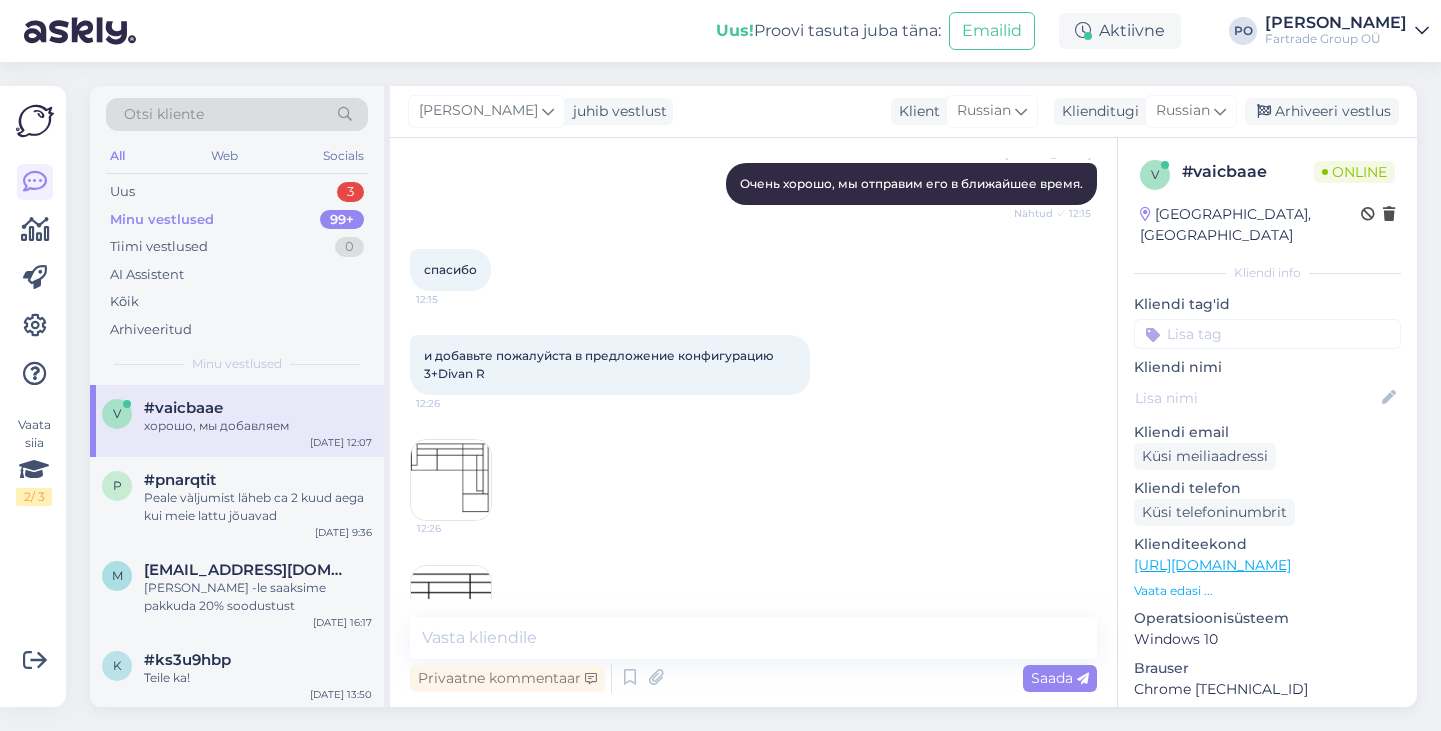 click at bounding box center [451, 480] 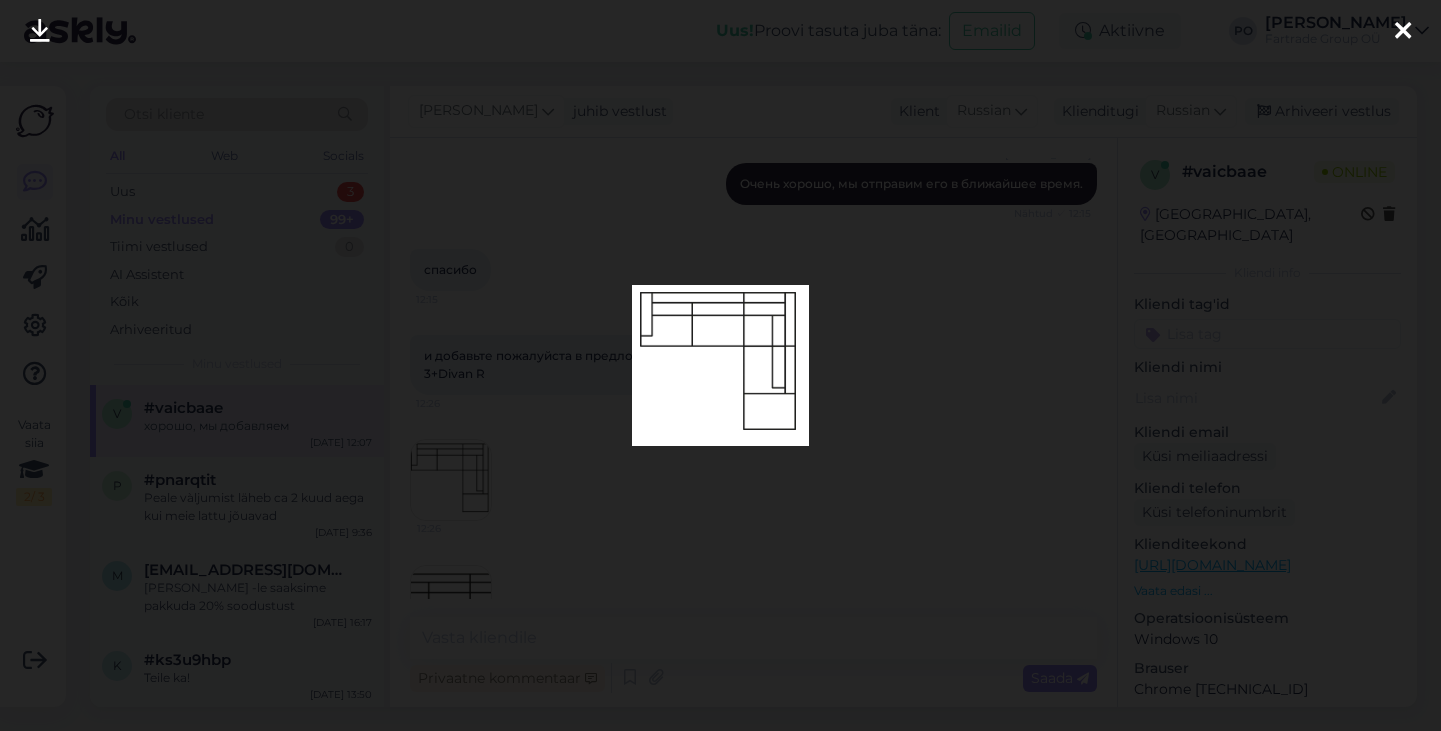 click at bounding box center (1403, 31) 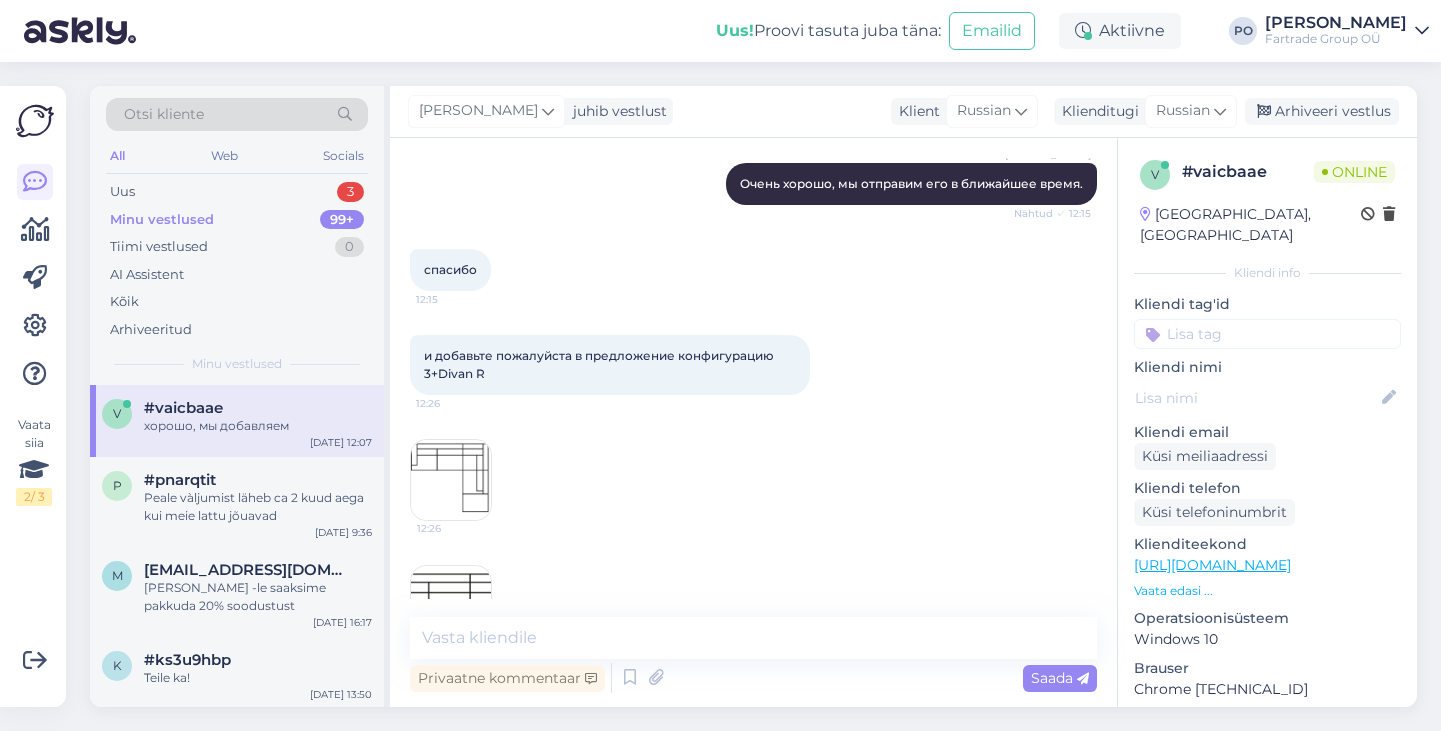 click at bounding box center [451, 606] 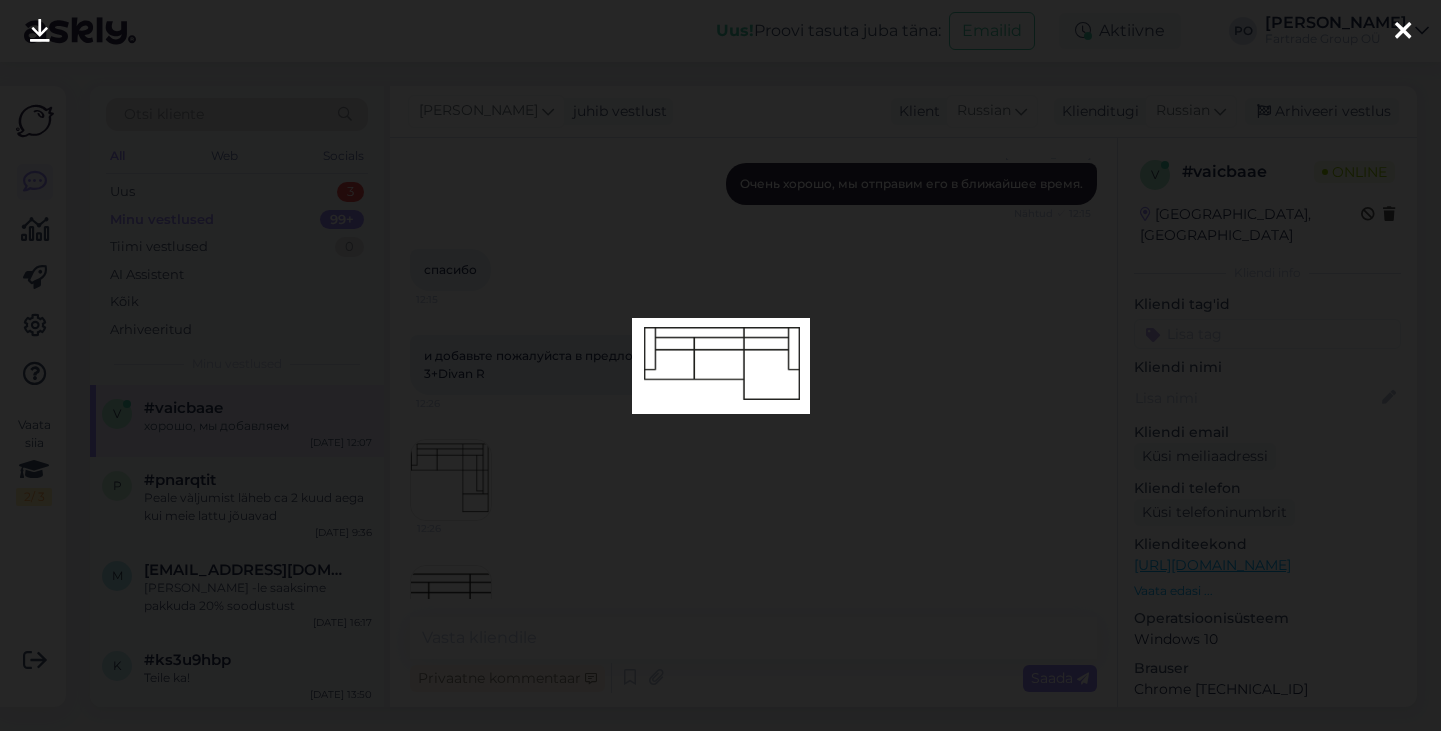 click at bounding box center (1403, 32) 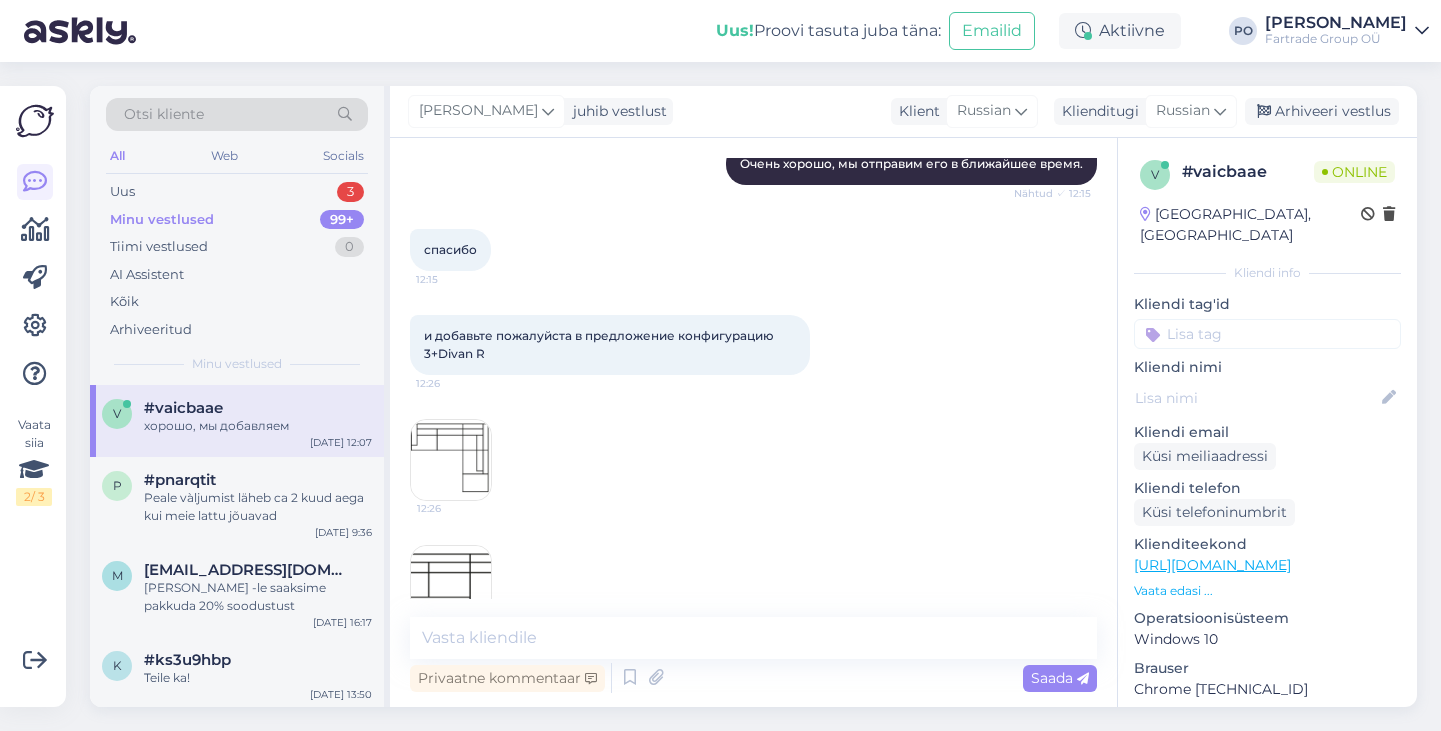 scroll, scrollTop: 1879, scrollLeft: 0, axis: vertical 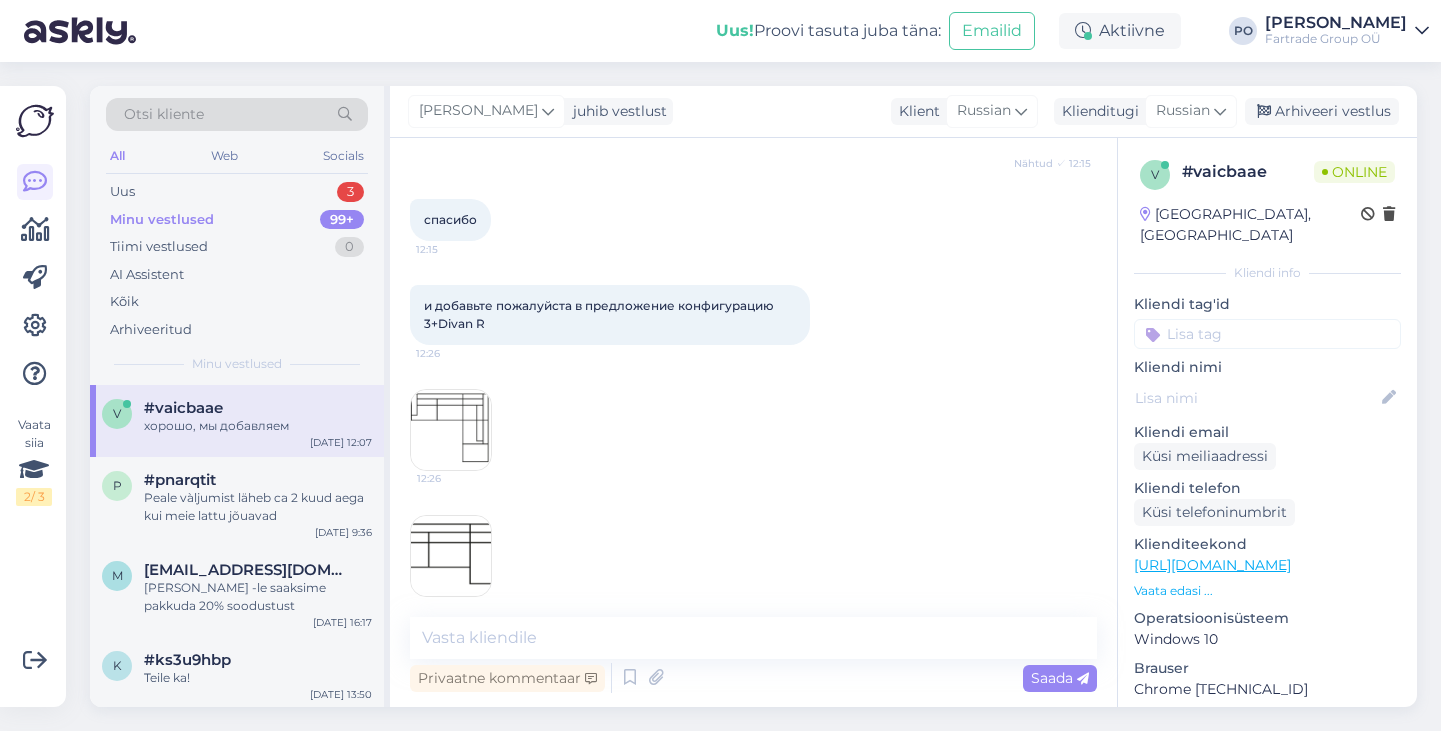 click on "Vaata edasi ..." at bounding box center (1267, 591) 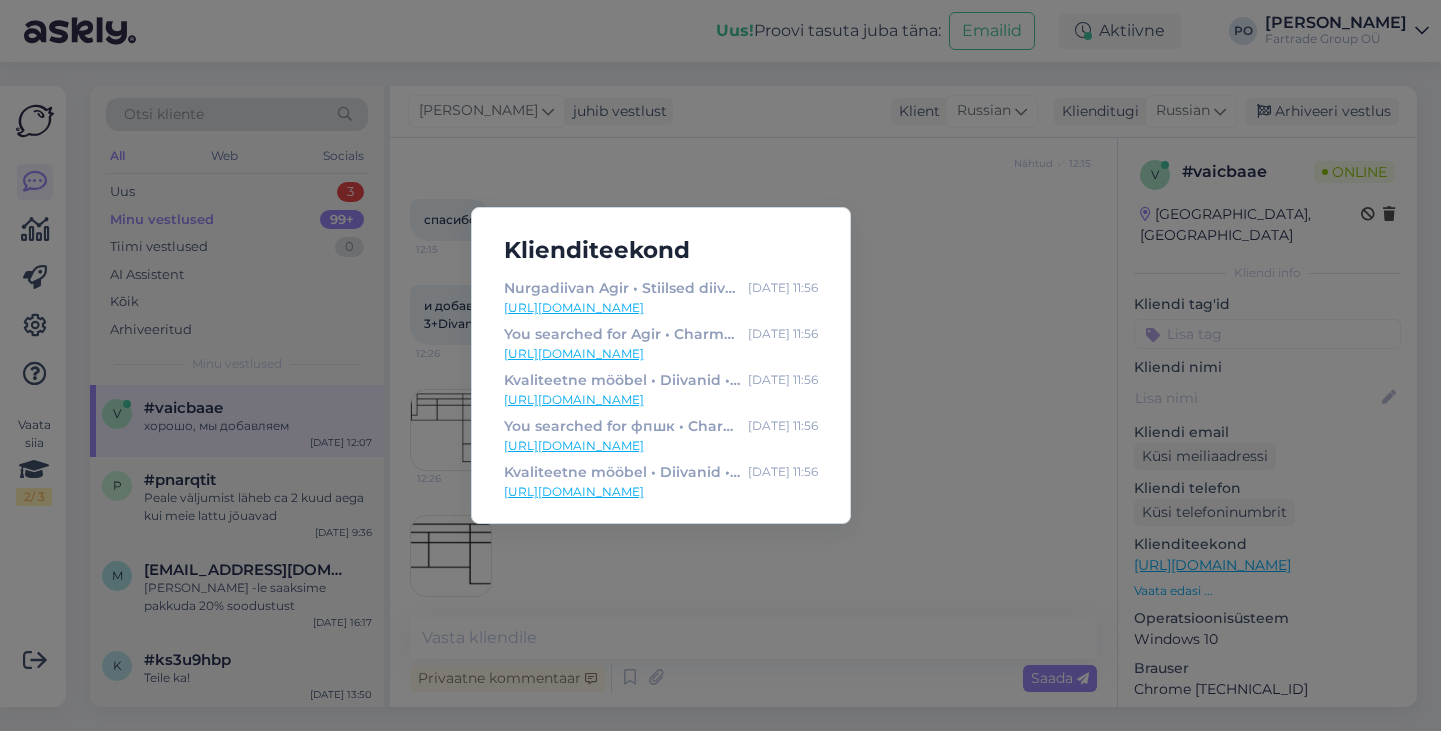 click on "Klienditeekond Nurgadiivan Agir • Stiilsed diivanid Furninovalt • Pehme mööbel Jul 14 11:56  https://charma.ee/toode/nurgadiivan-agir/ You searched for Agir • Charma Furniture Jul 14 11:56  https://charma.ee/?s=Agir&post_type=product Kvaliteetne mööbel • Diivanid • Tv-alused • Diivanilauad ja palju muud Jul 14 11:56  https://charma.ee/ You searched for фпшк • Charma Furniture Jul 14 11:56  https://charma.ee/?s=%D1%84%D0%BF%D1%88%D0%BA&post_type=product Kvaliteetne mööbel • Diivanid • Tv-alused • Diivanilauad ja palju muud Jul 14 11:56  https://charma.ee/" at bounding box center [720, 365] 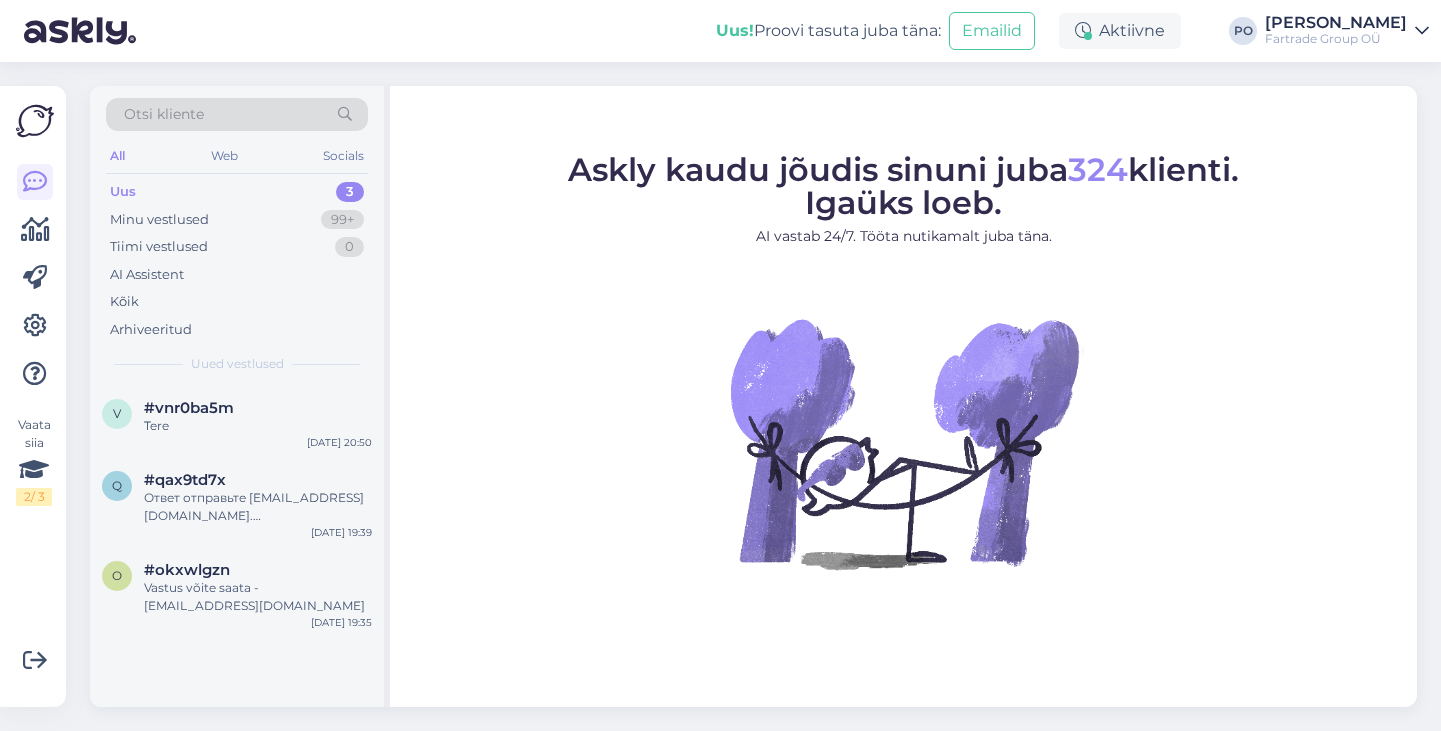 scroll, scrollTop: 0, scrollLeft: 0, axis: both 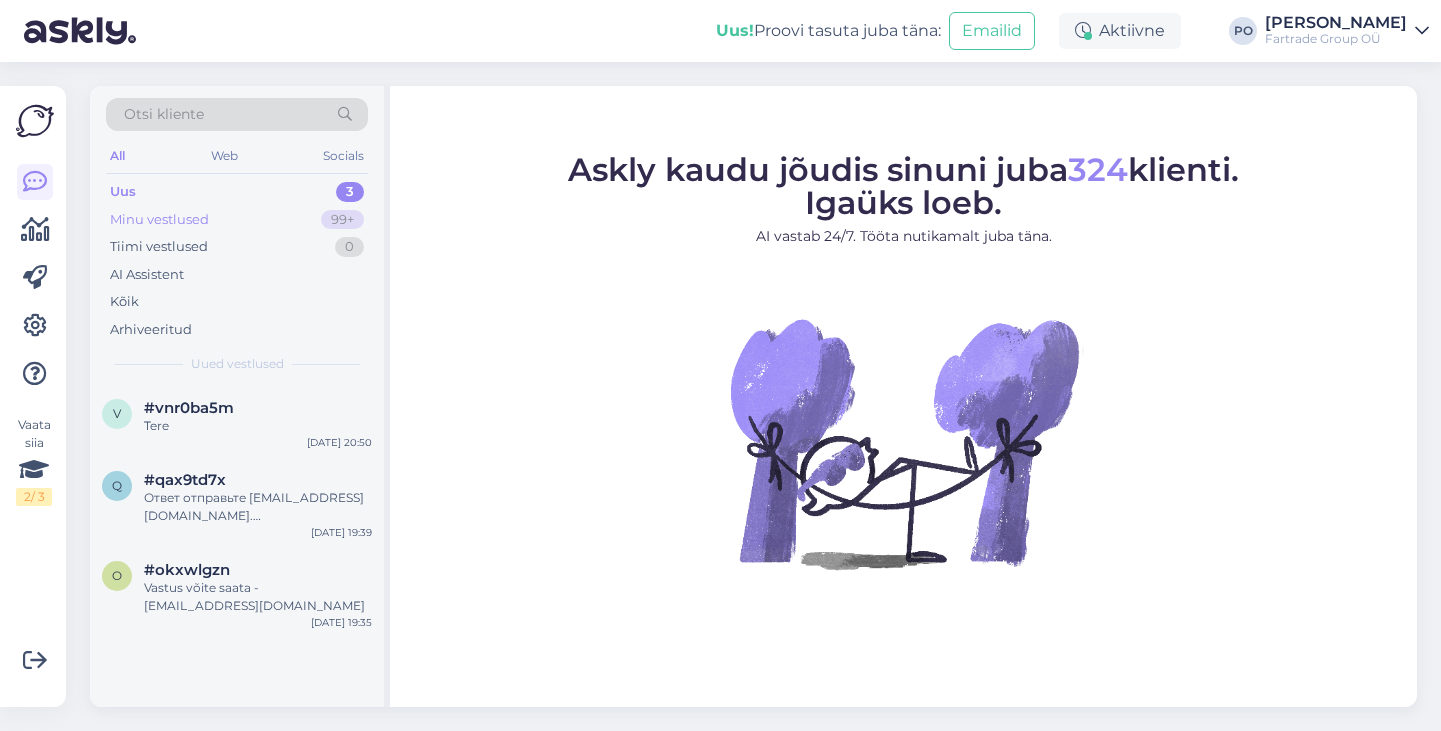 click on "Minu vestlused 99+" at bounding box center [237, 220] 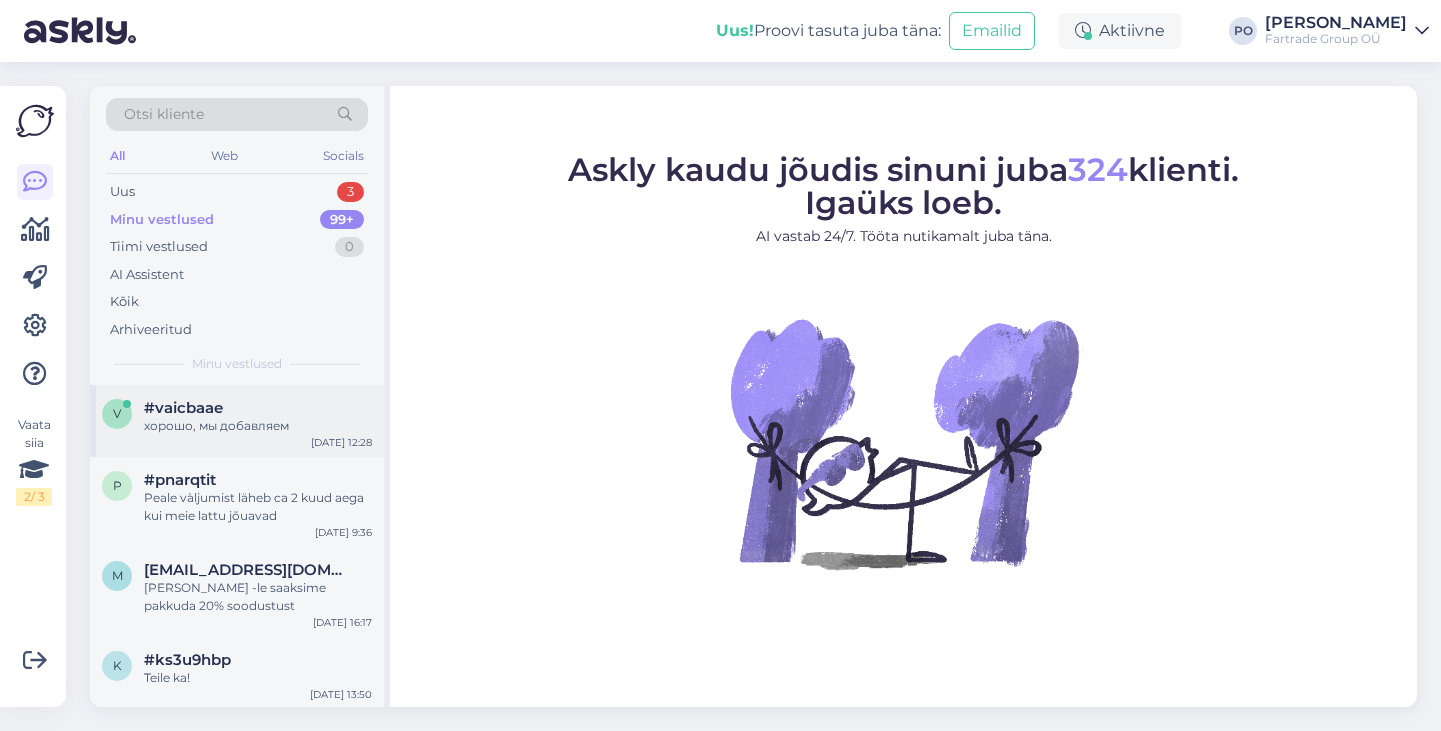 click on "хорошо, мы добавляем" at bounding box center (258, 426) 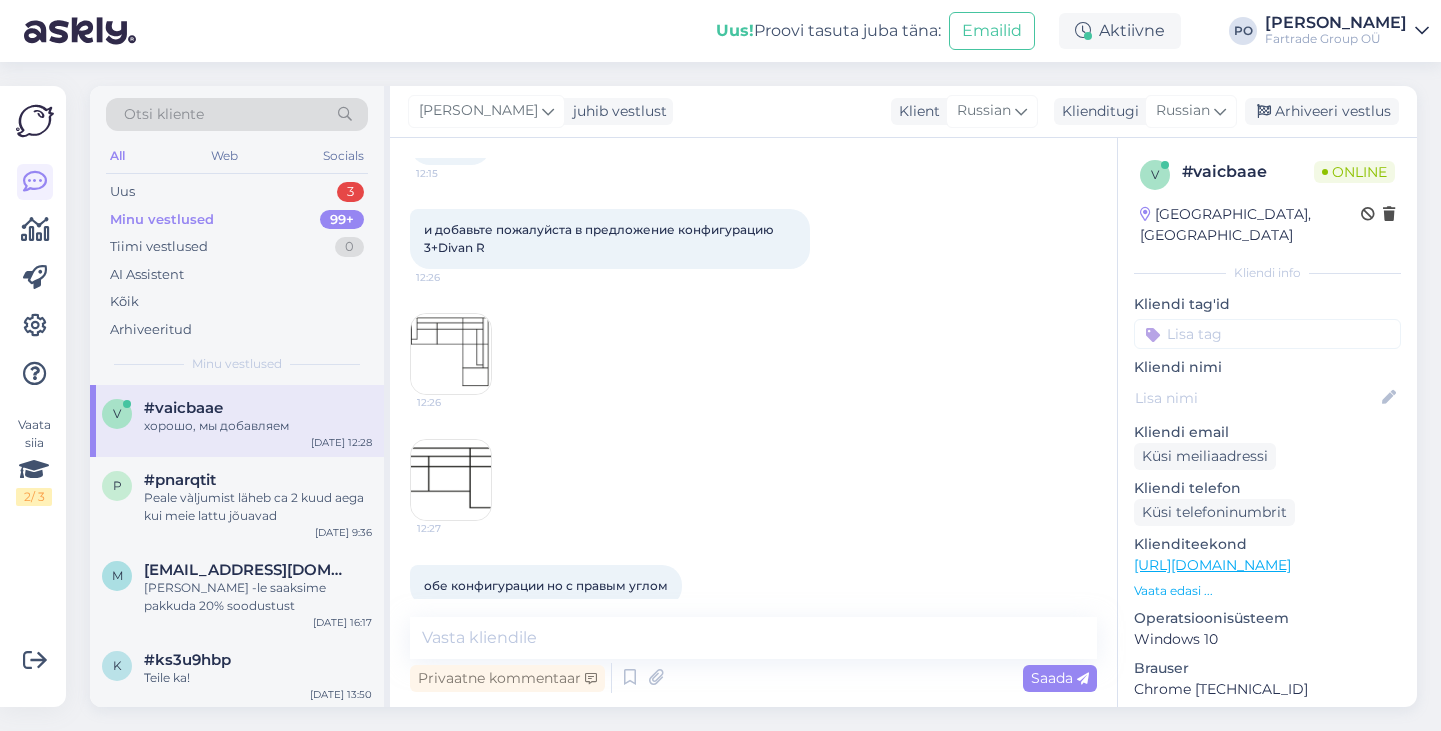 scroll, scrollTop: 2089, scrollLeft: 0, axis: vertical 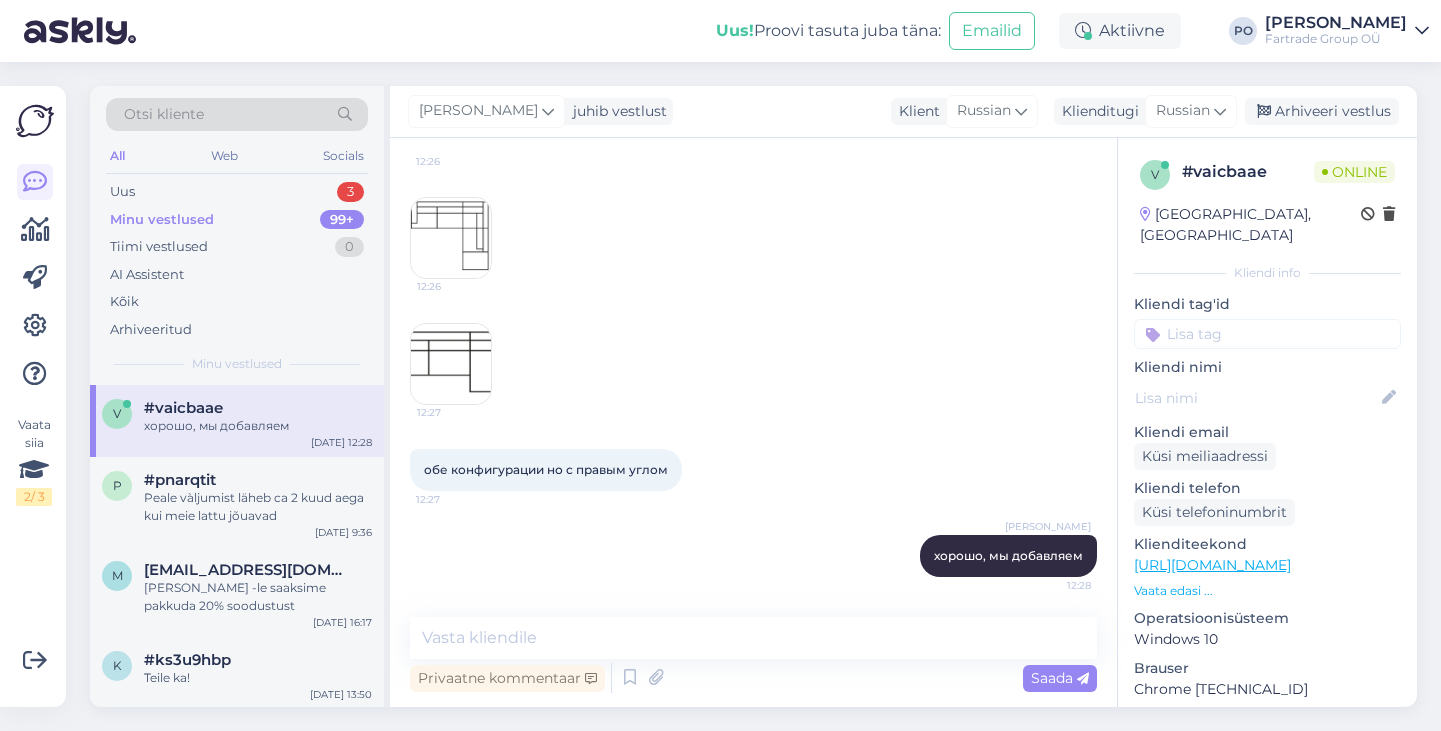 click at bounding box center [451, 364] 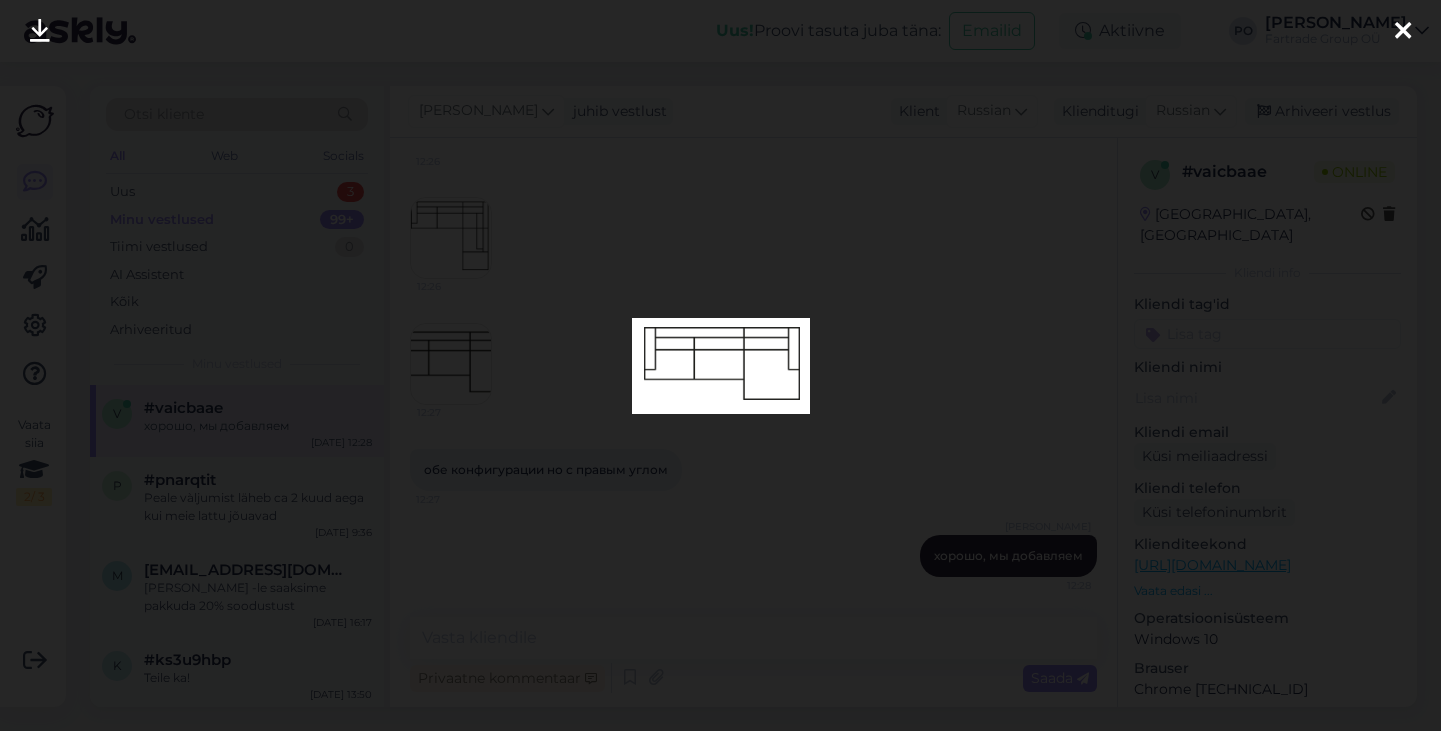 click at bounding box center [1403, 32] 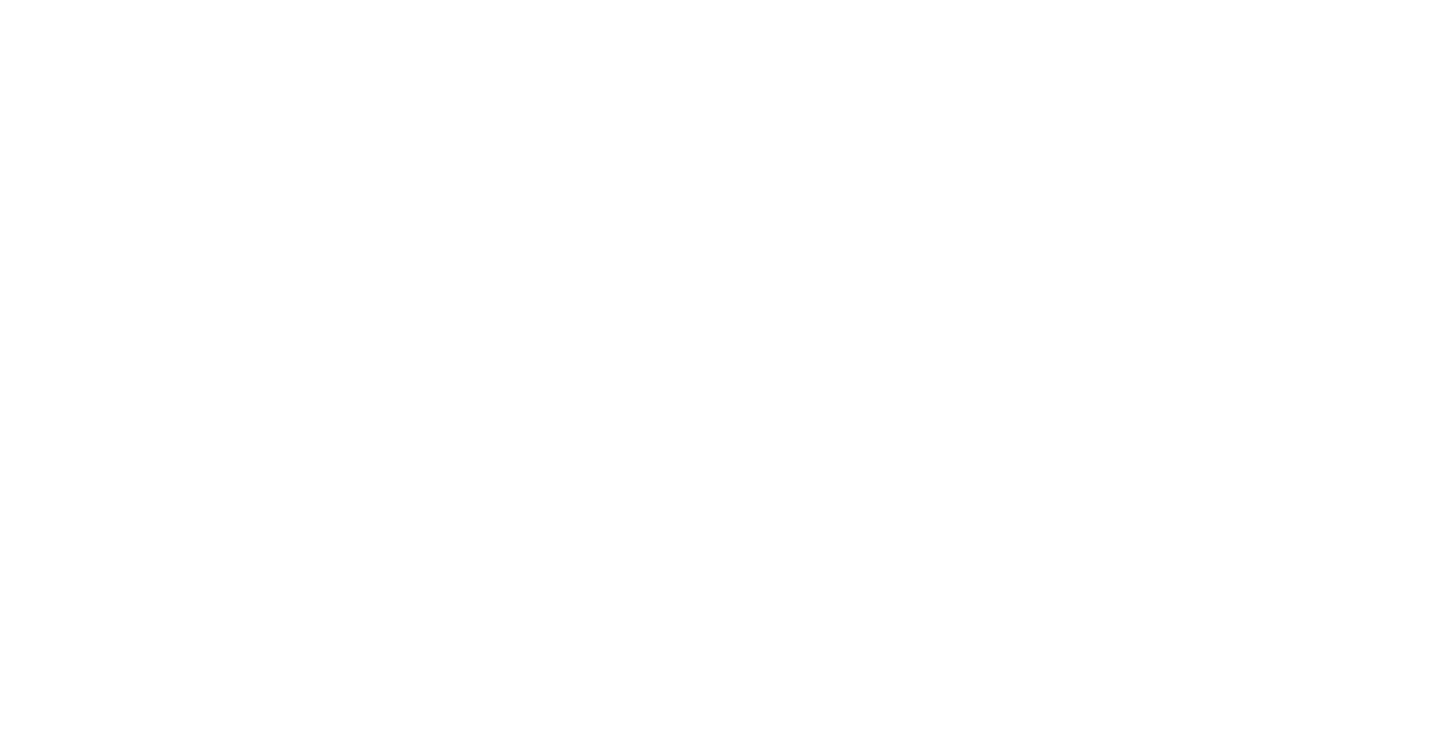 scroll, scrollTop: 0, scrollLeft: 0, axis: both 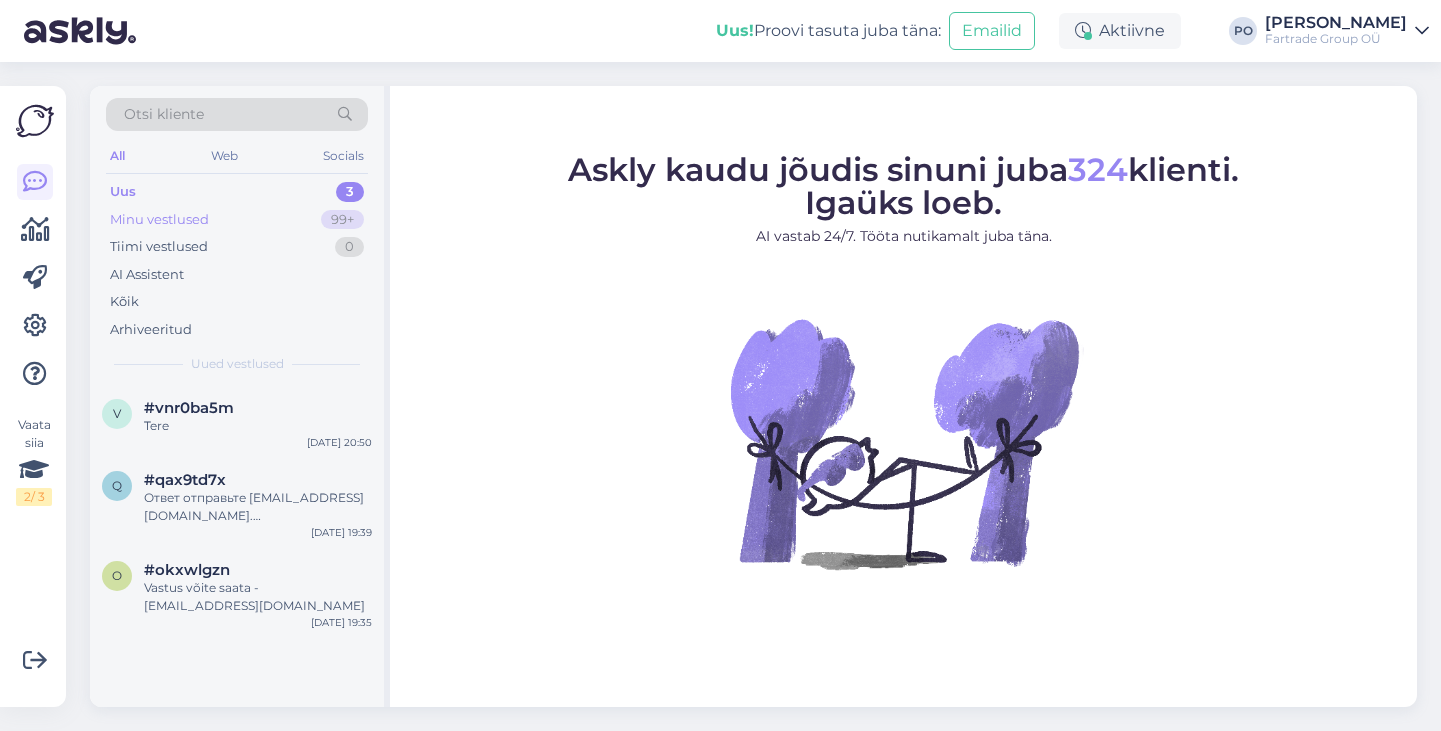 click on "Minu vestlused 99+" at bounding box center [237, 220] 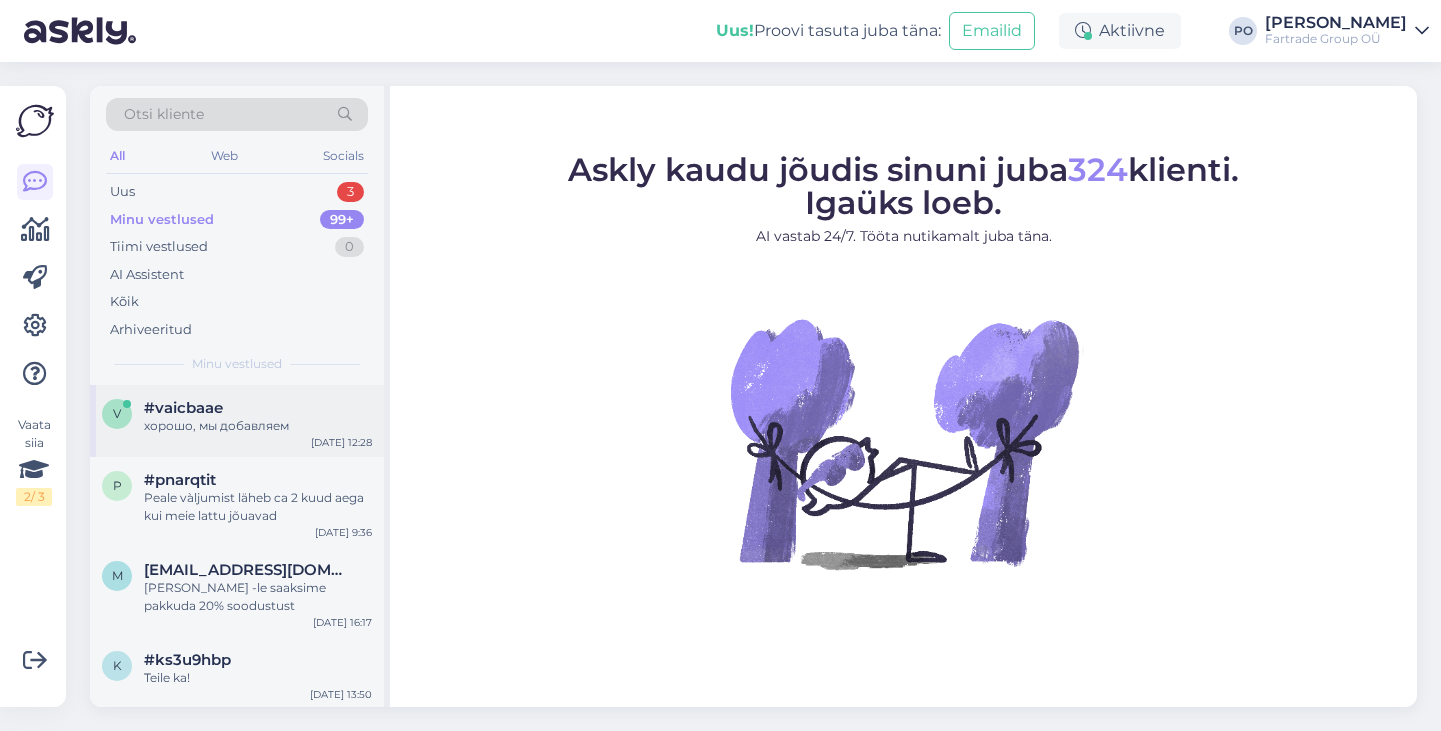 click on "хорошо, мы добавляем" at bounding box center (258, 426) 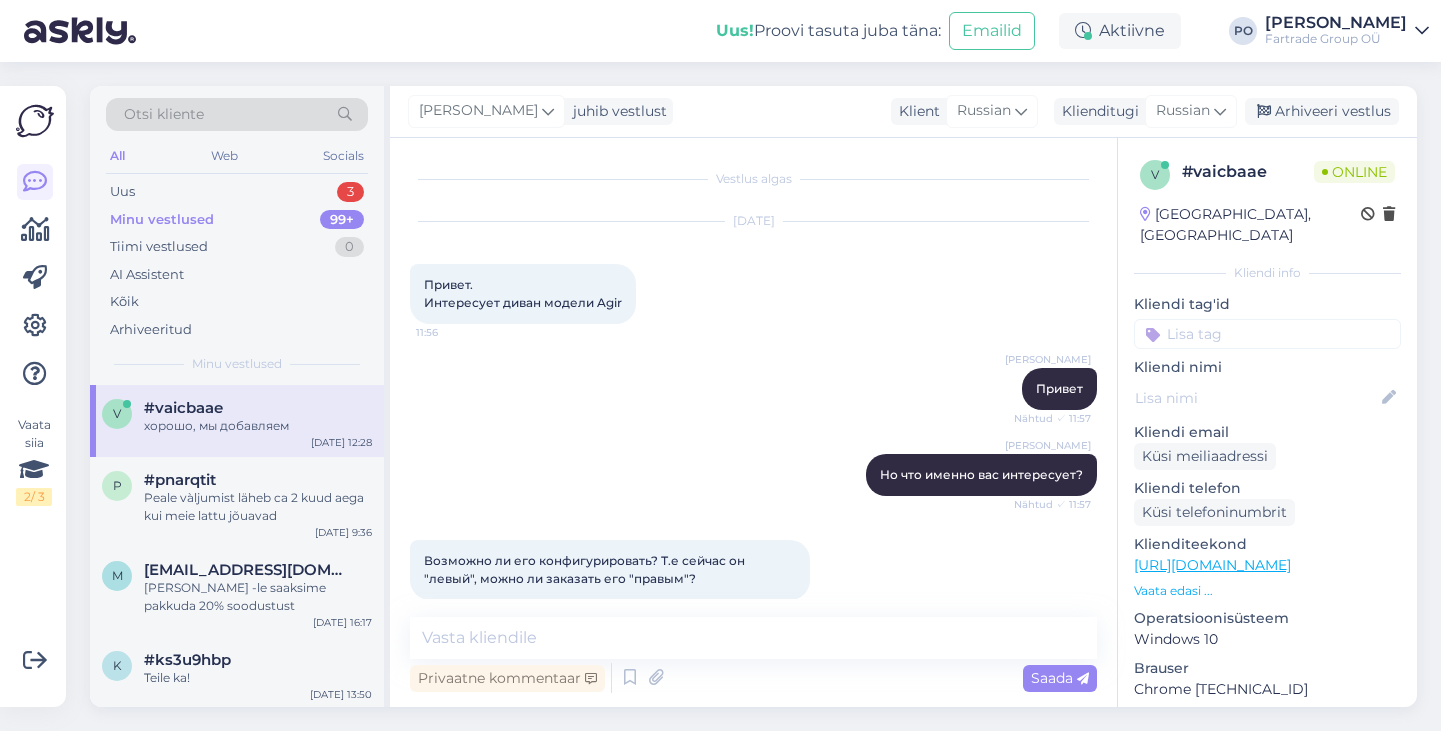scroll, scrollTop: 2089, scrollLeft: 0, axis: vertical 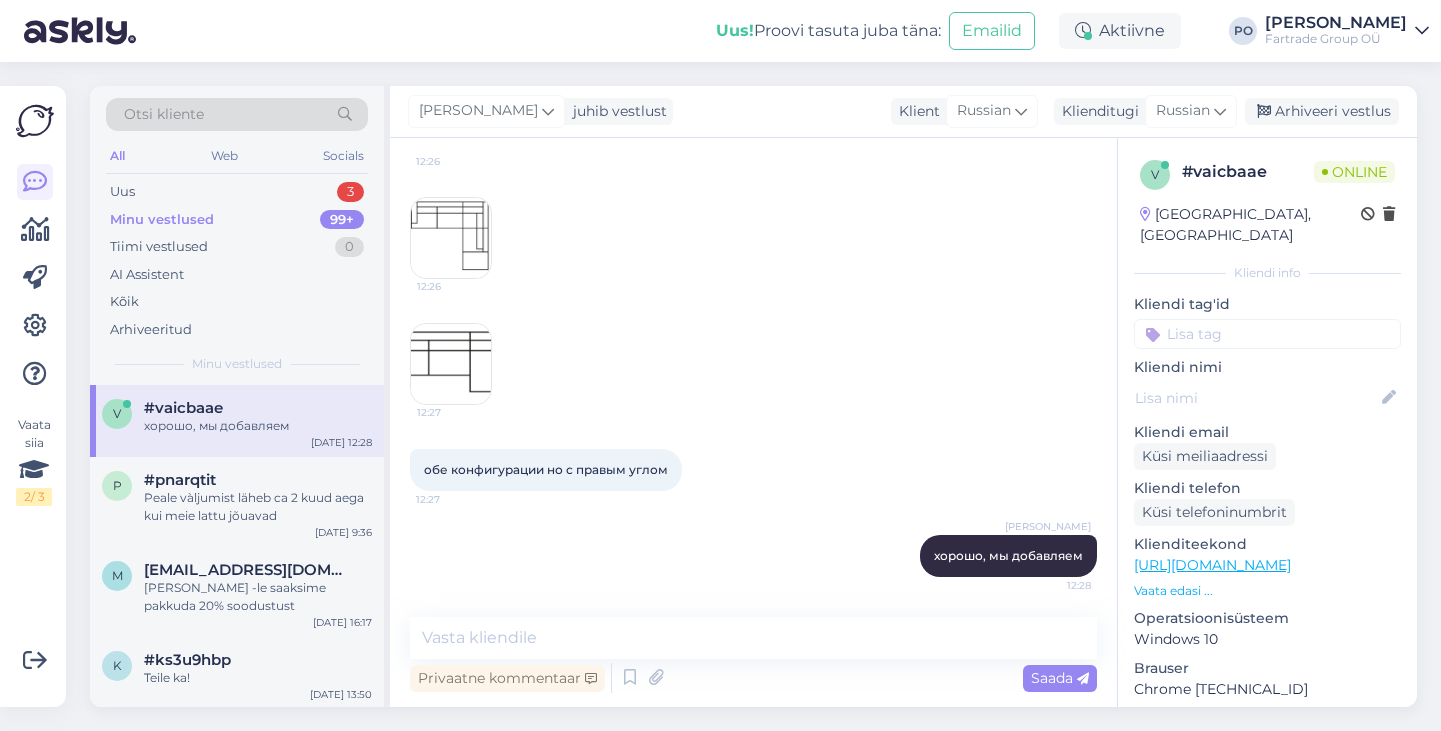 click on "Vaata edasi ..." at bounding box center (1267, 591) 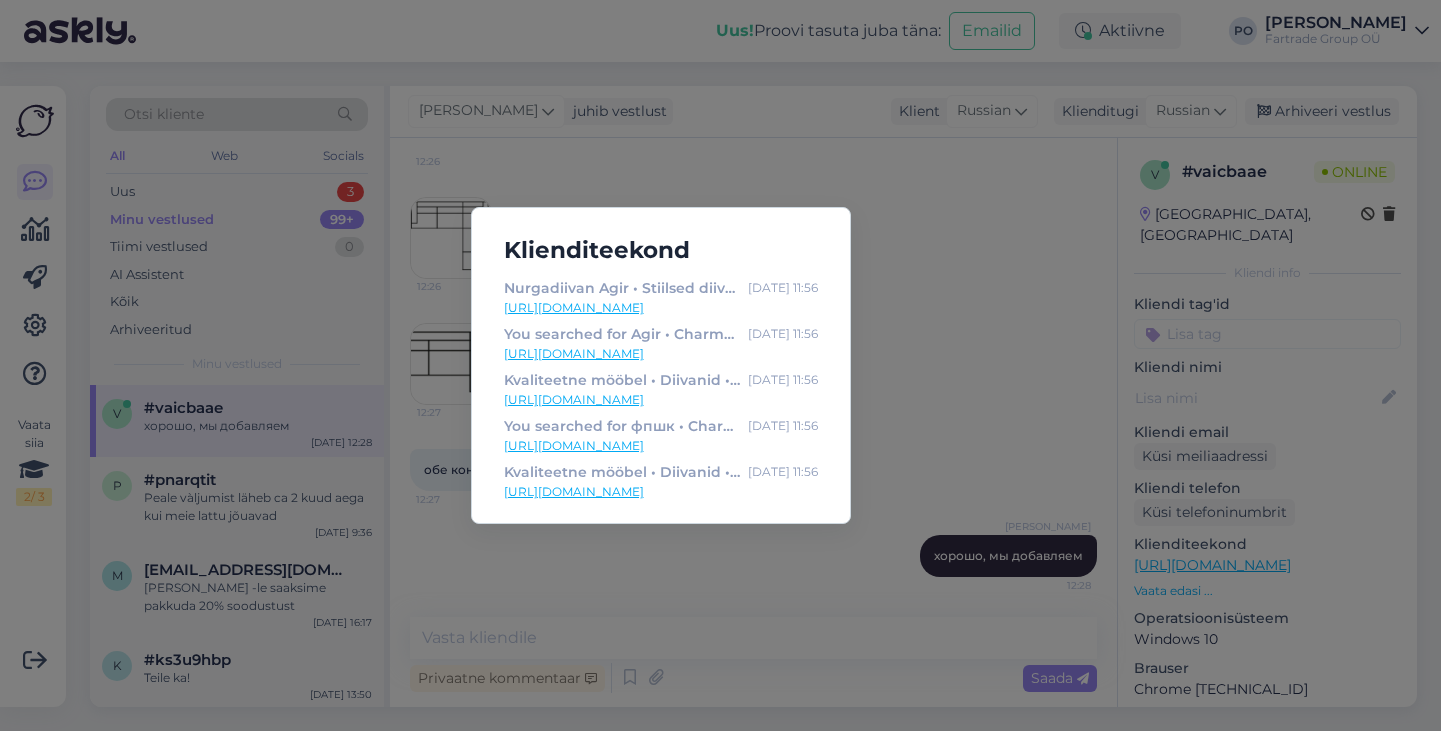 click on "Klienditeekond Nurgadiivan Agir • Stiilsed diivanid Furninovalt • Pehme mööbel Jul 14 11:56  https://charma.ee/toode/nurgadiivan-agir/ You searched for Agir • Charma Furniture Jul 14 11:56  https://charma.ee/?s=Agir&post_type=product Kvaliteetne mööbel • Diivanid • Tv-alused • Diivanilauad ja palju muud Jul 14 11:56  https://charma.ee/ You searched for фпшк • Charma Furniture Jul 14 11:56  https://charma.ee/?s=%D1%84%D0%BF%D1%88%D0%BA&post_type=product Kvaliteetne mööbel • Diivanid • Tv-alused • Diivanilauad ja palju muud Jul 14 11:56  https://charma.ee/" at bounding box center [720, 365] 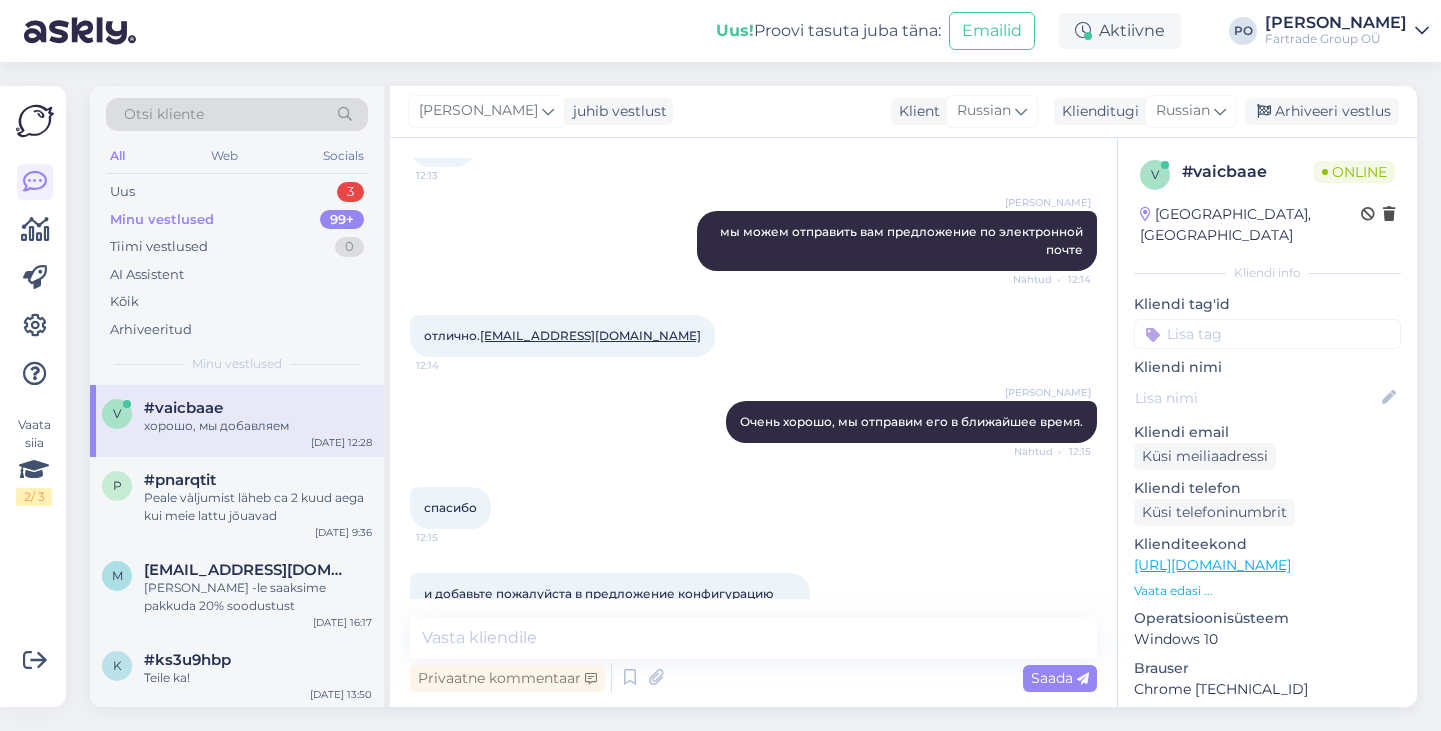 scroll, scrollTop: 1571, scrollLeft: 0, axis: vertical 